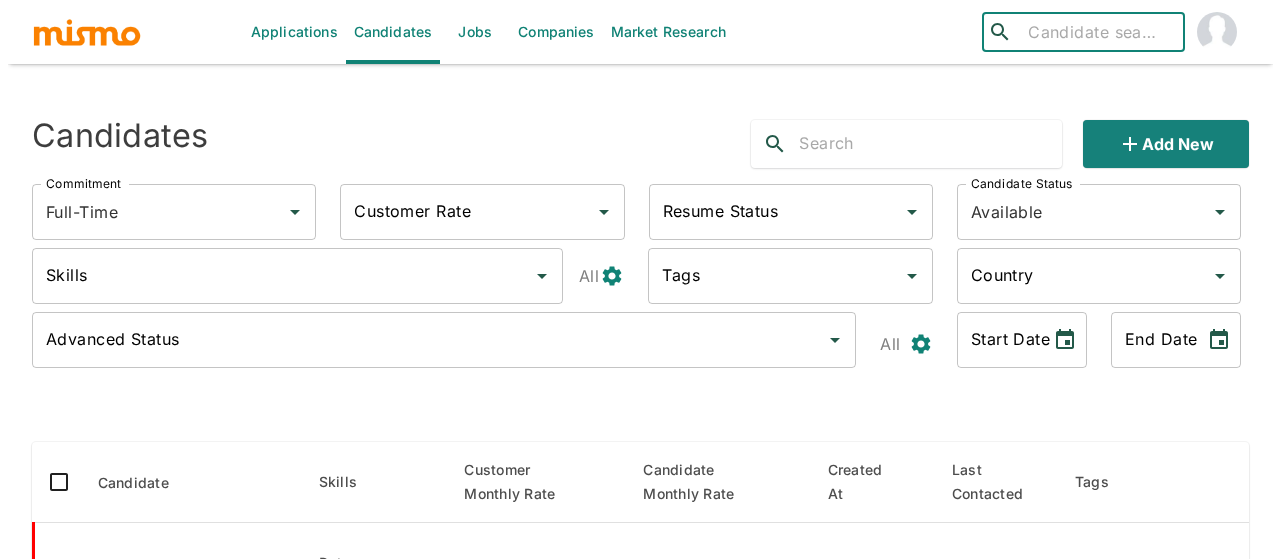 scroll, scrollTop: 0, scrollLeft: 0, axis: both 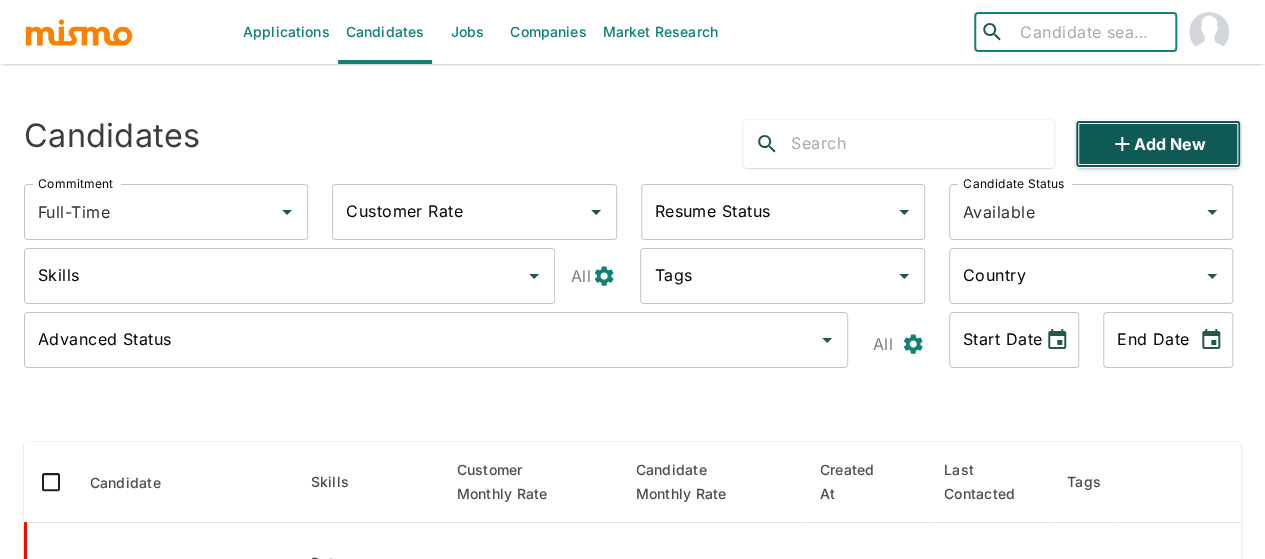 click on "Add new" at bounding box center (1158, 144) 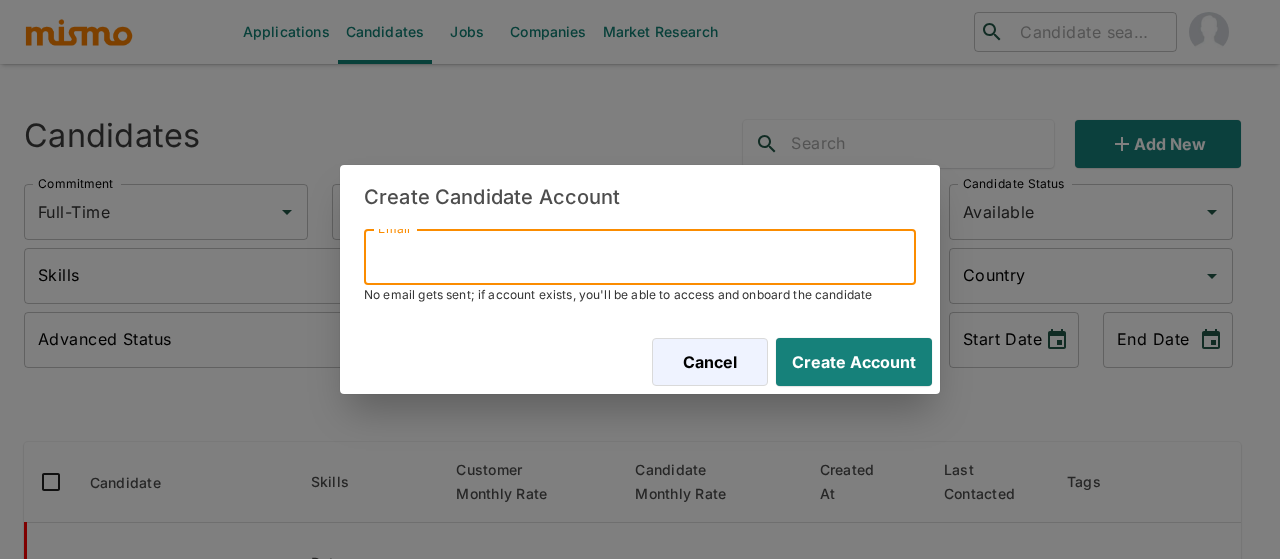 click on "Email" at bounding box center (640, 257) 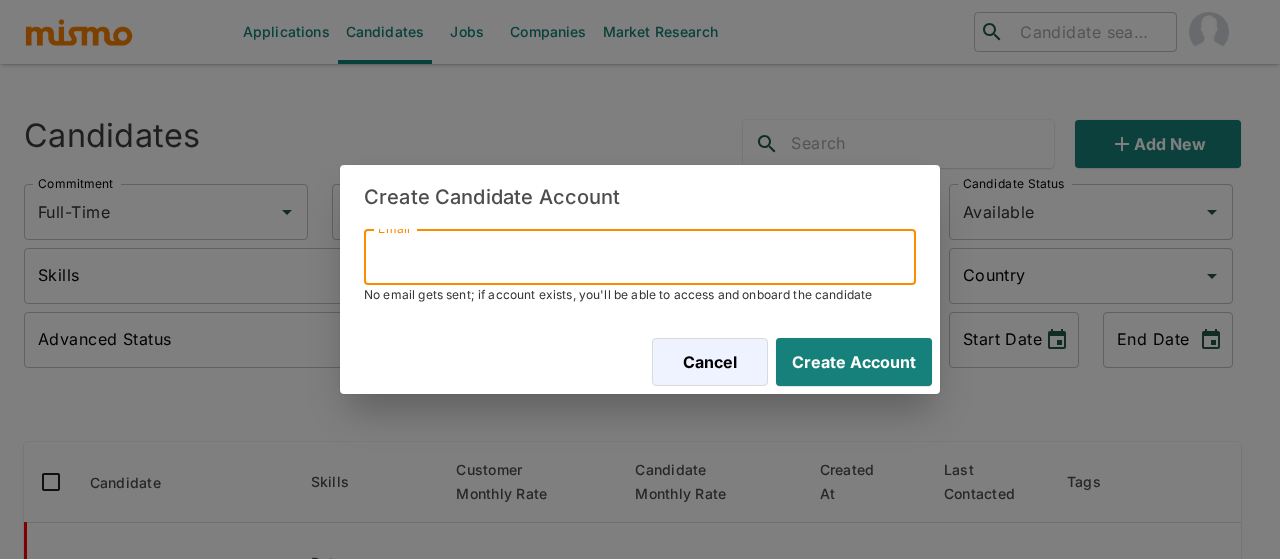 paste on "[PERSON_NAME] is a seasoned professional with over 10 years of experience in accounting. He has strong expertise in finance, financial reporting, Power BI, and Excel. He has worked with US GAAP standards and is experienced in calculating and reviewing Net Asset Value (NAV). [PERSON_NAME] holds a C1 level of English proficiency and a Bachelor's degree in Accounting. He is highly interested in the opportunity at Repool, and we believe he is a well-rounded candidate for the position." 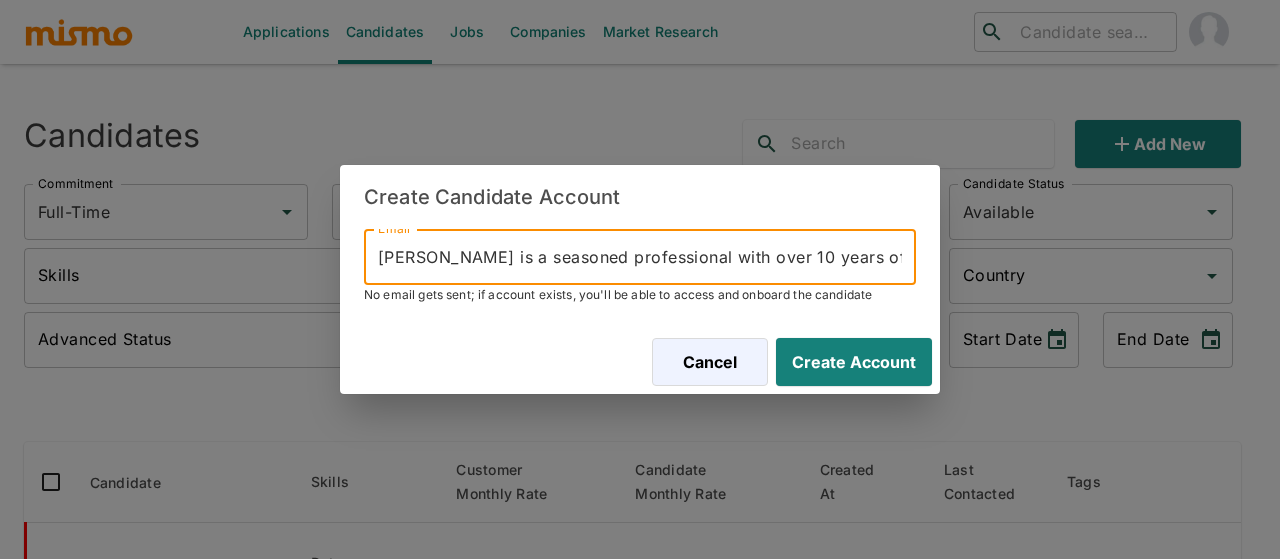 scroll, scrollTop: 0, scrollLeft: 3248, axis: horizontal 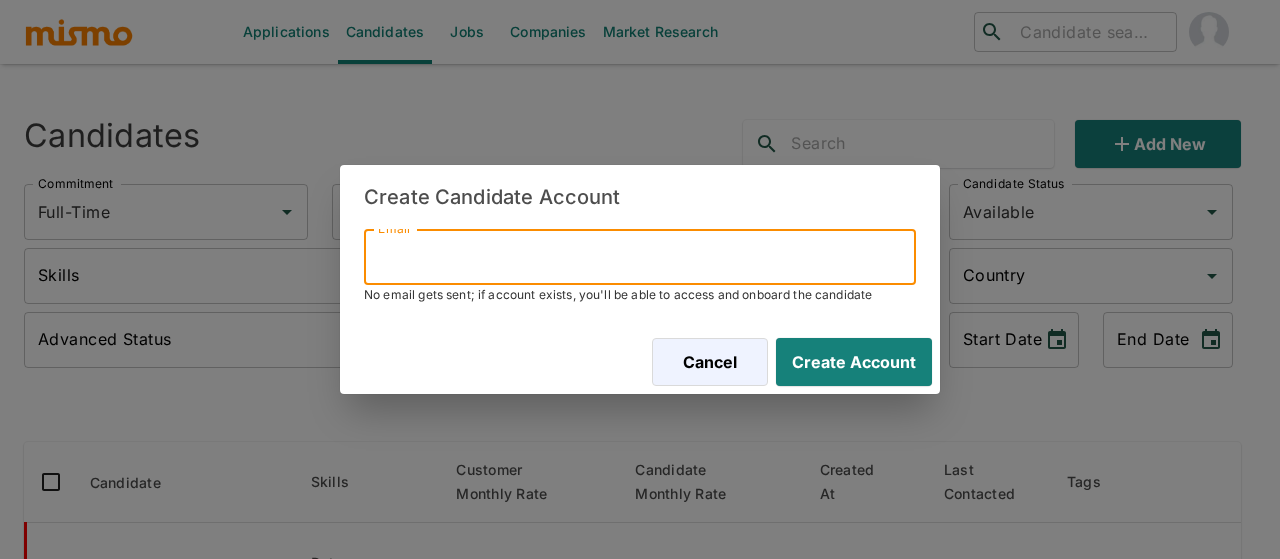 paste on "josepharias96@gmail.com" 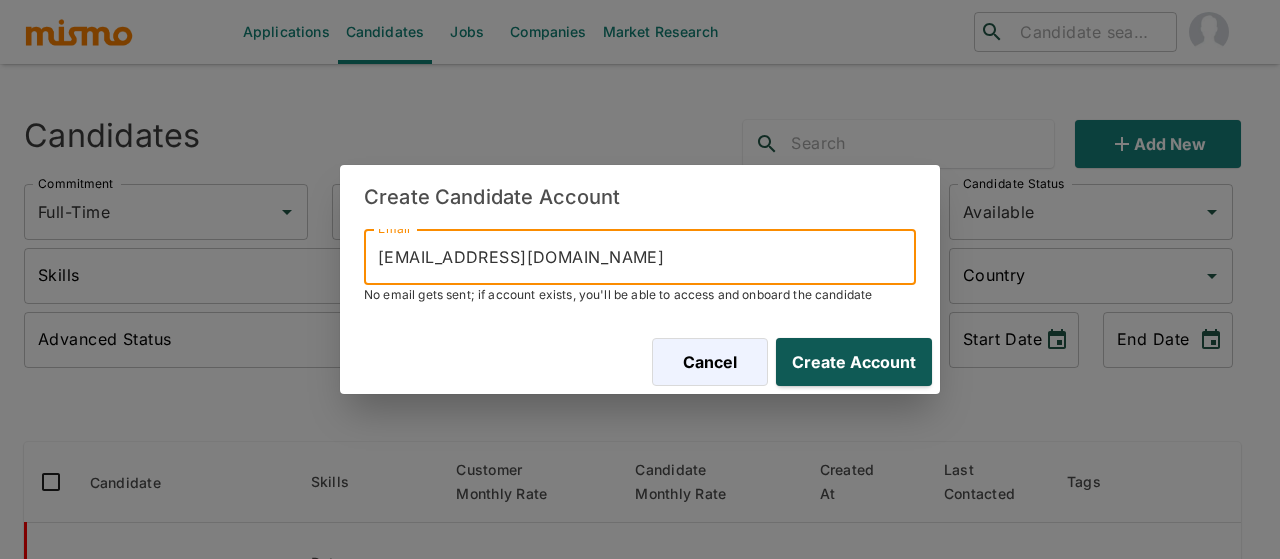 type on "josepharias96@gmail.com" 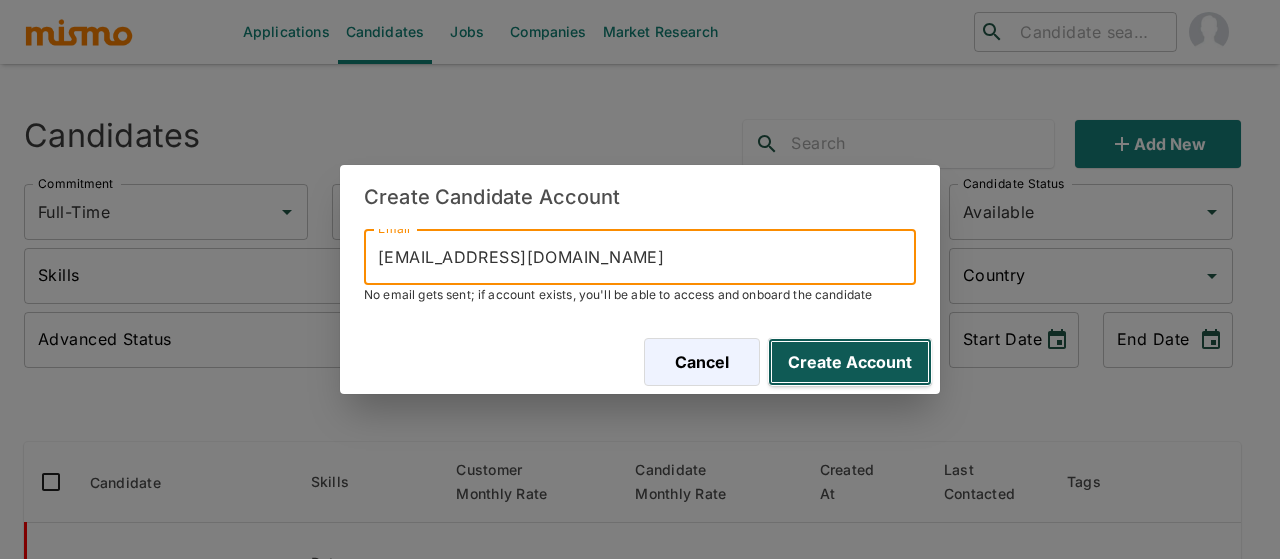 click on "Create Account" at bounding box center [850, 362] 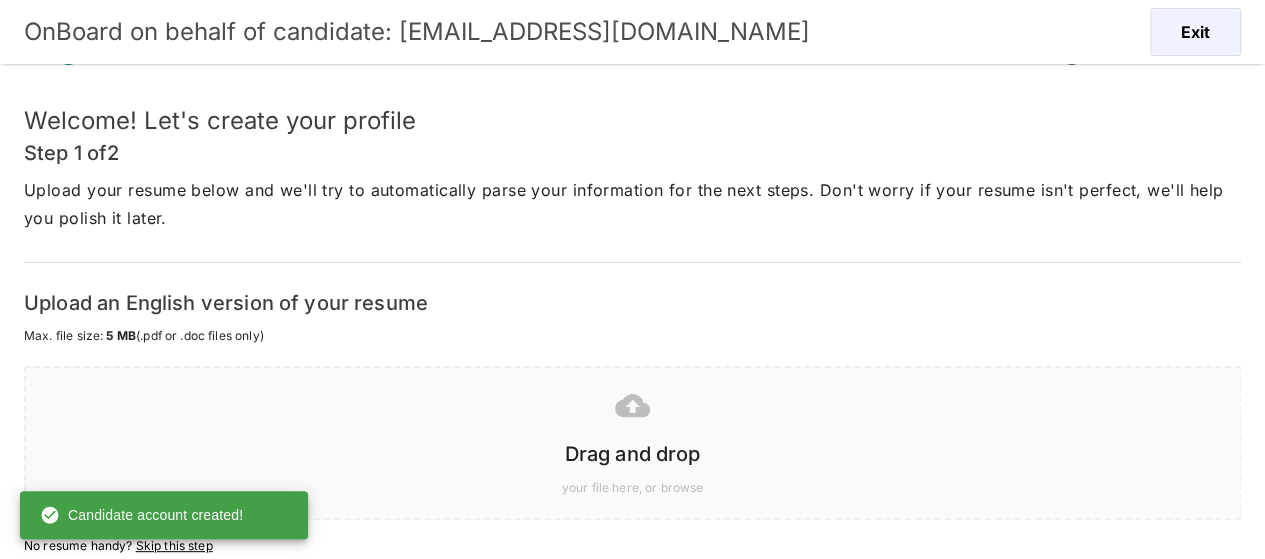 scroll, scrollTop: 100, scrollLeft: 0, axis: vertical 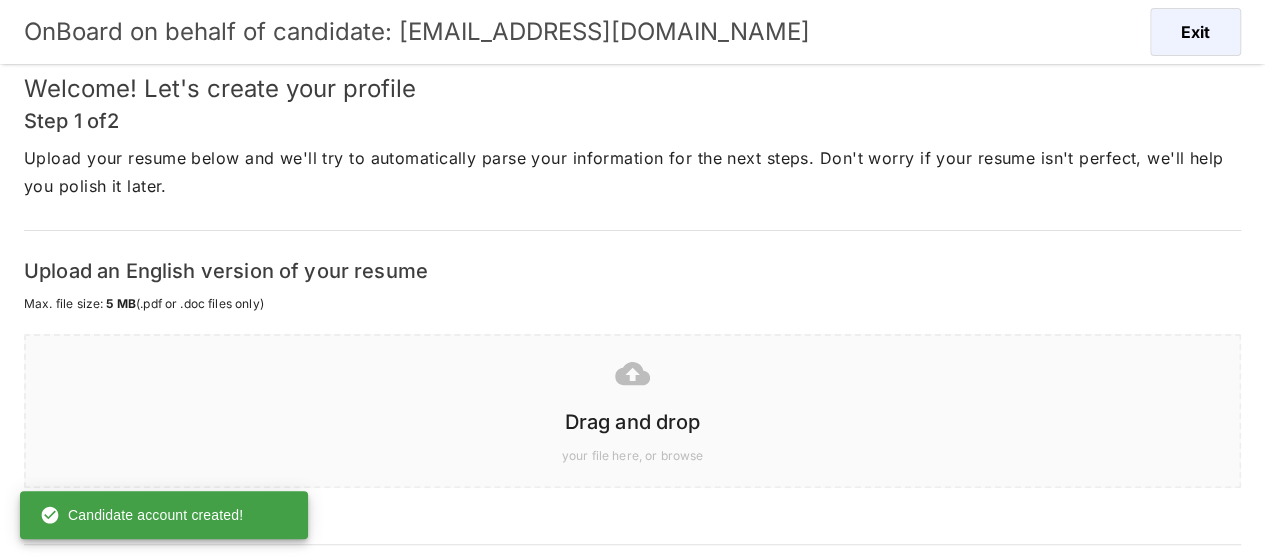 click at bounding box center (628, 373) 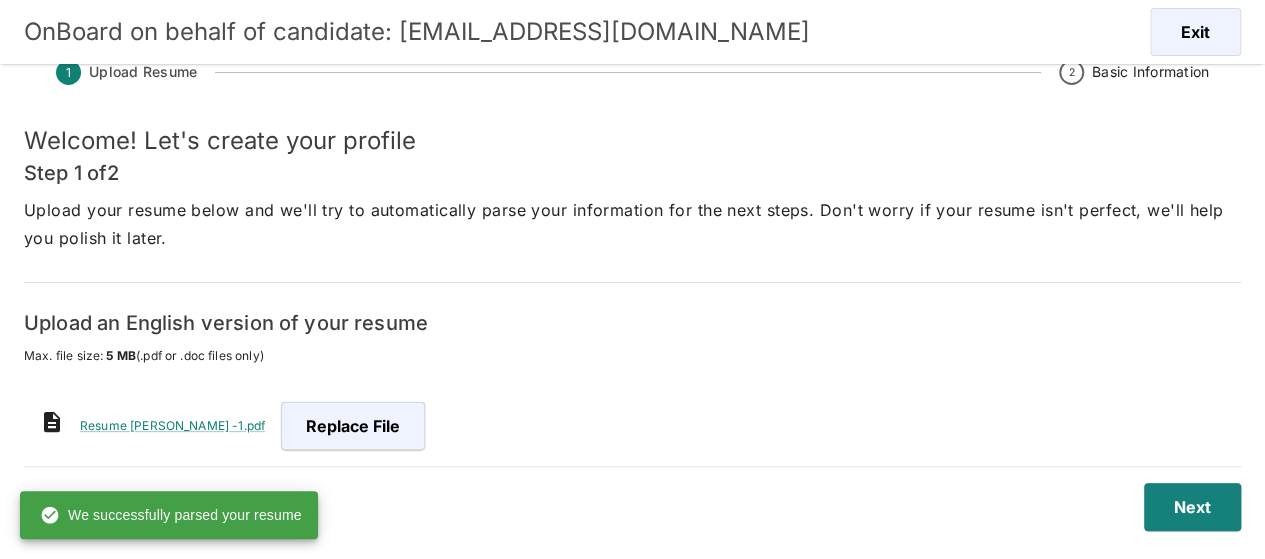 scroll, scrollTop: 48, scrollLeft: 0, axis: vertical 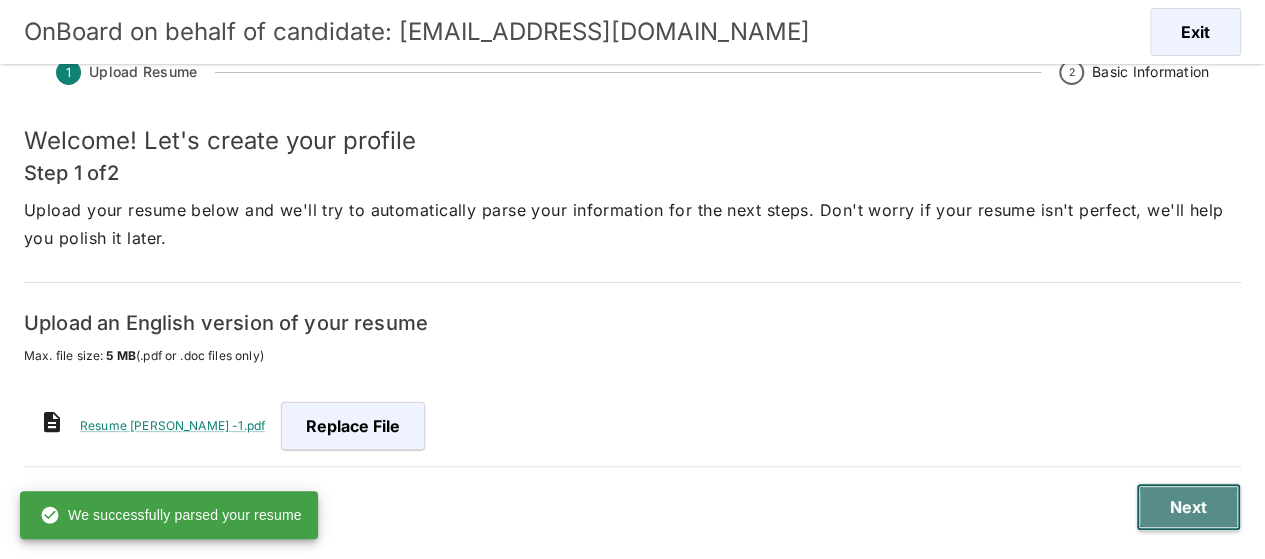 click on "Next" at bounding box center [1188, 507] 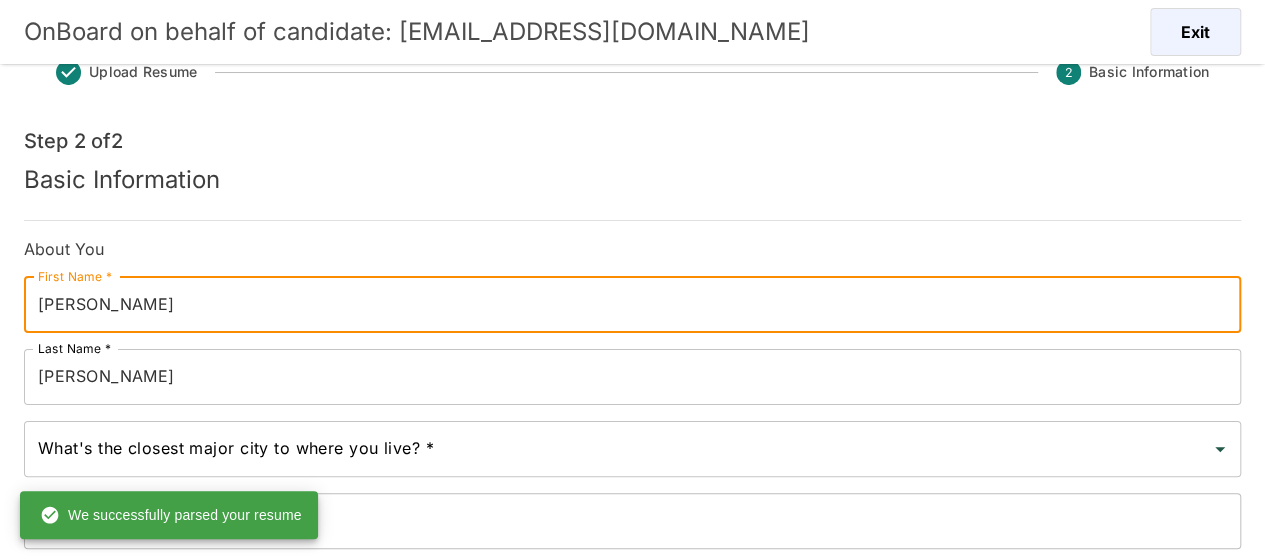 click on "JOSEPH" at bounding box center (632, 305) 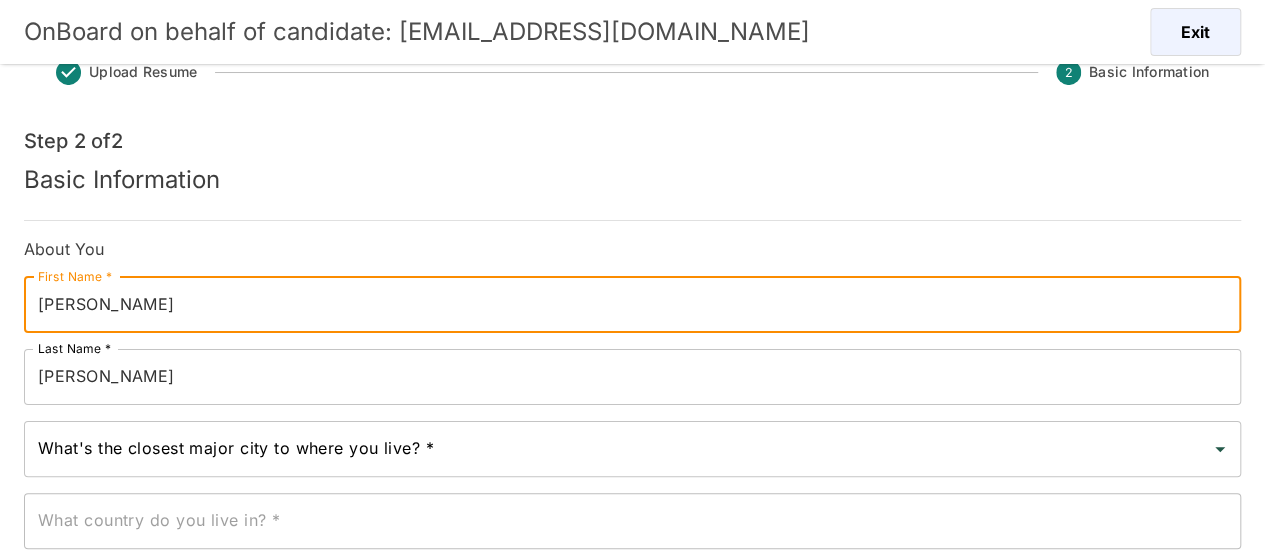 drag, startPoint x: 117, startPoint y: 304, endPoint x: 53, endPoint y: 300, distance: 64.12488 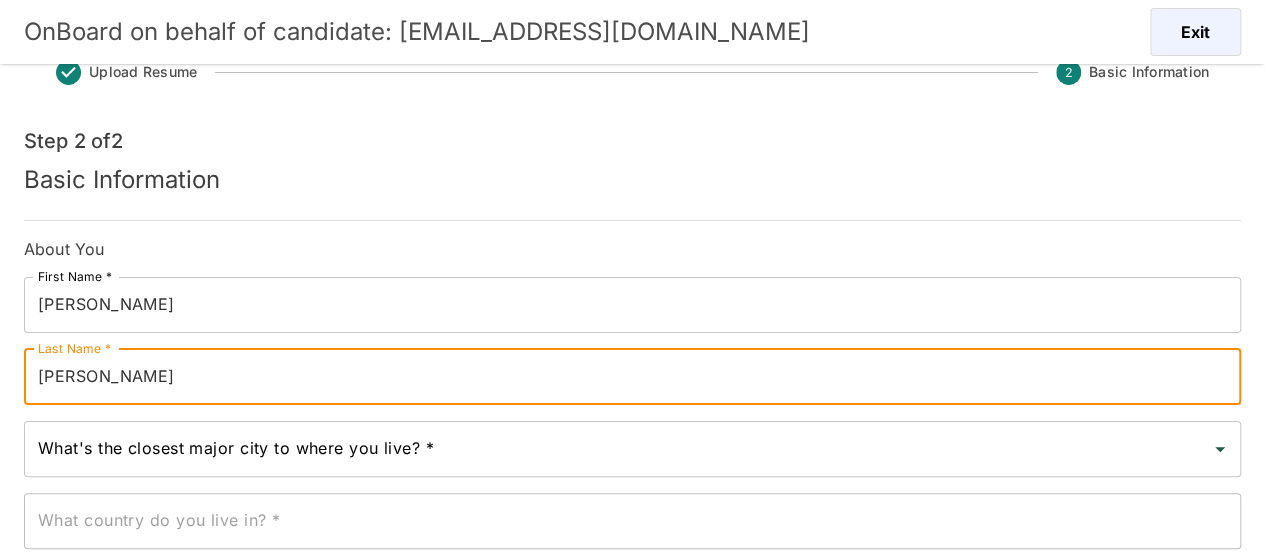 type on "[PERSON_NAME]" 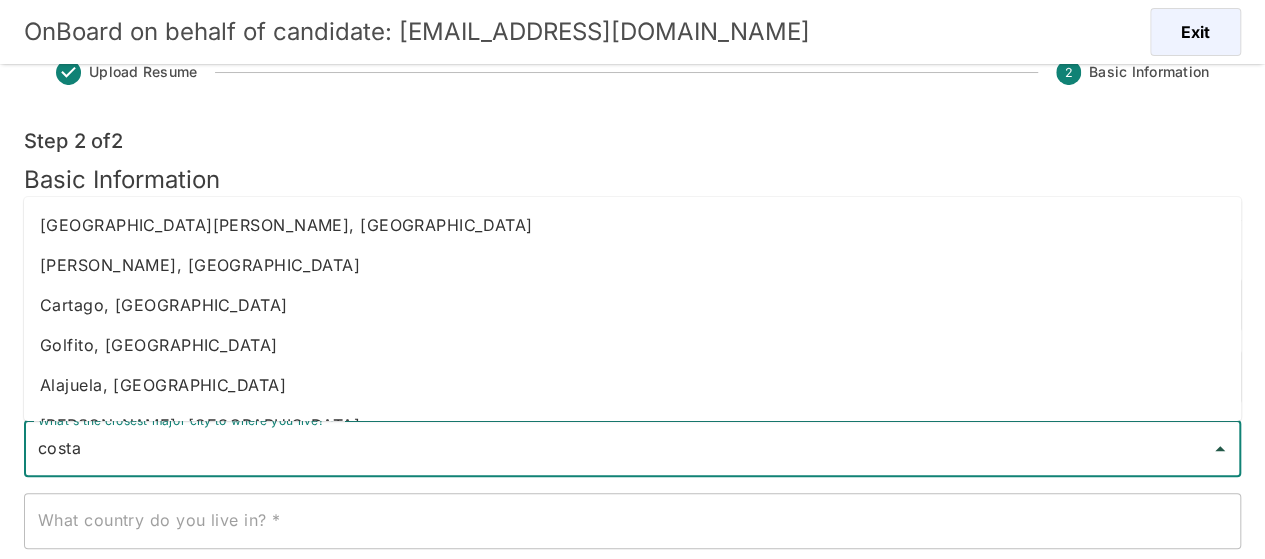 click on "[PERSON_NAME], [GEOGRAPHIC_DATA]" at bounding box center [632, 265] 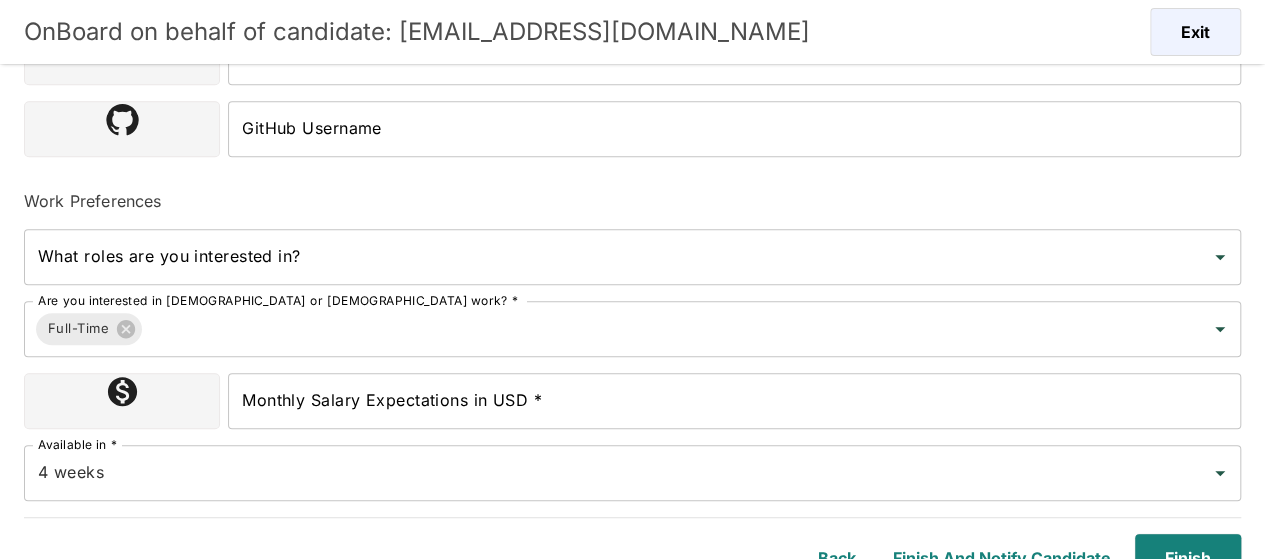 scroll, scrollTop: 670, scrollLeft: 0, axis: vertical 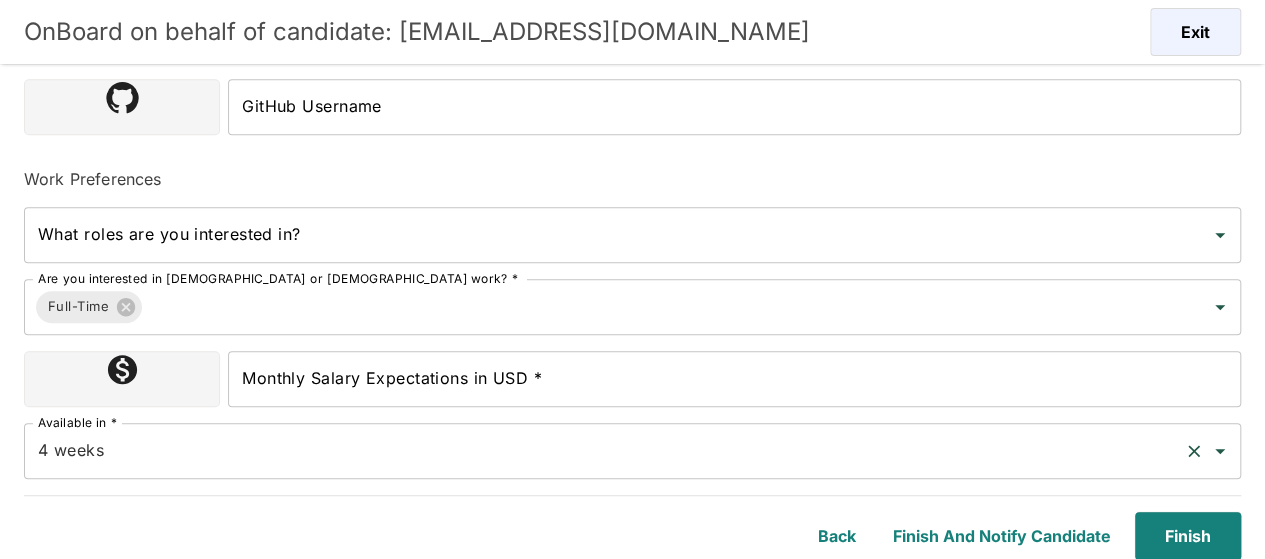 type on "[PERSON_NAME], [GEOGRAPHIC_DATA]" 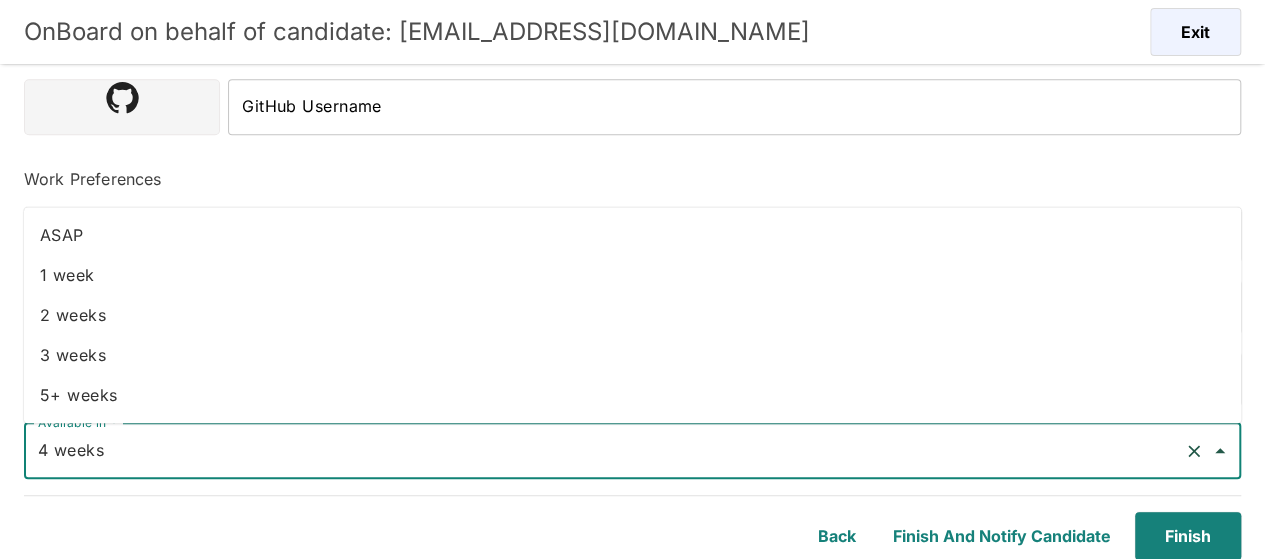 click on "4 weeks" at bounding box center (604, 451) 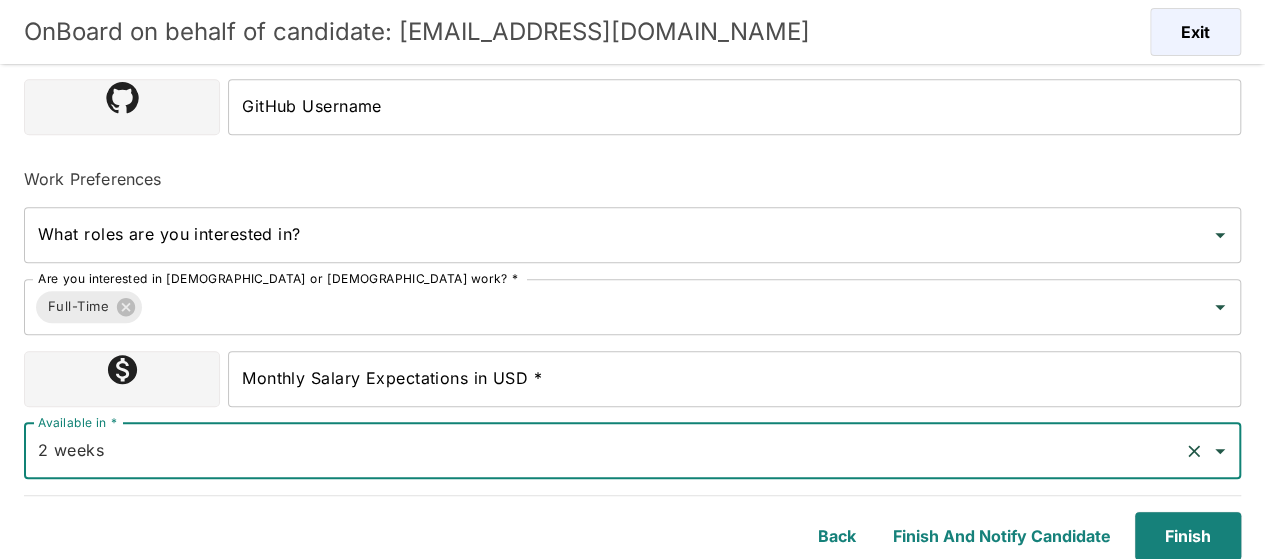 click on "Monthly Salary Expectations in USD *" at bounding box center (734, 379) 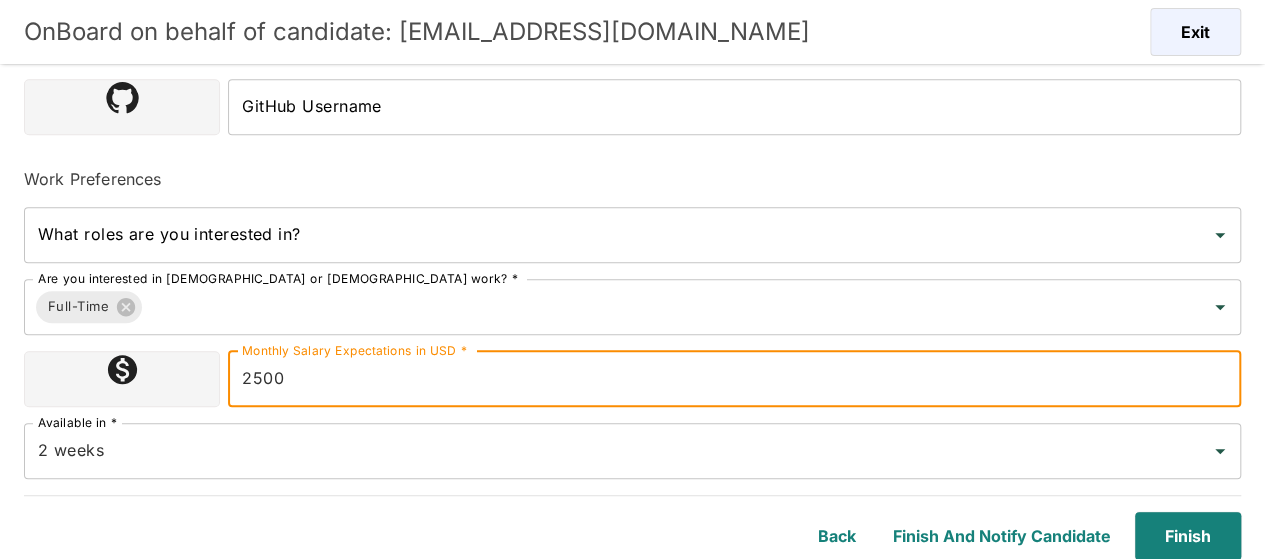 type on "2500" 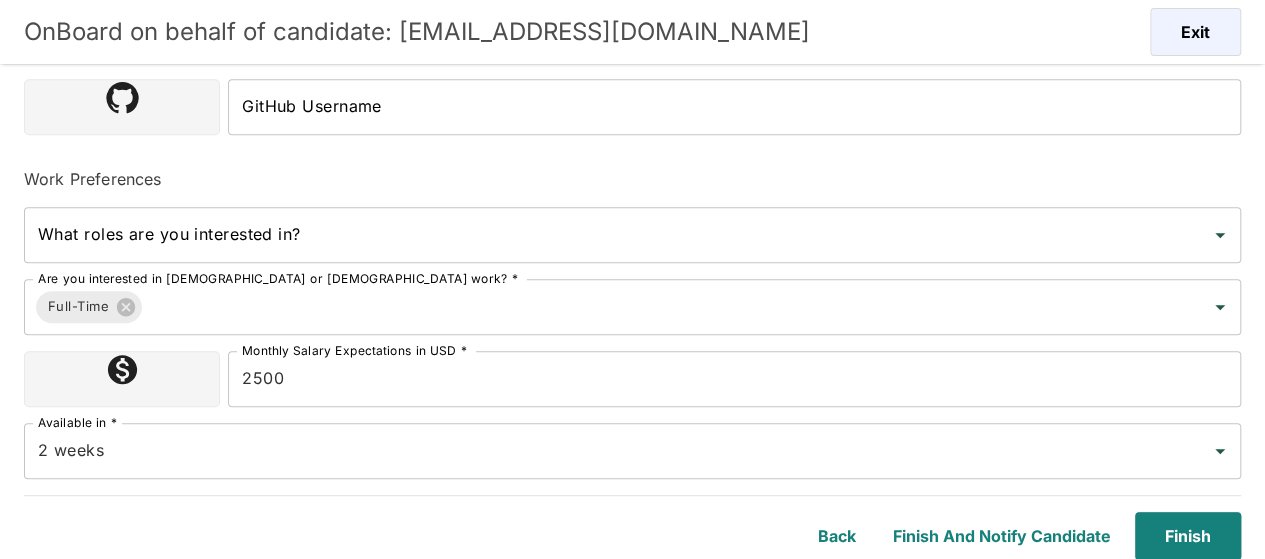 click on "OnBoard on behalf of candidate:   josepharias96@gmail.com Exit Upload Resume 2 Basic Information Step 2 of  2 Basic Information About You First Name * Joseph First Name * Last Name * Arias Last Name * What's the closest major city to where you live? * Heredia, Costa Rica What's the closest major city to where you live? * What country do you live in? * Costa Rica What country do you live in? * Upload Profile Picture LinkedIn Username LinkedIn Username GitHub Username GitHub Username Work Preferences What roles are you interested in? What roles are you interested in? Are you interested in full-time or part-time work? * Full-Time Are you interested in full-time or part-time work? * Monthly Salary Expectations in USD * 2500 Monthly Salary Expectations in USD * Available in * 2 weeks Available in * Back Finish and Notify Candidate Finish" at bounding box center [632, -367] 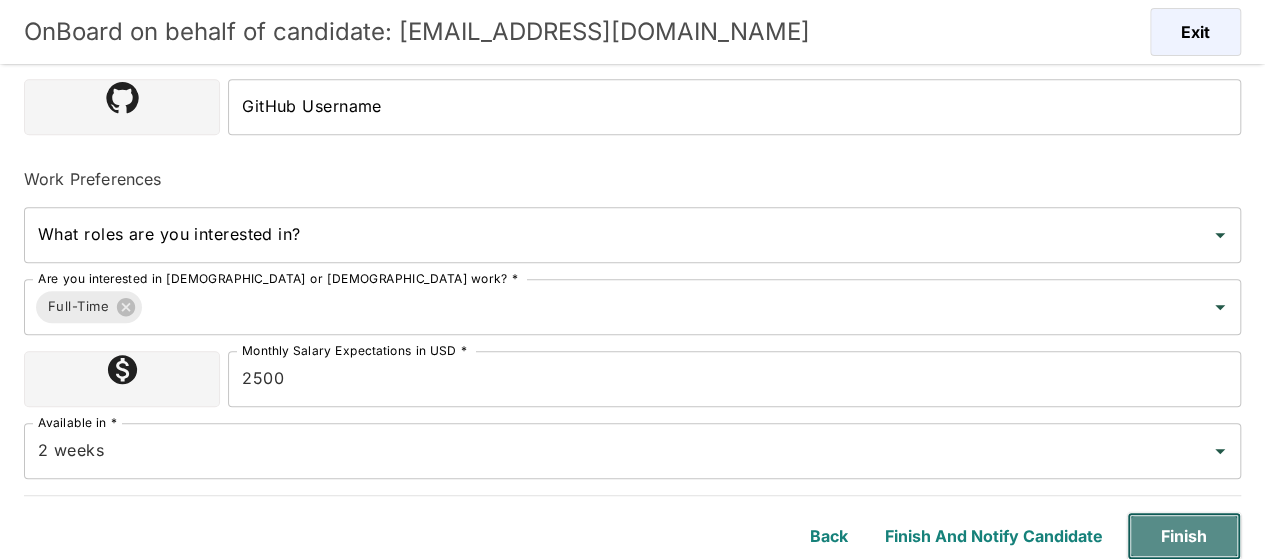 click on "Finish" at bounding box center (1184, 536) 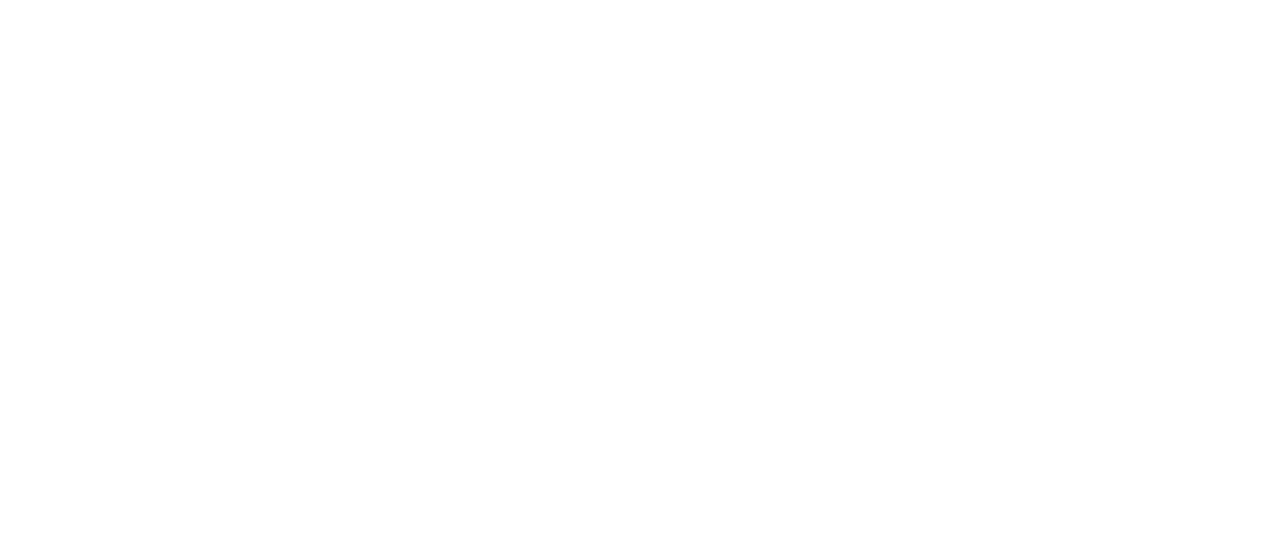 scroll, scrollTop: 0, scrollLeft: 0, axis: both 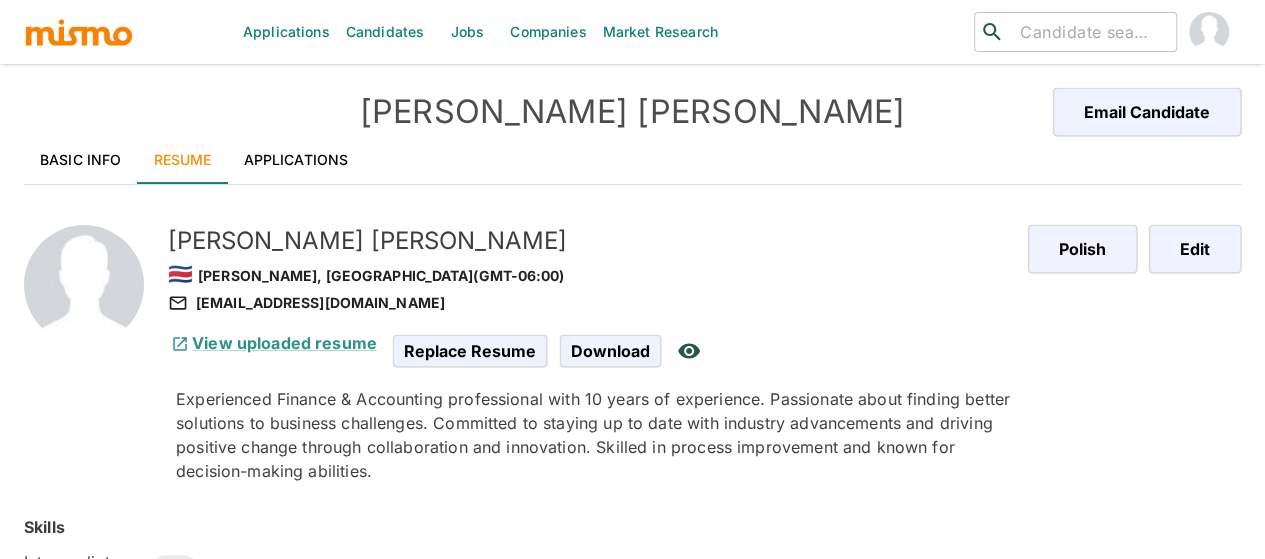 click on "Applications" at bounding box center [296, 160] 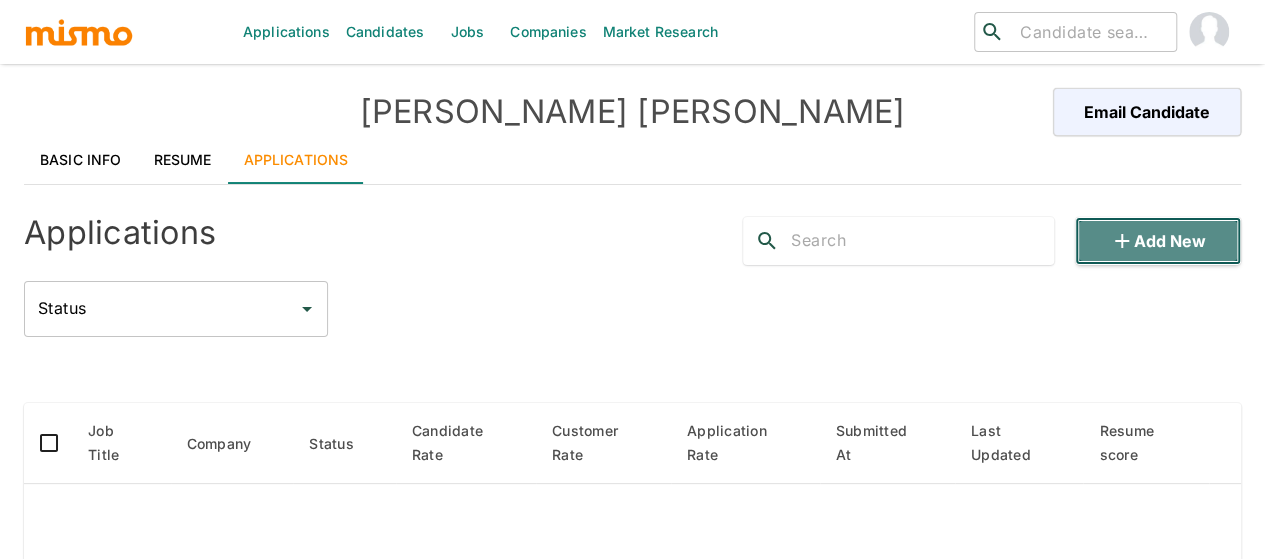 click on "Add new" at bounding box center [1158, 241] 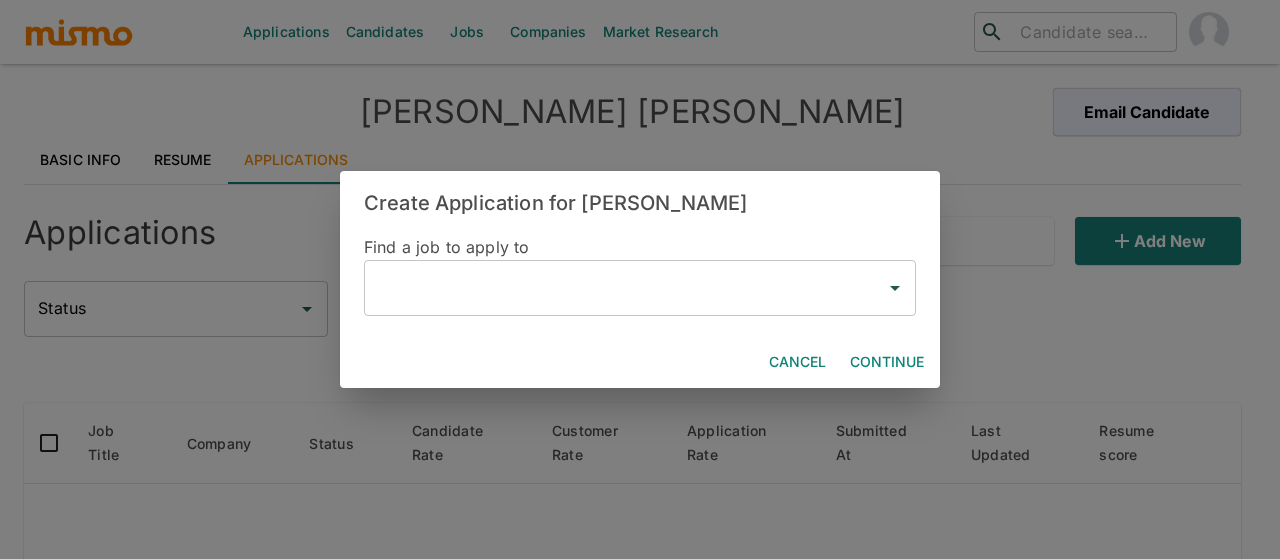 click at bounding box center (625, 288) 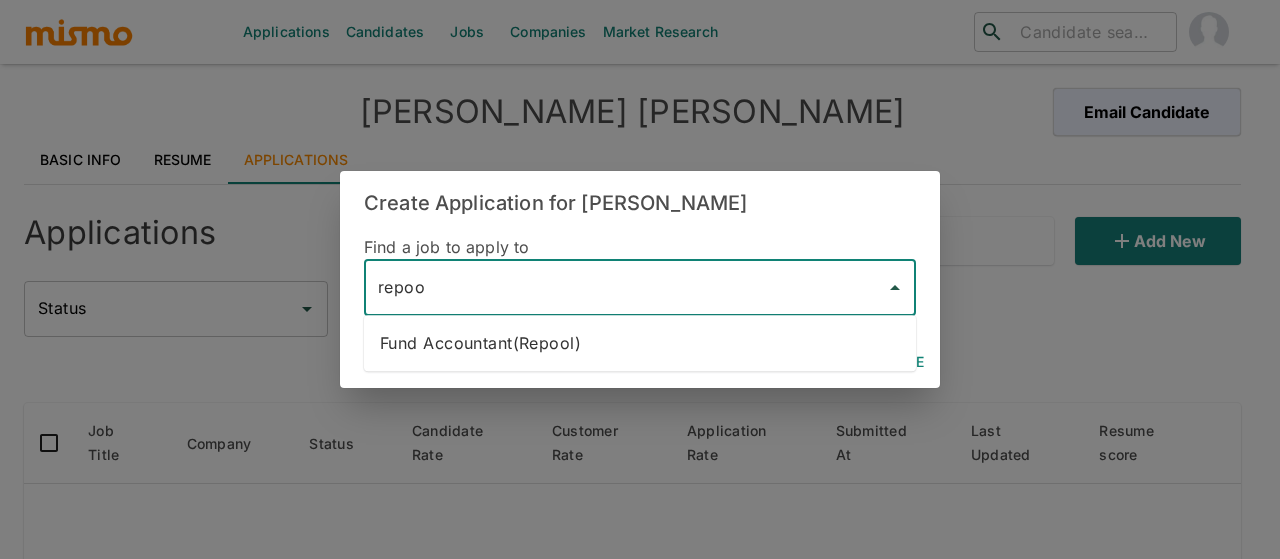 click on "Fund Accountant(Repool)" at bounding box center (640, 343) 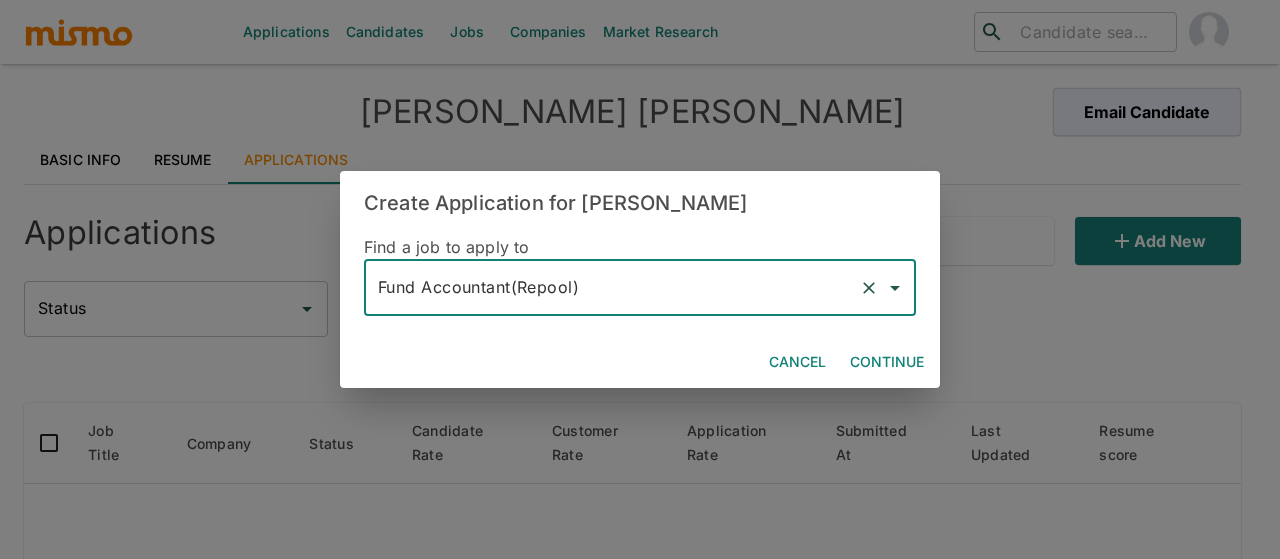 type on "Fund Accountant(Repool)" 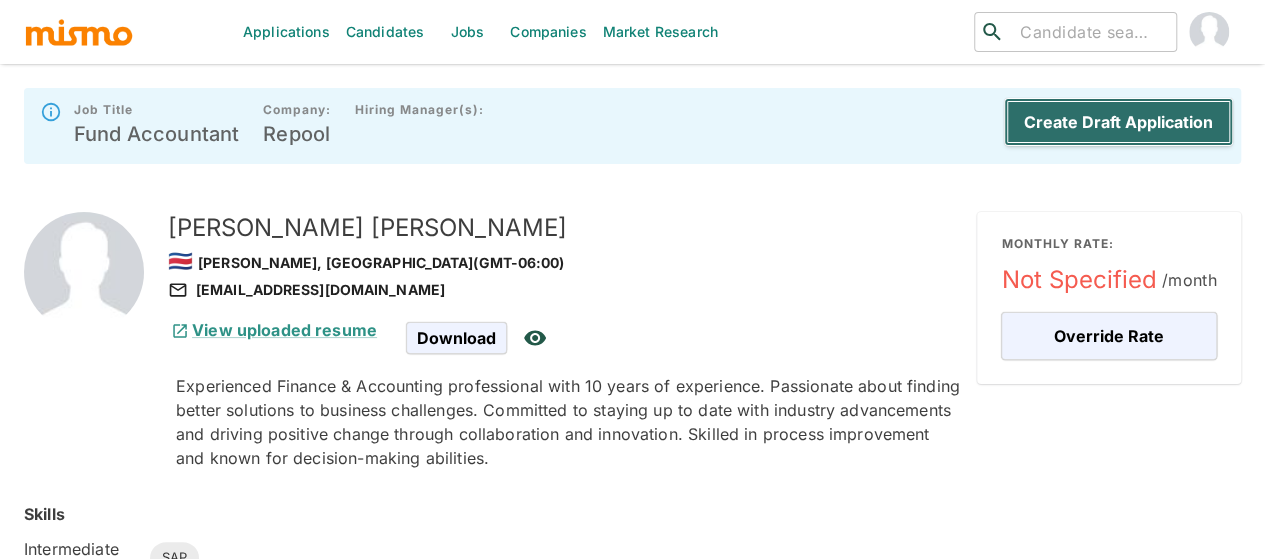 click on "Create Draft Application" at bounding box center [1118, 122] 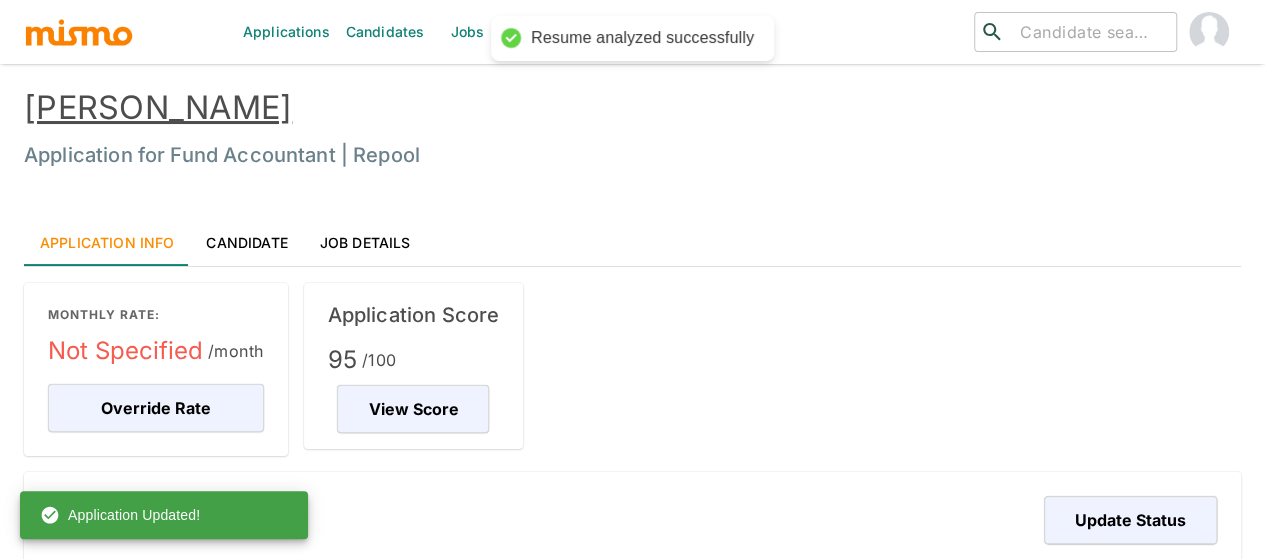 click on "Jobs" at bounding box center (467, 32) 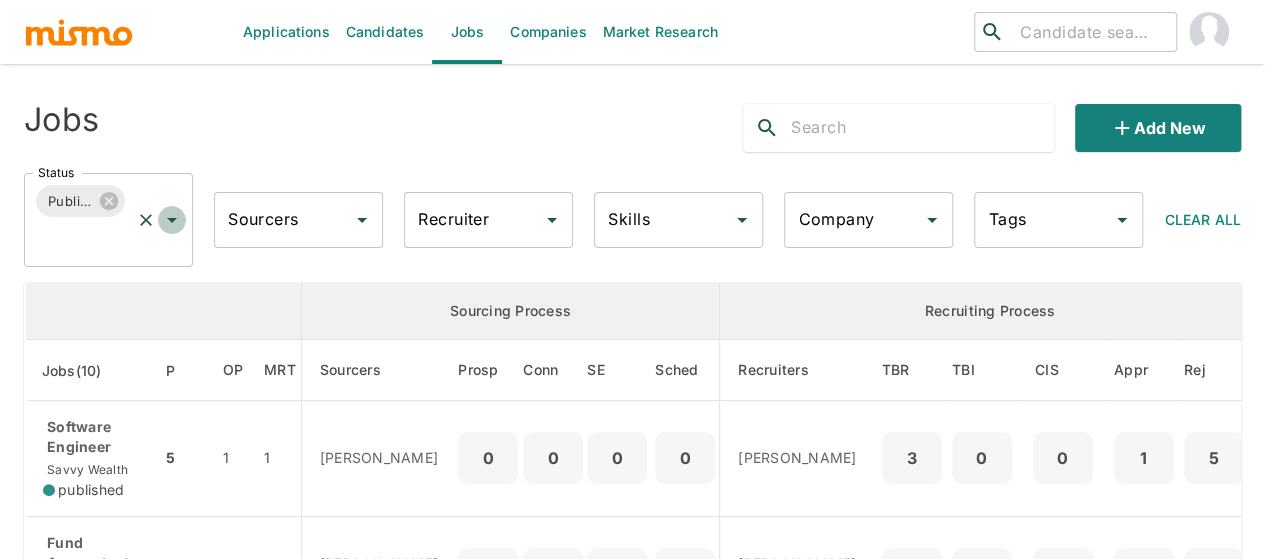 click 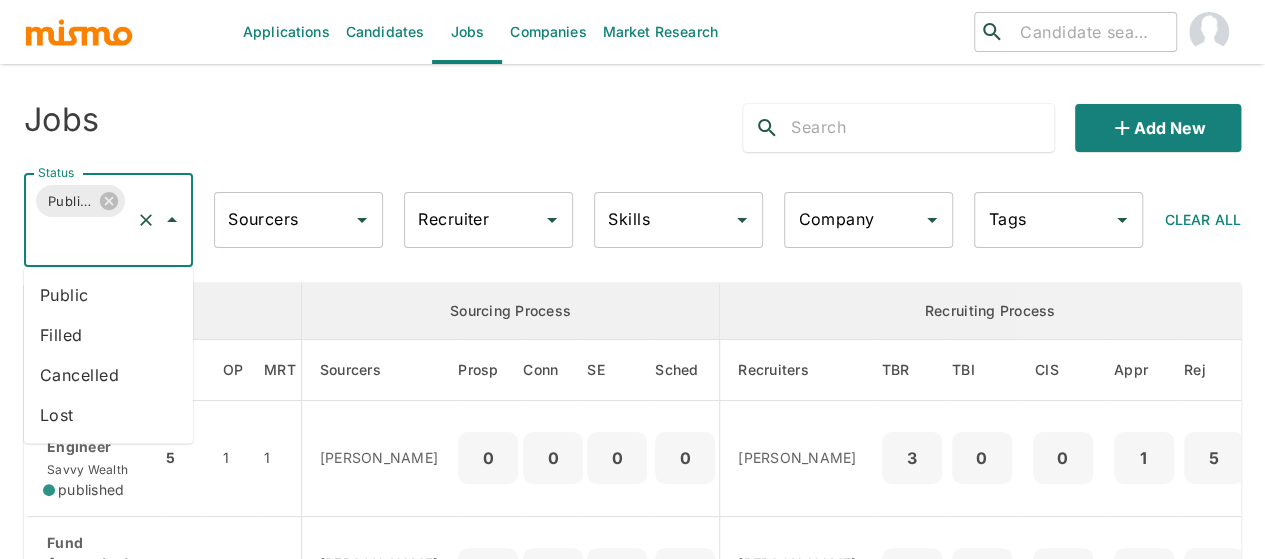 click on "Public" at bounding box center [108, 295] 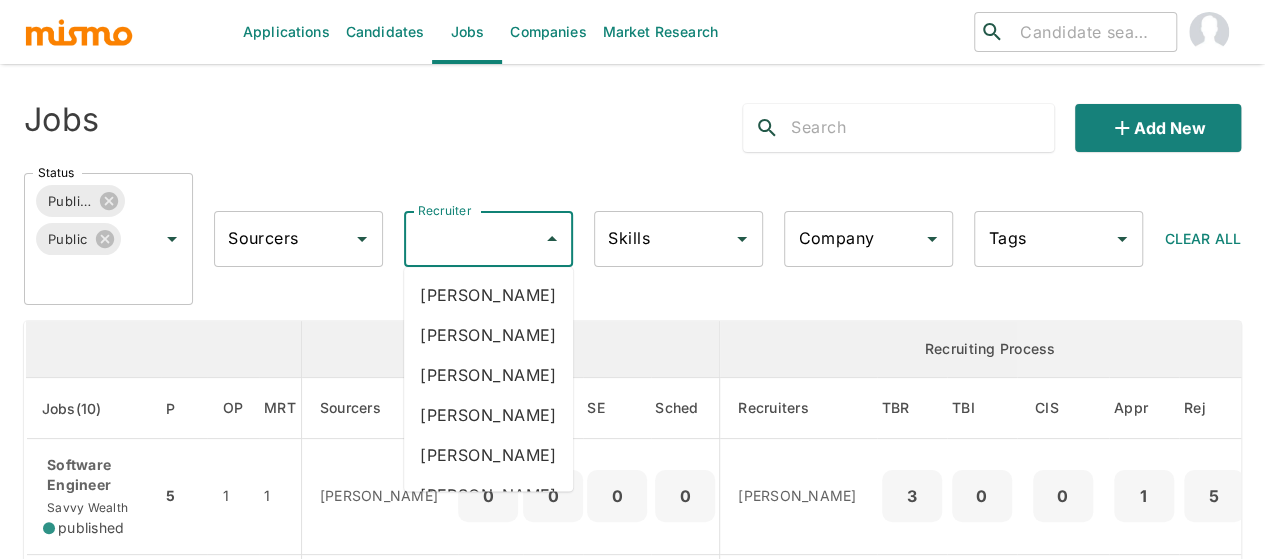 click on "Recruiter" at bounding box center [473, 239] 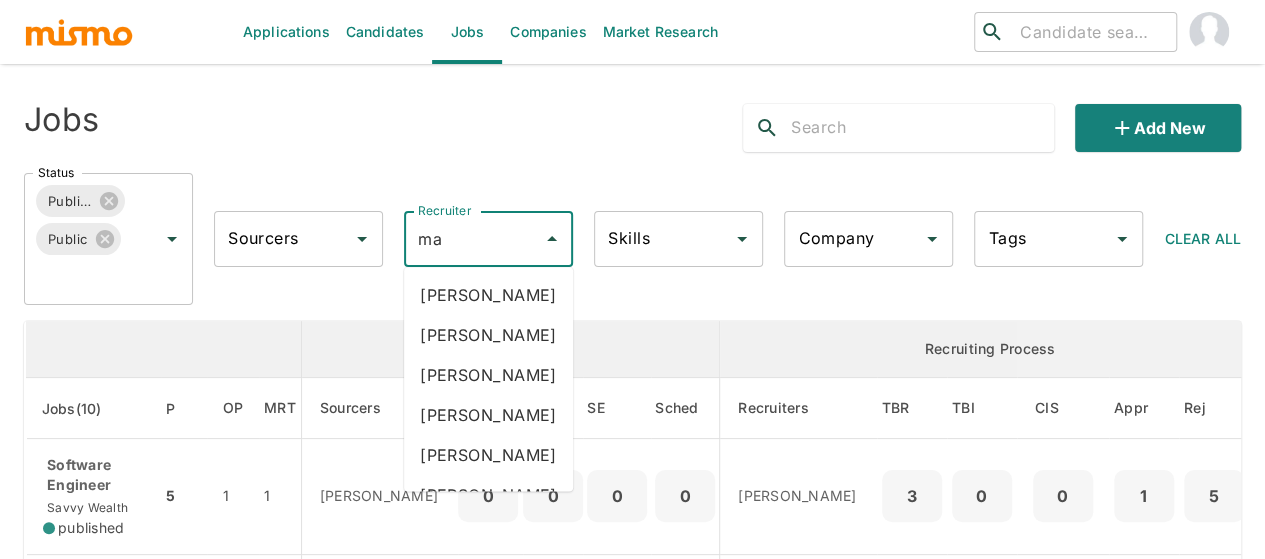 type on "mai" 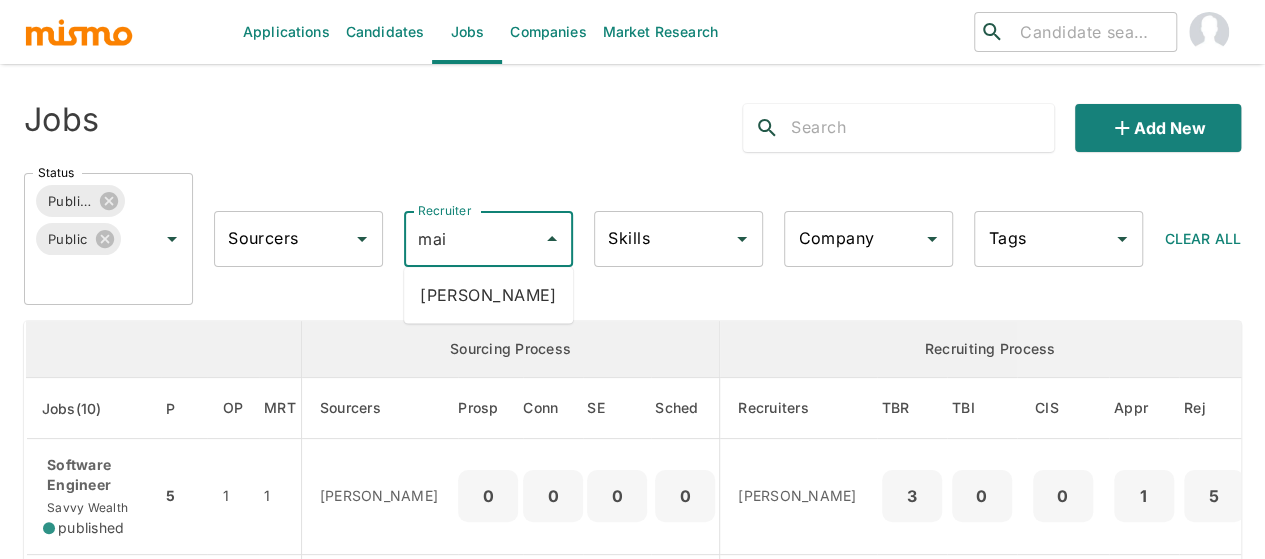 click on "Maia Reyes" at bounding box center [488, 295] 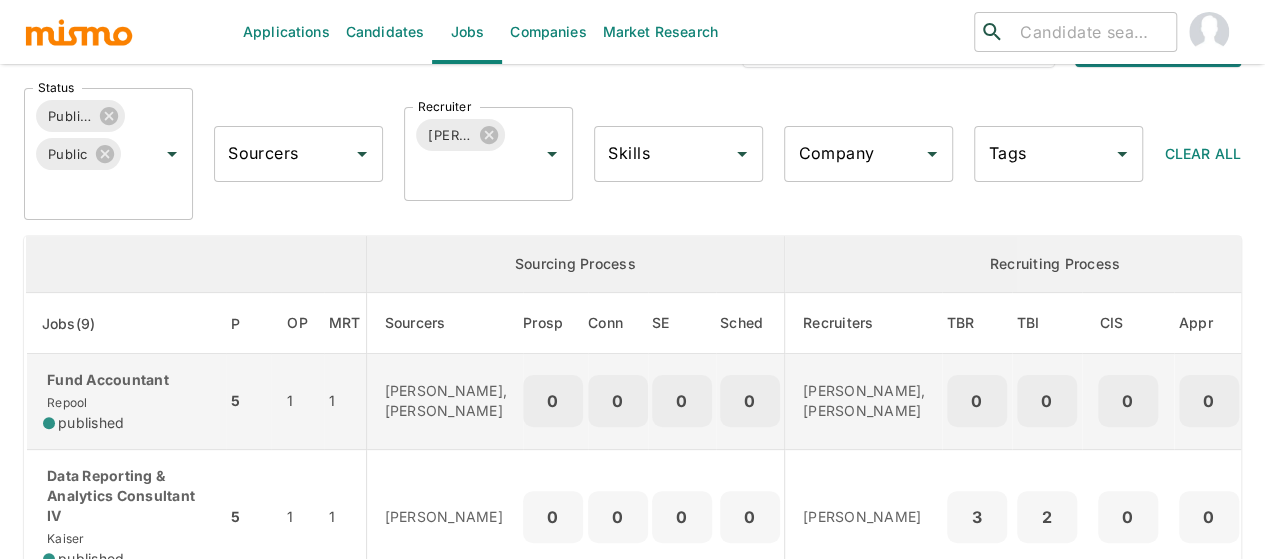 scroll, scrollTop: 200, scrollLeft: 0, axis: vertical 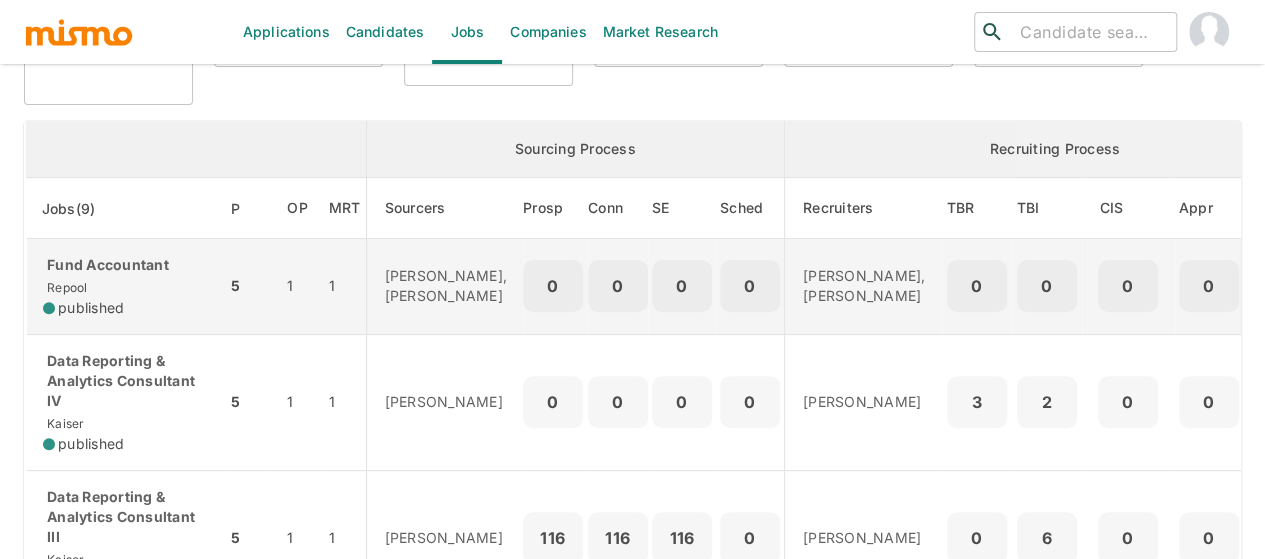 click on "Fund Accountant" at bounding box center (126, 265) 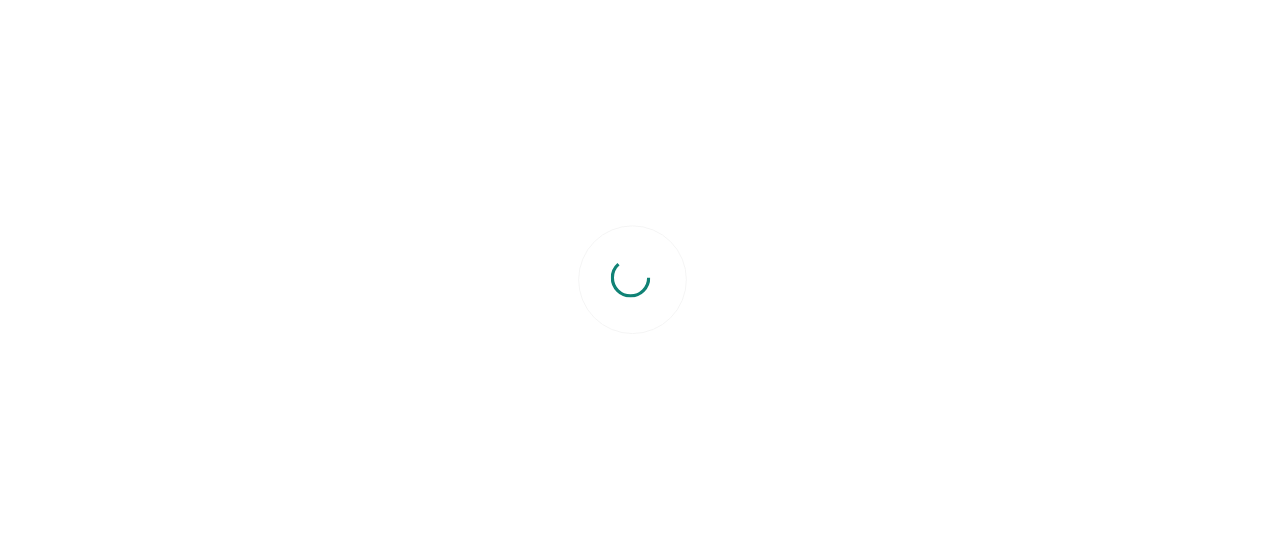 scroll, scrollTop: 0, scrollLeft: 0, axis: both 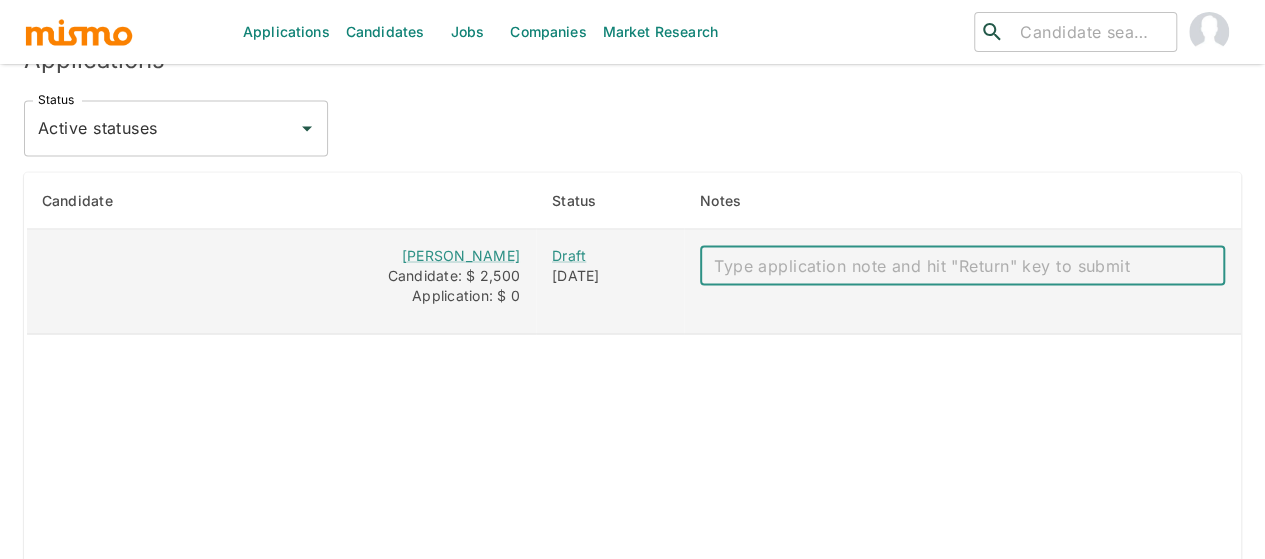 click at bounding box center [962, 265] 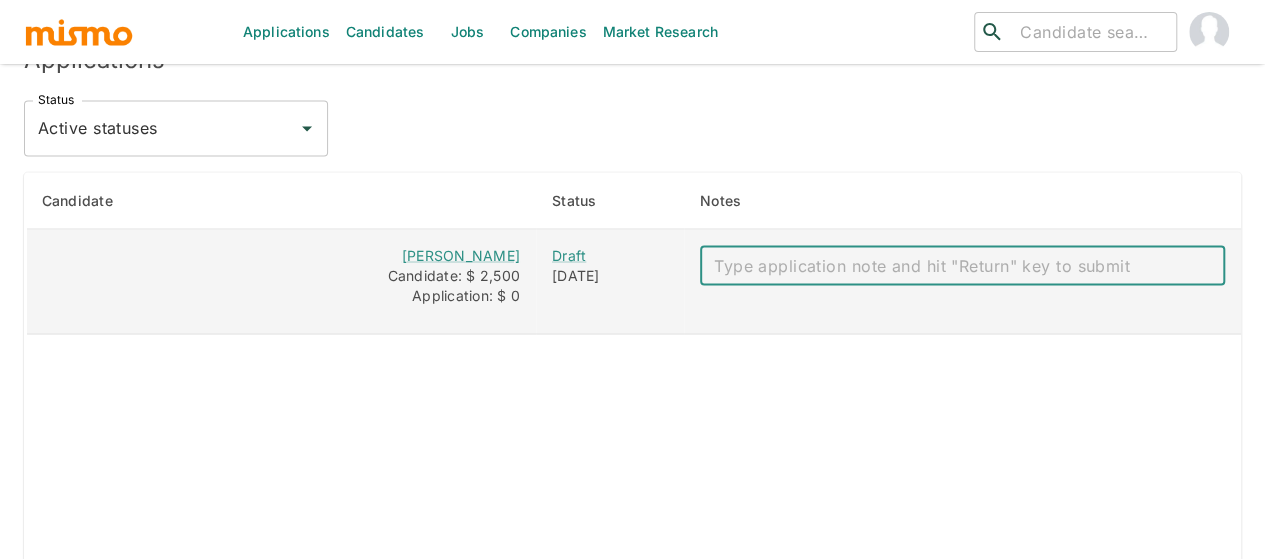 paste on "Salary: 2,5 -3M
Notice: 2 WEEKS
Bachelor: Bachelor’s degree, Accounting
Phone: 8756 1276
Mail: josepharias96@gmail.com
English: b2+
Joseph is a seasoned professional with over 10 years of experience in accounting. He has strong expertise in finance, financial reporting, Power BI, and Excel. He has worked with US GAAP standards and is experienced in calculating and reviewing Net Asset Value (NAV). Joseph holds a C1 level of English proficiency and a Bachelor's degree in Accounting. He is highly interested in the opportunity at Repool, and we believe he is a well-rounded candidate for the position." 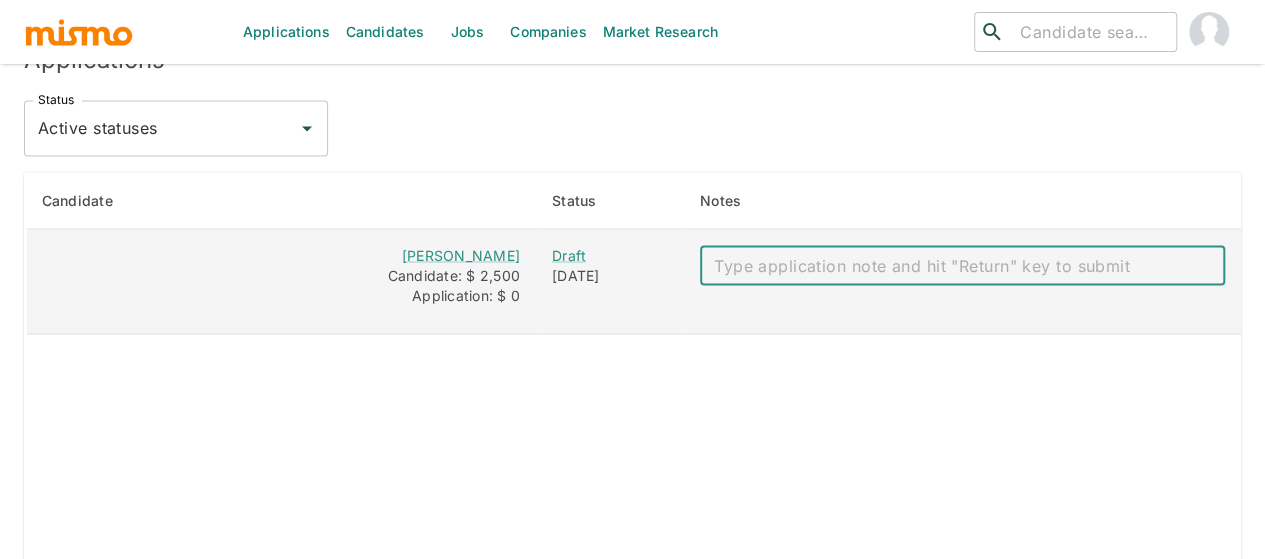 type on "Salary: 2,5 -3M
Notice: 2 WEEKS
Bachelor: Bachelor’s degree, Accounting
Phone: 8756 1276
Mail: josepharias96@gmail.com
English: b2+
Joseph is a seasoned professional with over 10 years of experience in accounting. He has strong expertise in finance, financial reporting, Power BI, and Excel. He has worked with US GAAP standards and is experienced in calculating and reviewing Net Asset Value (NAV). Joseph holds a C1 level of English proficiency and a Bachelor's degree in Accounting. He is highly interested in the opportunity at Repool, and we believe he is a well-rounded candidate for the position." 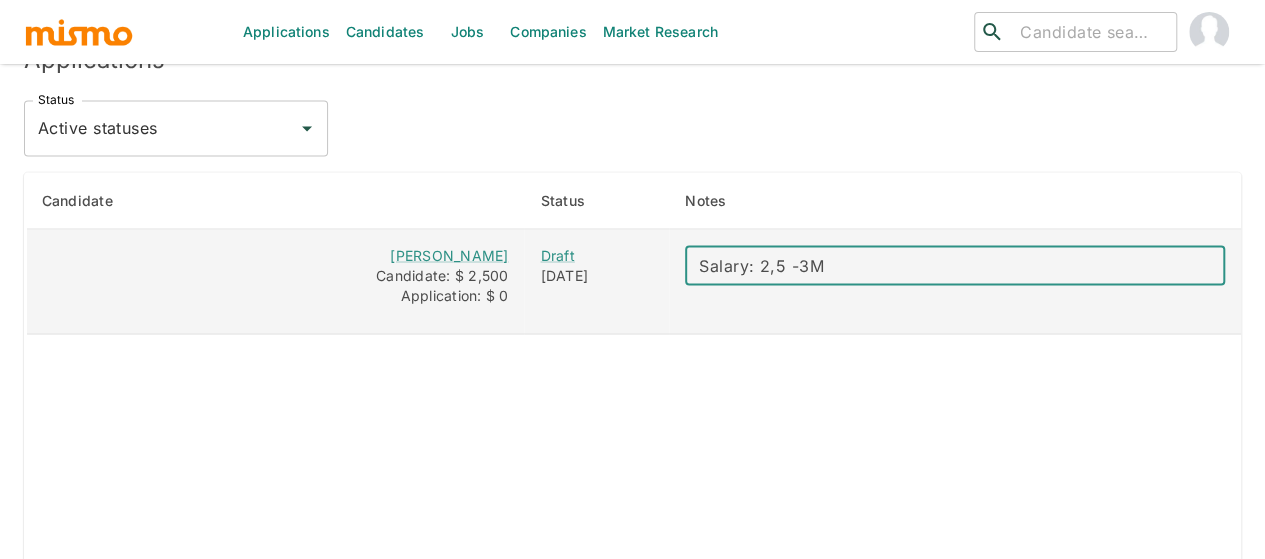 scroll, scrollTop: 342, scrollLeft: 0, axis: vertical 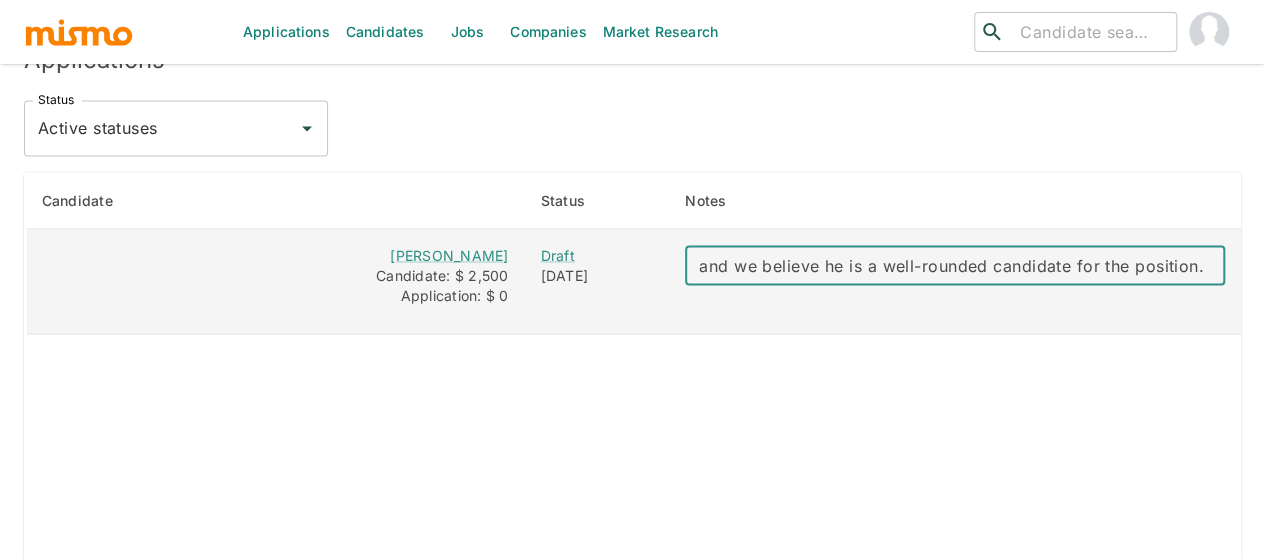 type 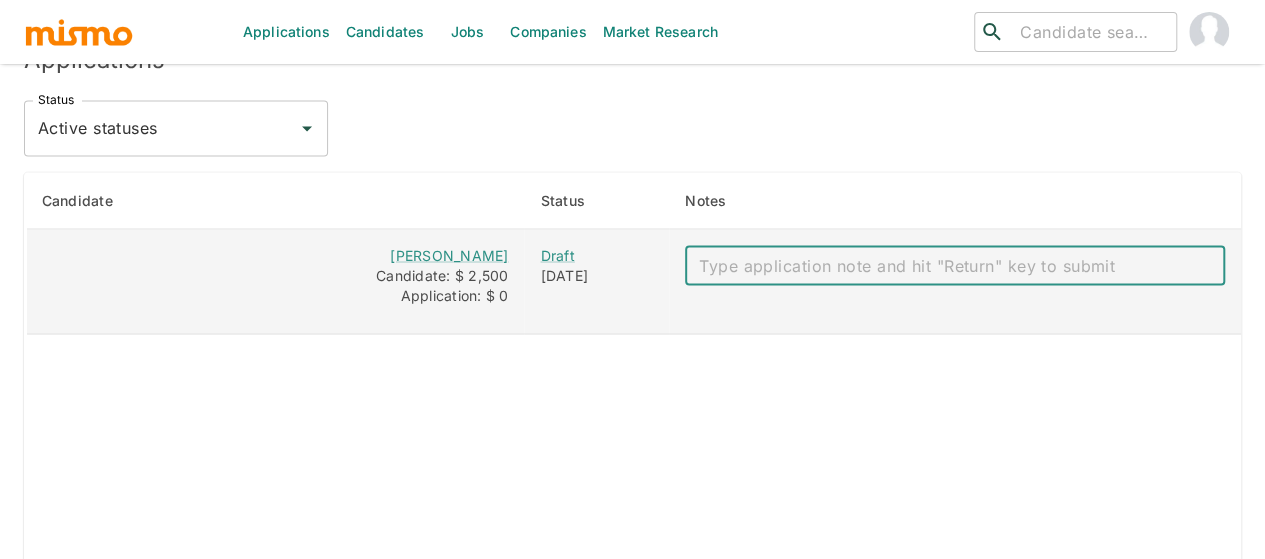 scroll, scrollTop: 0, scrollLeft: 0, axis: both 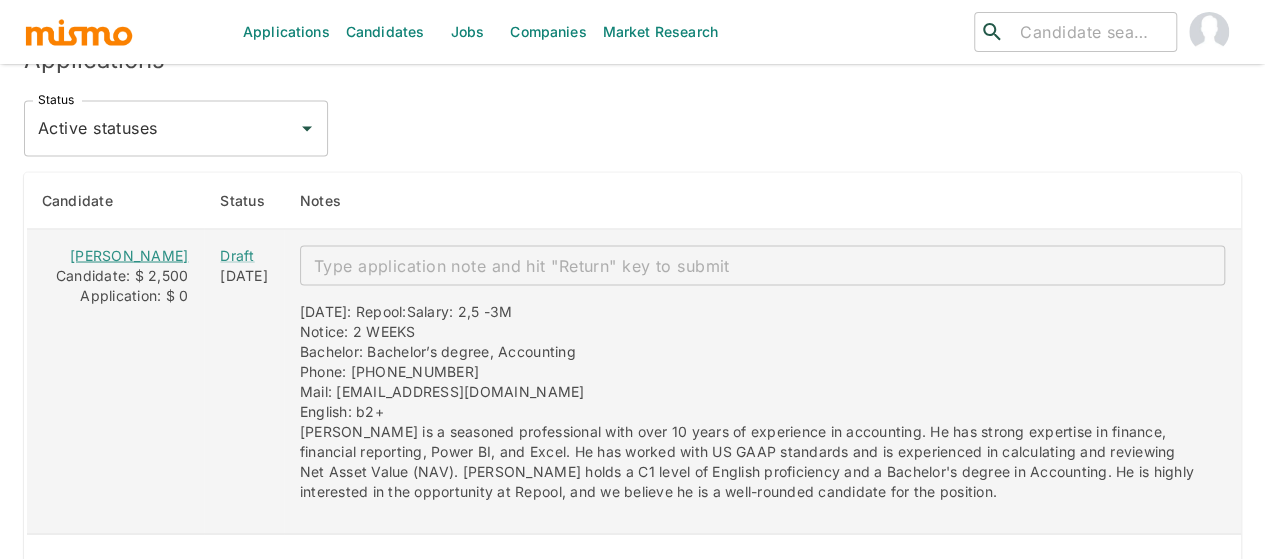 click on "[PERSON_NAME]" at bounding box center [129, 254] 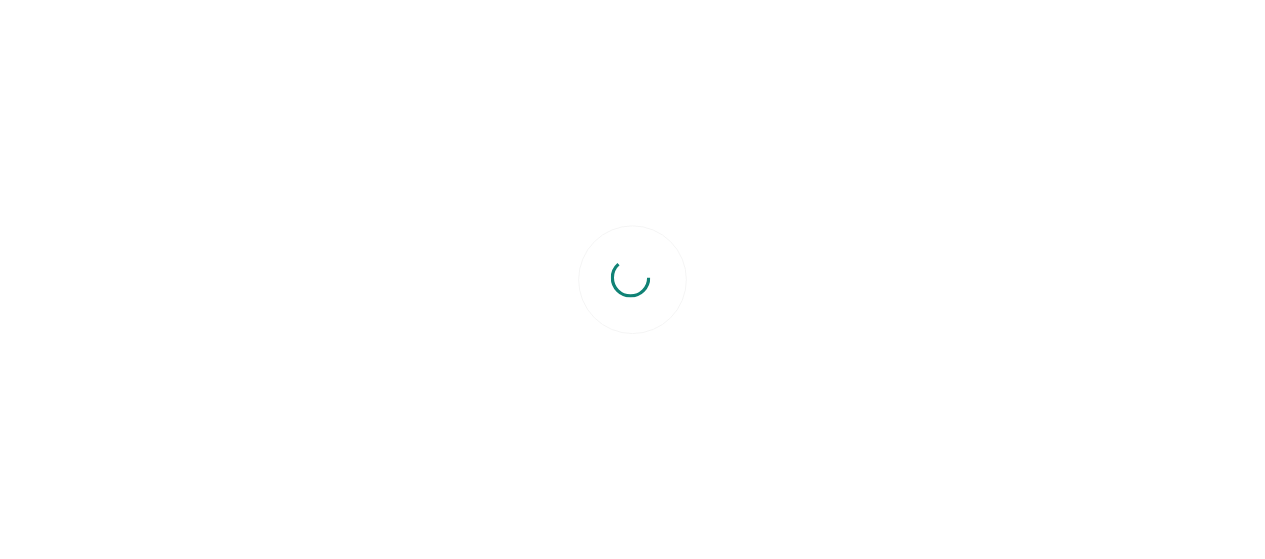 scroll, scrollTop: 0, scrollLeft: 0, axis: both 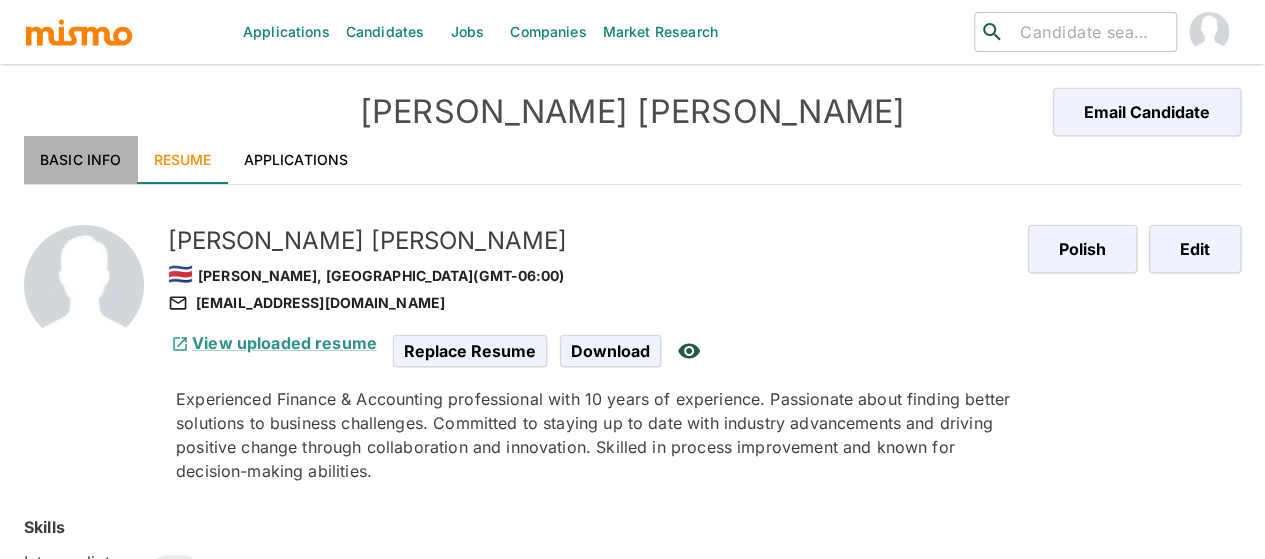 click on "Basic Info" at bounding box center (81, 160) 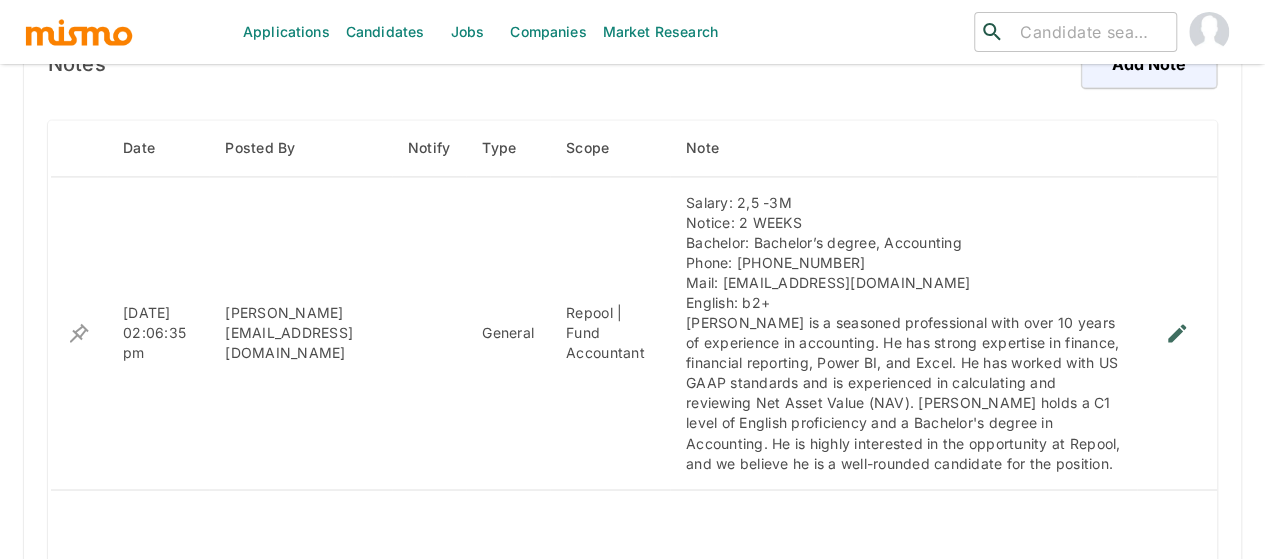 scroll, scrollTop: 1600, scrollLeft: 0, axis: vertical 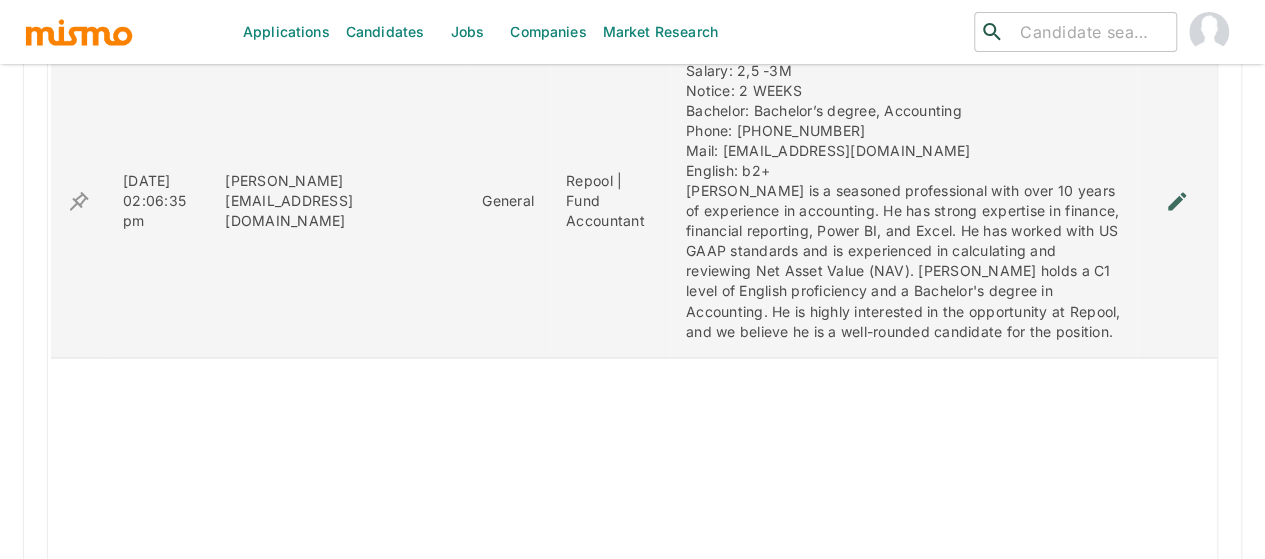 click 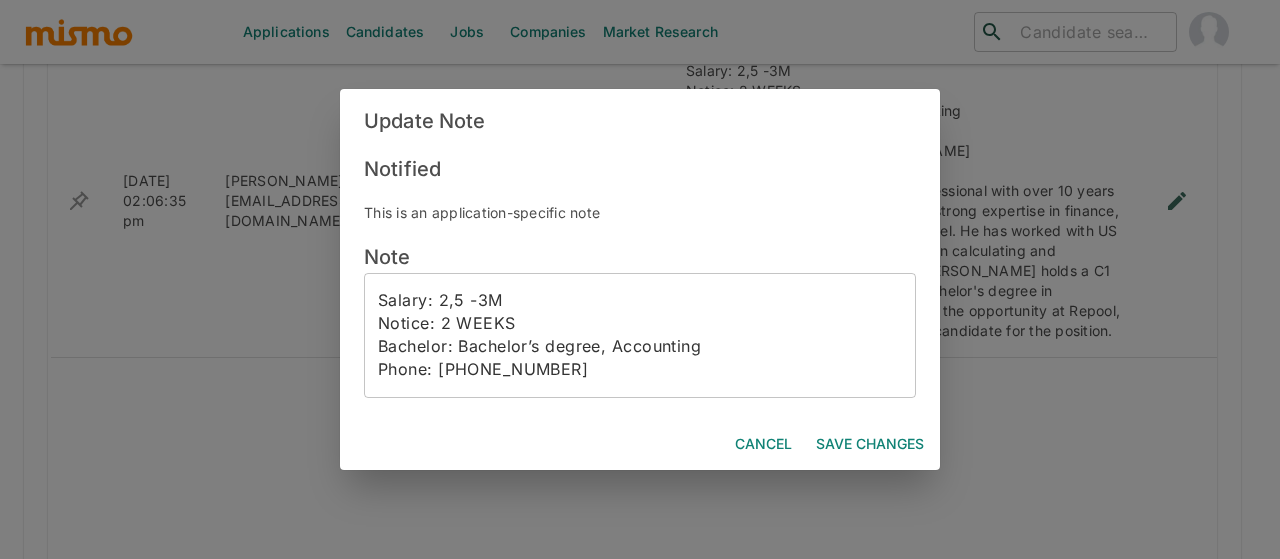 click on "Salary: 2,5 -3M
Notice: 2 WEEKS
Bachelor: Bachelor’s degree, Accounting
Phone: 8756 1276
Mail: josepharias96@gmail.com
English: b2+
Joseph is a seasoned professional with over 10 years of experience in accounting. He has strong expertise in finance, financial reporting, Power BI, and Excel. He has worked with US GAAP standards and is experienced in calculating and reviewing Net Asset Value (NAV). Joseph holds a C1 level of English proficiency and a Bachelor's degree in Accounting. He is highly interested in the opportunity at Repool, and we believe he is a well-rounded candidate for the position." at bounding box center [640, 335] 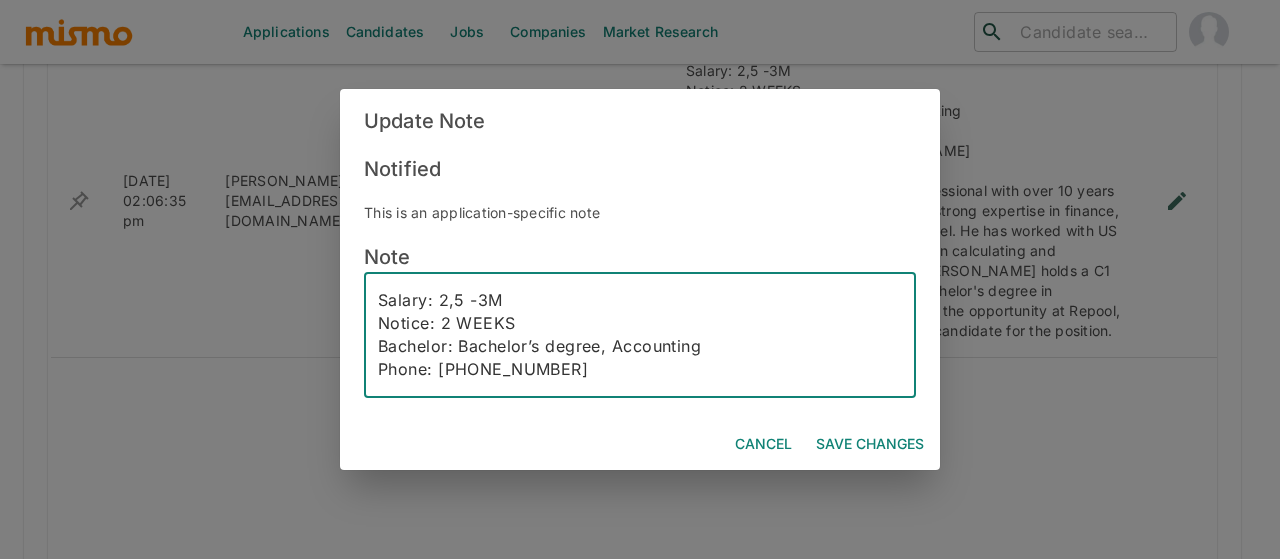 click on "Salary: 2,5 -3M
Notice: 2 WEEKS
Bachelor: Bachelor’s degree, Accounting
Phone: 8756 1276
Mail: josepharias96@gmail.com
English: b2+
Joseph is a seasoned professional with over 10 years of experience in accounting. He has strong expertise in finance, financial reporting, Power BI, and Excel. He has worked with US GAAP standards and is experienced in calculating and reviewing Net Asset Value (NAV). Joseph holds a C1 level of English proficiency and a Bachelor's degree in Accounting. He is highly interested in the opportunity at Repool, and we believe he is a well-rounded candidate for the position." at bounding box center (640, 335) 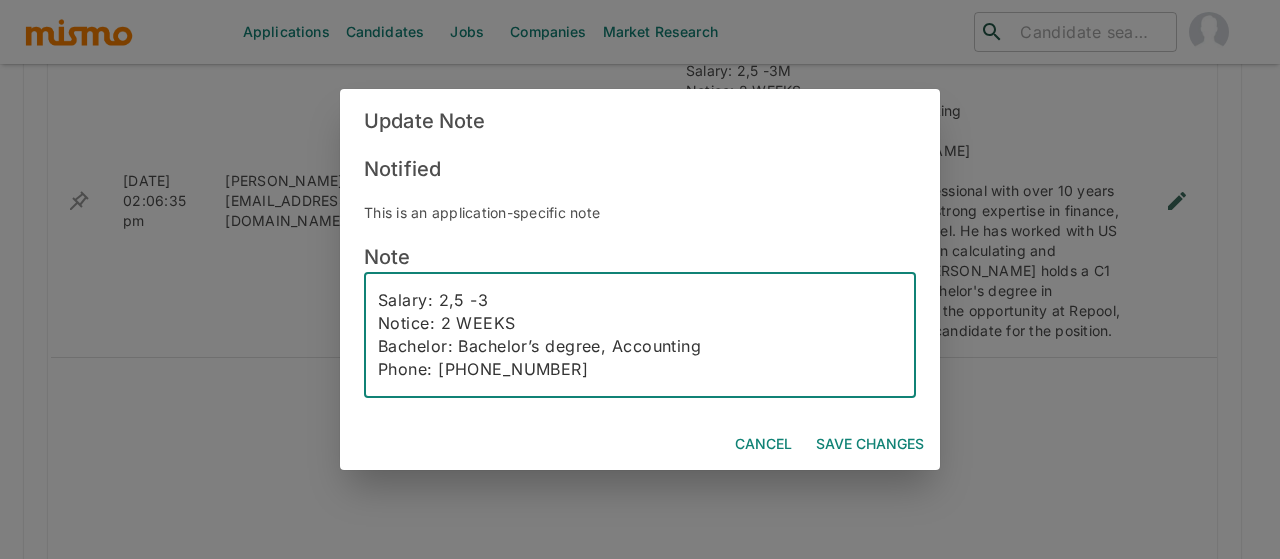 type on "Salary: 2,5 -3
Notice: 2 WEEKS
Bachelor: Bachelor’s degree, Accounting
Phone: 8756 1276
Mail: josepharias96@gmail.com
English: b2+
Joseph is a seasoned professional with over 10 years of experience in accounting. He has strong expertise in finance, financial reporting, Power BI, and Excel. He has worked with US GAAP standards and is experienced in calculating and reviewing Net Asset Value (NAV). Joseph holds a C1 level of English proficiency and a Bachelor's degree in Accounting. He is highly interested in the opportunity at Repool, and we believe he is a well-rounded candidate for the position." 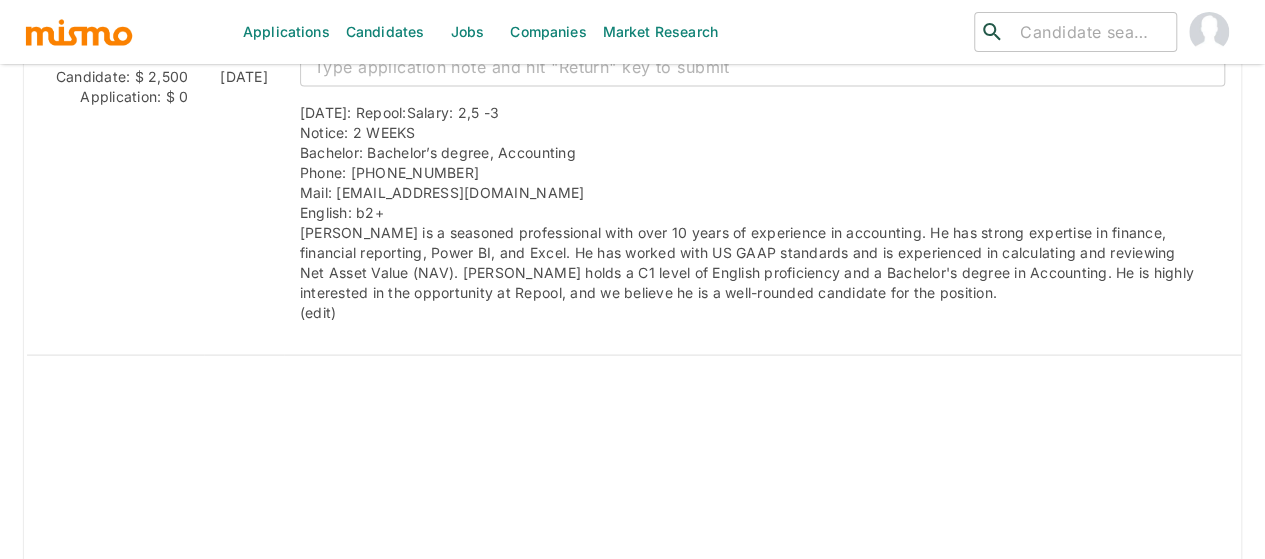 scroll, scrollTop: 1781, scrollLeft: 0, axis: vertical 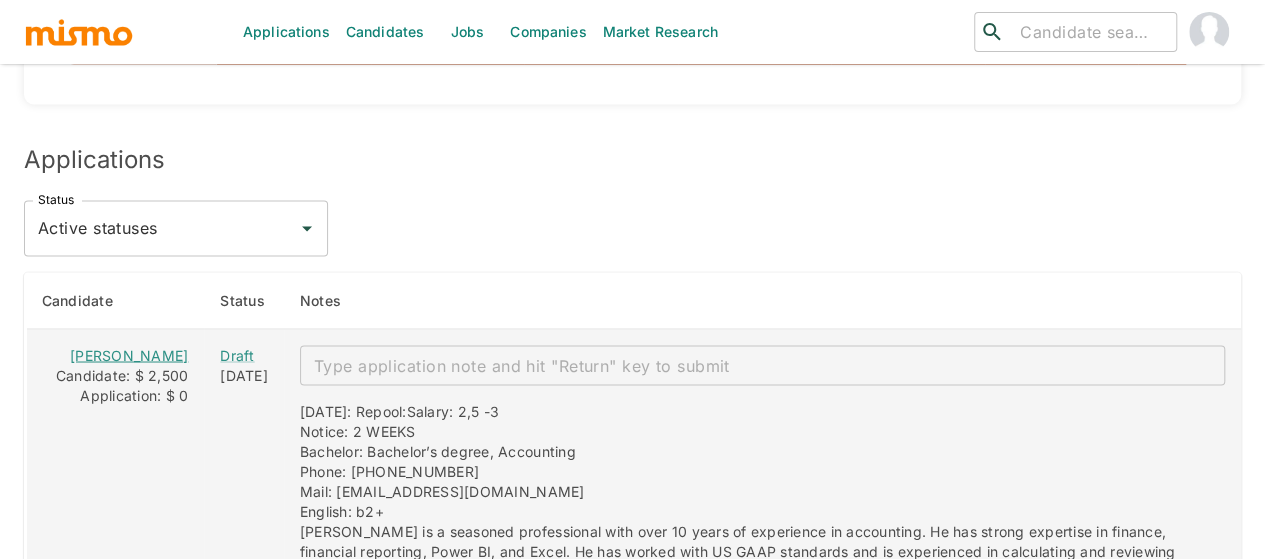click on "[PERSON_NAME]" at bounding box center [129, 354] 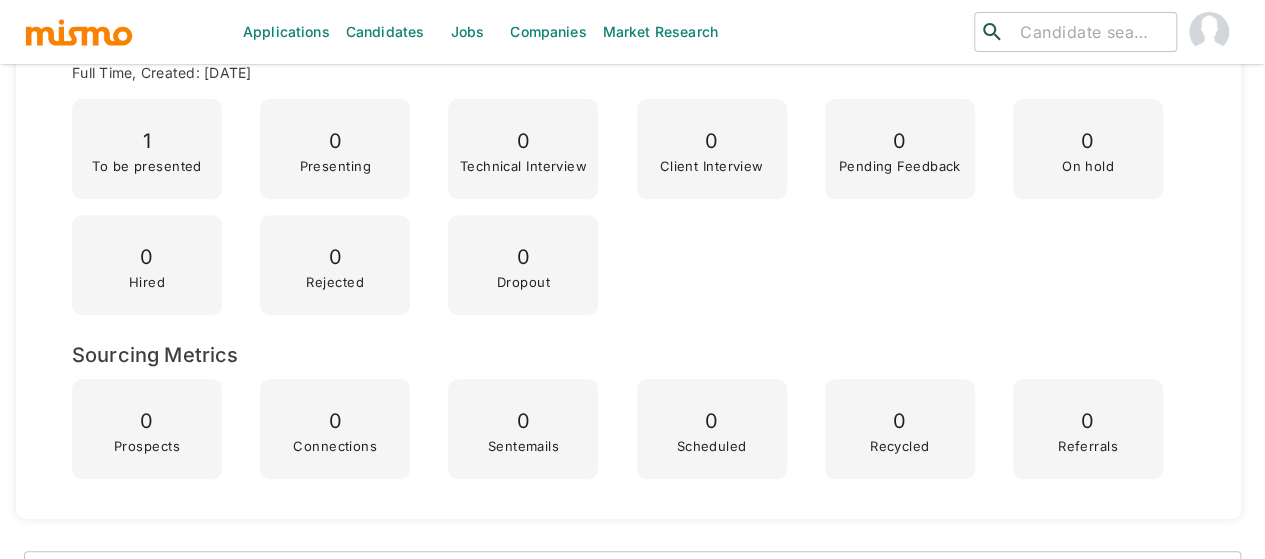 scroll, scrollTop: 0, scrollLeft: 0, axis: both 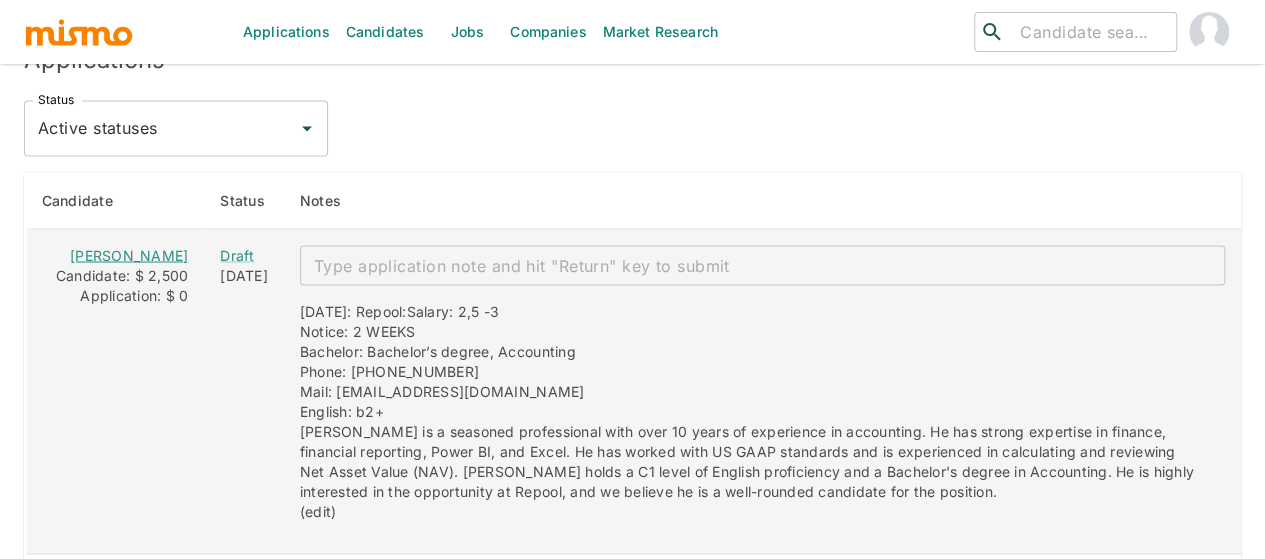 click on "[PERSON_NAME]" at bounding box center (129, 254) 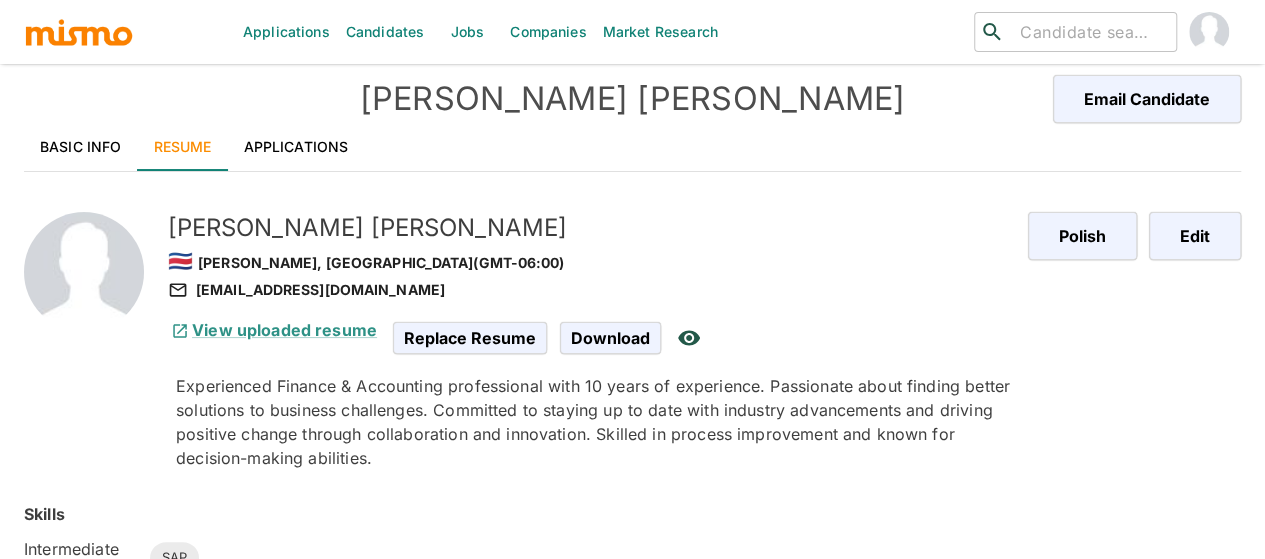 scroll, scrollTop: 0, scrollLeft: 0, axis: both 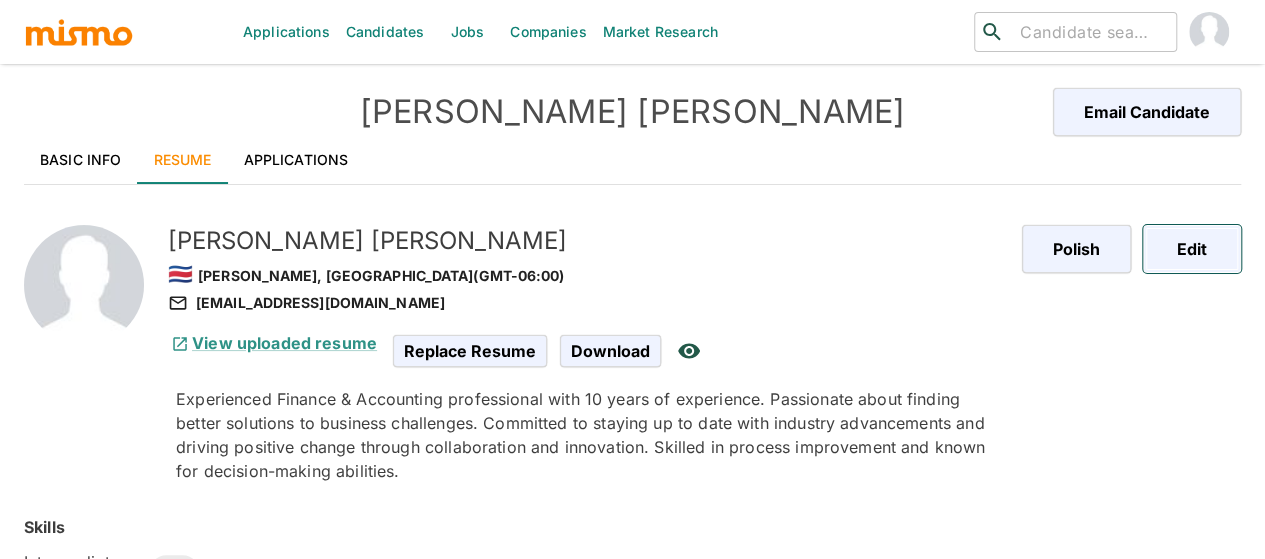 drag, startPoint x: 1197, startPoint y: 252, endPoint x: 0, endPoint y: 314, distance: 1198.6046 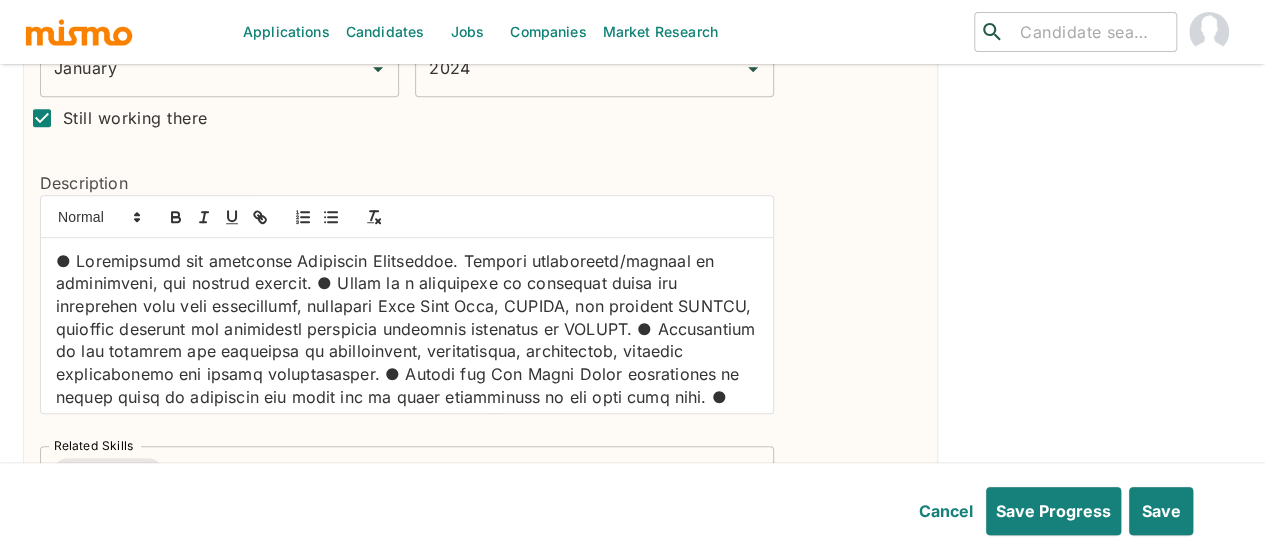 scroll, scrollTop: 800, scrollLeft: 0, axis: vertical 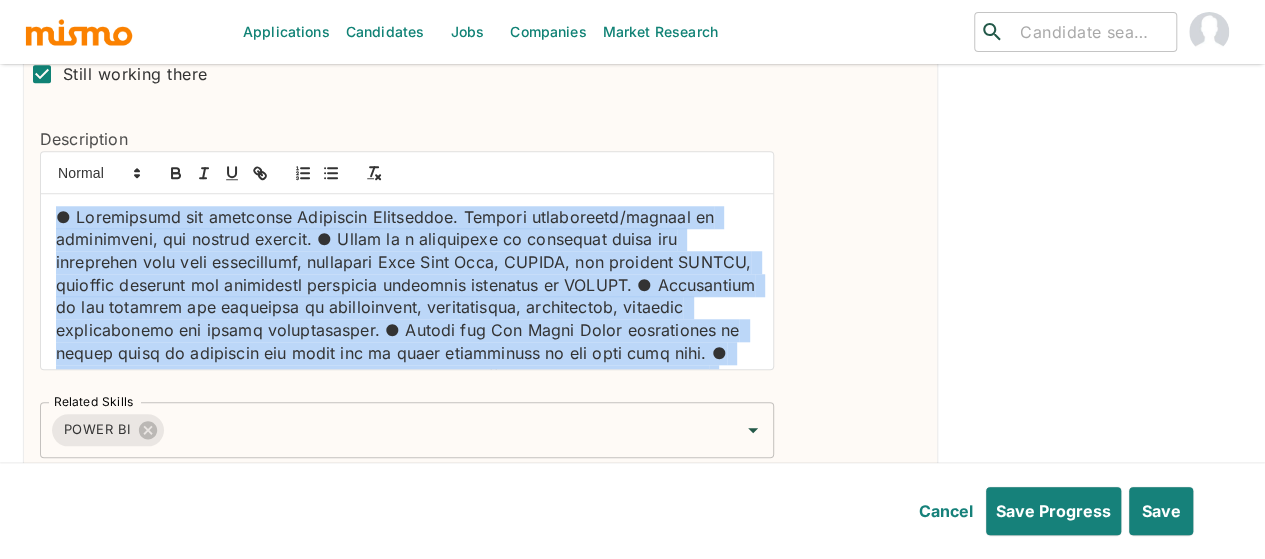 drag, startPoint x: 94, startPoint y: 333, endPoint x: 51, endPoint y: 197, distance: 142.6359 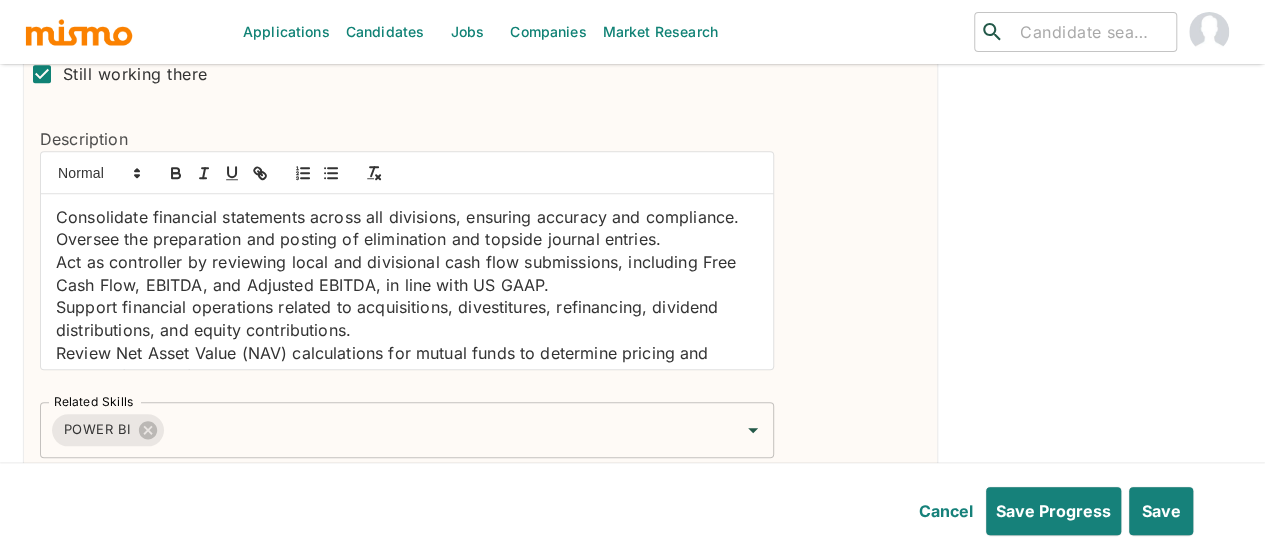 scroll, scrollTop: 0, scrollLeft: 0, axis: both 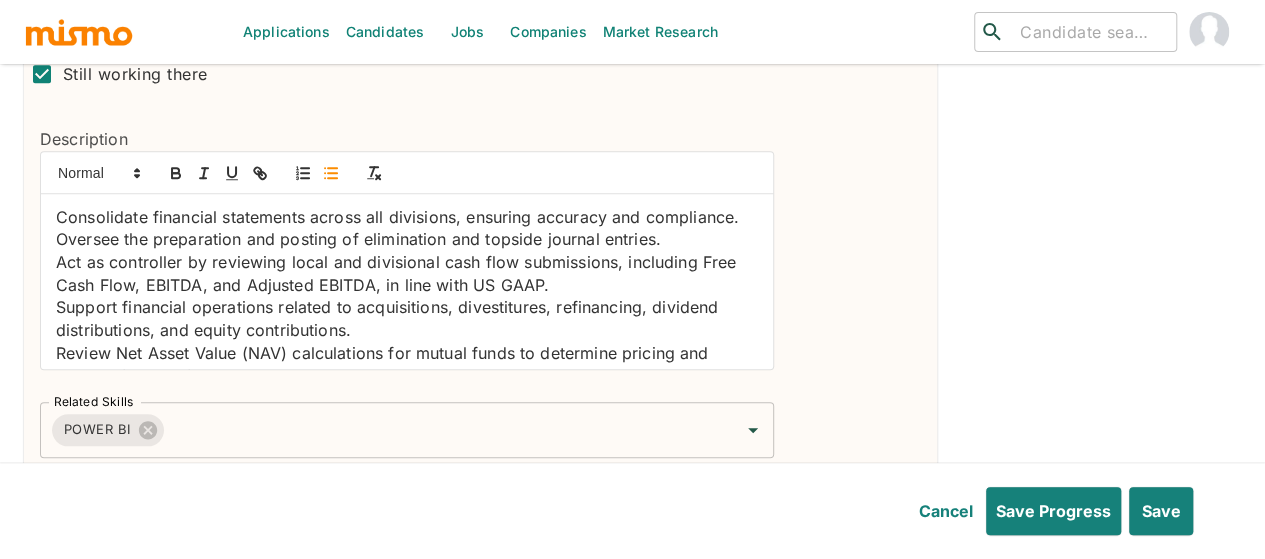 click 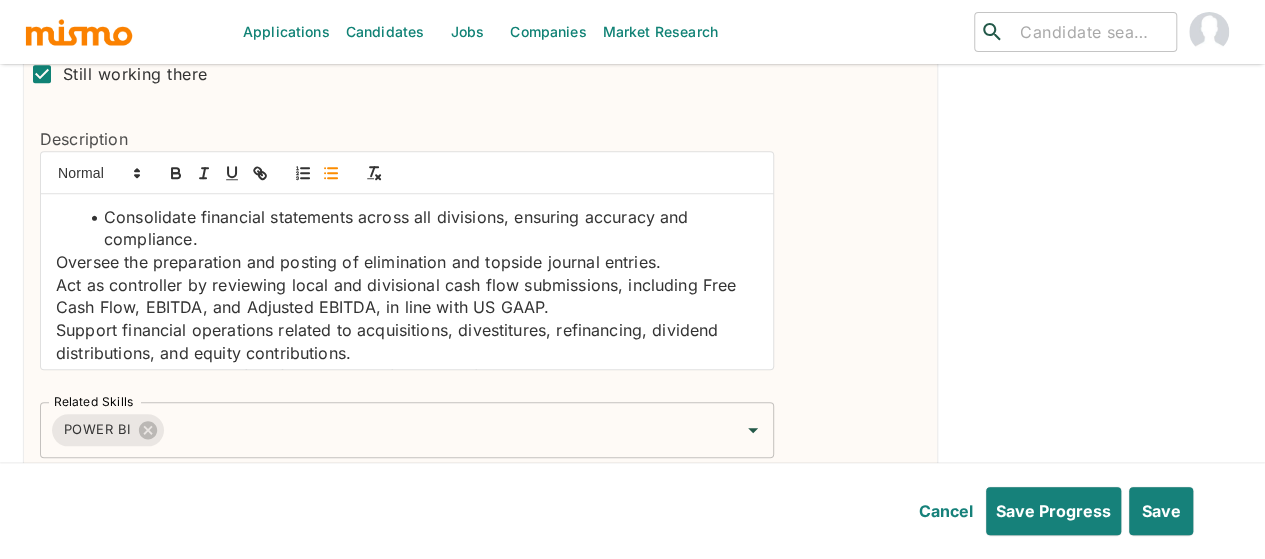 click on "Consolidate financial statements across all divisions, ensuring accuracy and compliance. Oversee the preparation and posting of elimination and topside journal entries. Act as controller by reviewing local and divisional cash flow submissions, including Free Cash Flow, EBITDA, and Adjusted EBITDA, in line with US GAAP. Support financial operations related to acquisitions, divestitures, refinancing, dividend distributions, and equity contributions. Review Net Asset Value (NAV) calculations for mutual funds to determine pricing and monitor fund performance over time. Reduce MEC (Month-End Close) reporting time by 20% through the development of improved review templates using Excel and Power Query, including reconciliations of retained earnings and investment/equity balances across all entities." at bounding box center (407, 281) 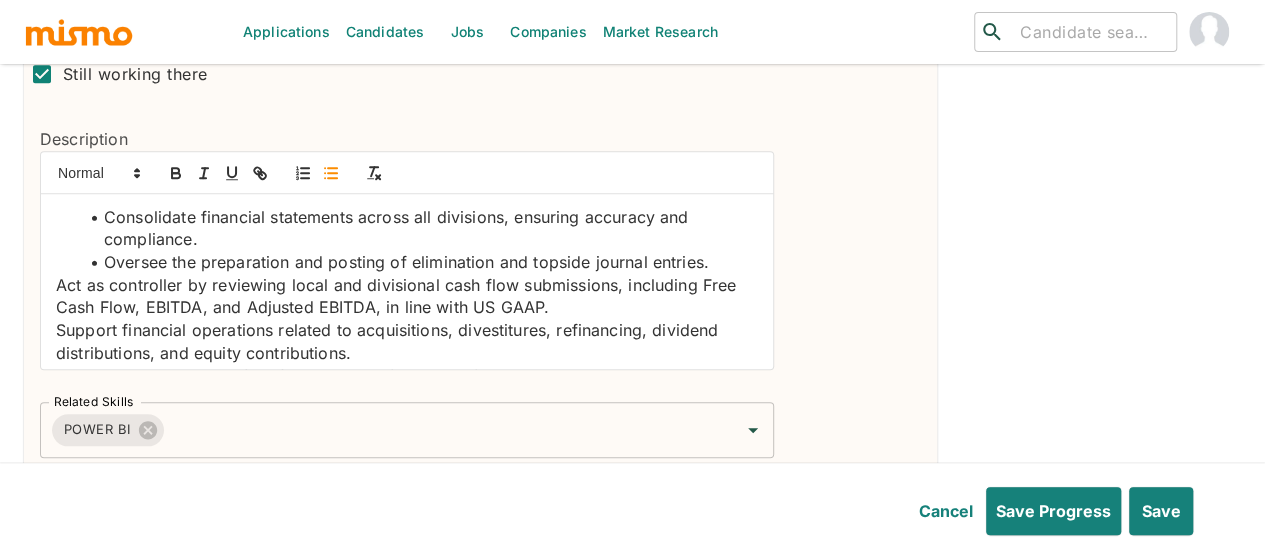 click on "Consolidate financial statements across all divisions, ensuring accuracy and compliance. Oversee the preparation and posting of elimination and topside journal entries. Act as controller by reviewing local and divisional cash flow submissions, including Free Cash Flow, EBITDA, and Adjusted EBITDA, in line with US GAAP. Support financial operations related to acquisitions, divestitures, refinancing, dividend distributions, and equity contributions. Review Net Asset Value (NAV) calculations for mutual funds to determine pricing and monitor fund performance over time. Reduce MEC (Month-End Close) reporting time by 20% through the development of improved review templates using Excel and Power Query, including reconciliations of retained earnings and investment/equity balances across all entities." at bounding box center [407, 281] 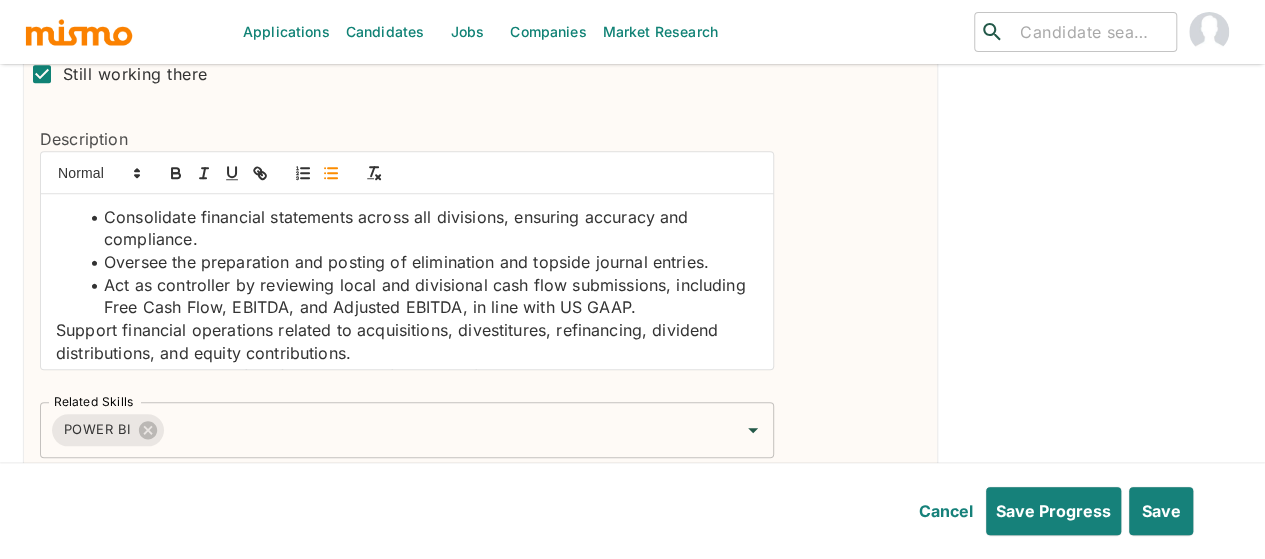 click on "Consolidate financial statements across all divisions, ensuring accuracy and compliance. Oversee the preparation and posting of elimination and topside journal entries. Act as controller by reviewing local and divisional cash flow submissions, including Free Cash Flow, EBITDA, and Adjusted EBITDA, in line with US GAAP. Support financial operations related to acquisitions, divestitures, refinancing, dividend distributions, and equity contributions. Review Net Asset Value (NAV) calculations for mutual funds to determine pricing and monitor fund performance over time. Reduce MEC (Month-End Close) reporting time by 20% through the development of improved review templates using Excel and Power Query, including reconciliations of retained earnings and investment/equity balances across all entities." at bounding box center (407, 281) 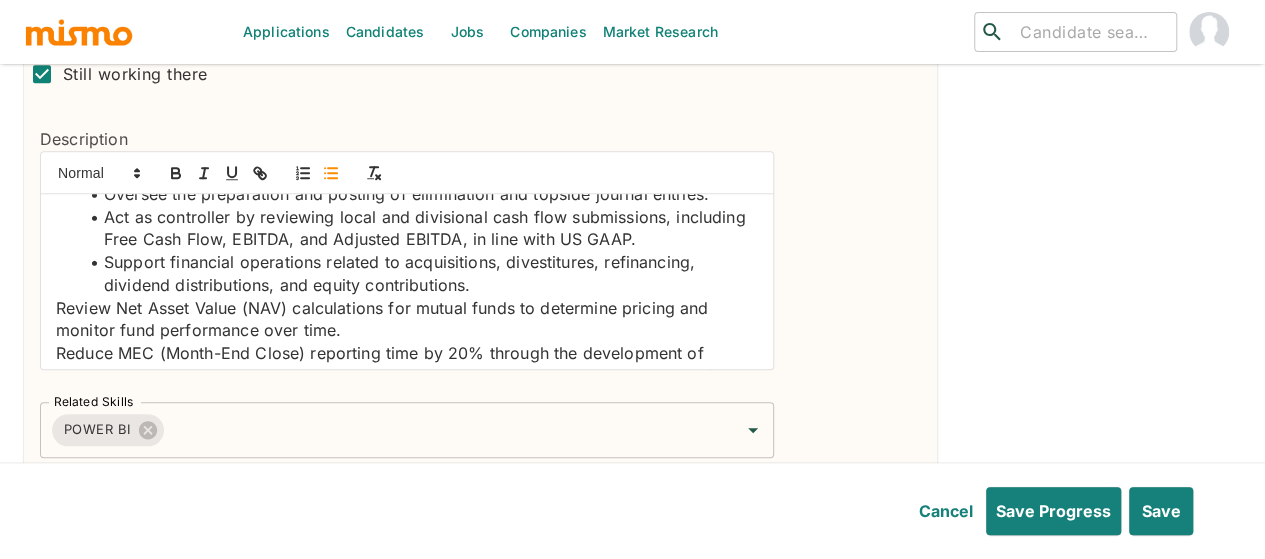 scroll, scrollTop: 100, scrollLeft: 0, axis: vertical 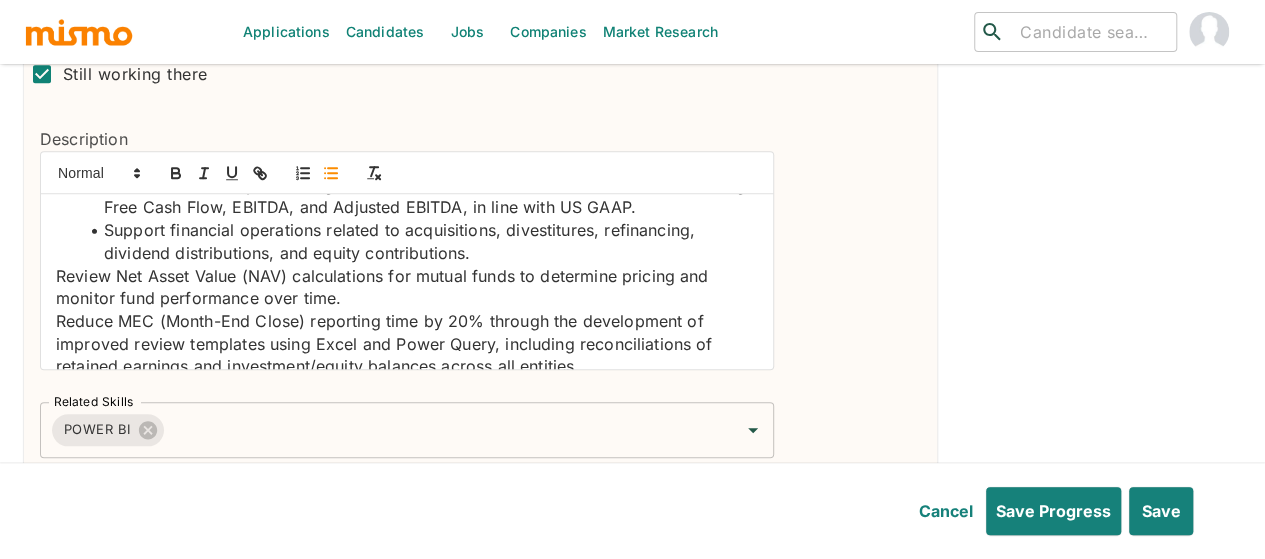 click on "Review Net Asset Value (NAV) calculations for mutual funds to determine pricing and monitor fund performance over time." at bounding box center (407, 287) 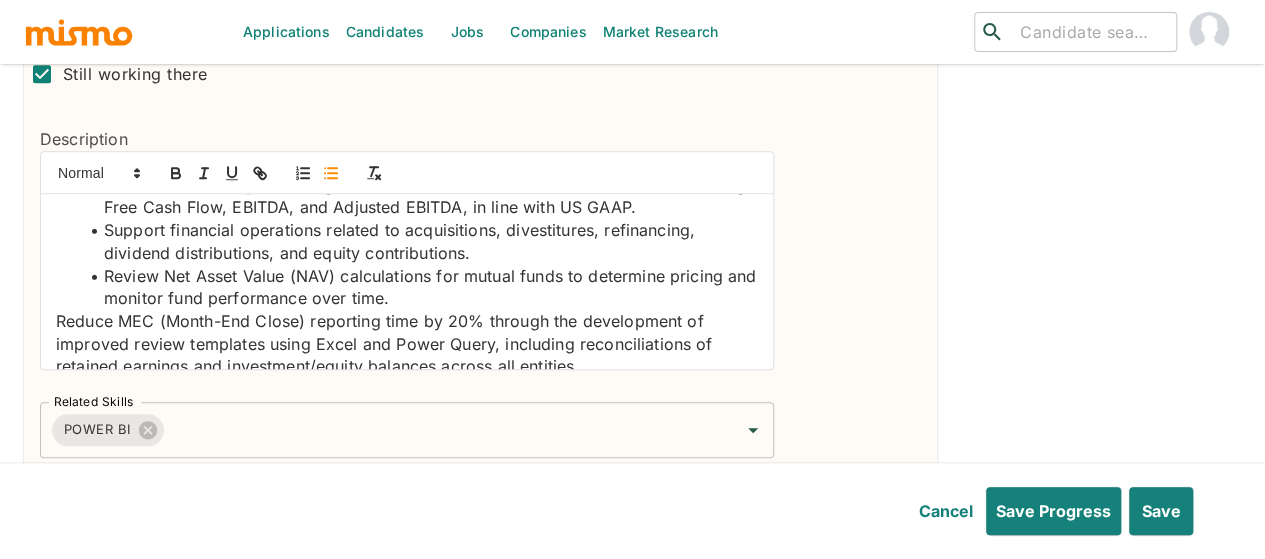 click on "Consolidate financial statements across all divisions, ensuring accuracy and compliance. Oversee the preparation and posting of elimination and topside journal entries. Act as controller by reviewing local and divisional cash flow submissions, including Free Cash Flow, EBITDA, and Adjusted EBITDA, in line with US GAAP. Support financial operations related to acquisitions, divestitures, refinancing, dividend distributions, and equity contributions. Review Net Asset Value (NAV) calculations for mutual funds to determine pricing and monitor fund performance over time. Reduce MEC (Month-End Close) reporting time by 20% through the development of improved review templates using Excel and Power Query, including reconciliations of retained earnings and investment/equity balances across all entities." at bounding box center [407, 281] 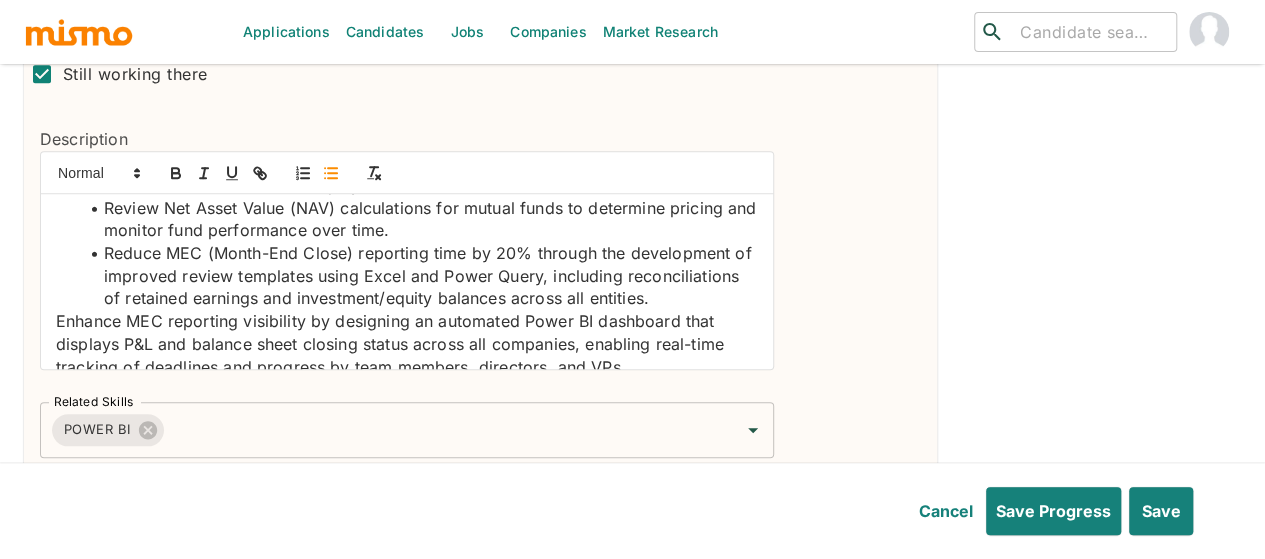 scroll, scrollTop: 200, scrollLeft: 0, axis: vertical 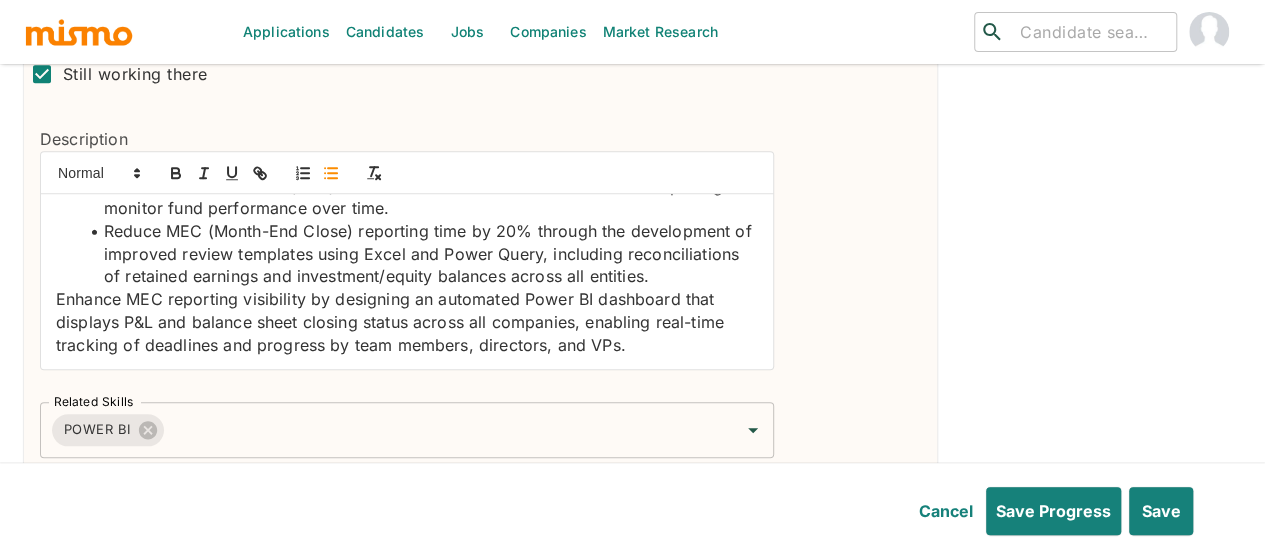 click on "Consolidate financial statements across all divisions, ensuring accuracy and compliance. Oversee the preparation and posting of elimination and topside journal entries. Act as controller by reviewing local and divisional cash flow submissions, including Free Cash Flow, EBITDA, and Adjusted EBITDA, in line with US GAAP. Support financial operations related to acquisitions, divestitures, refinancing, dividend distributions, and equity contributions. Review Net Asset Value (NAV) calculations for mutual funds to determine pricing and monitor fund performance over time. Reduce MEC (Month-End Close) reporting time by 20% through the development of improved review templates using Excel and Power Query, including reconciliations of retained earnings and investment/equity balances across all entities." at bounding box center (407, 281) 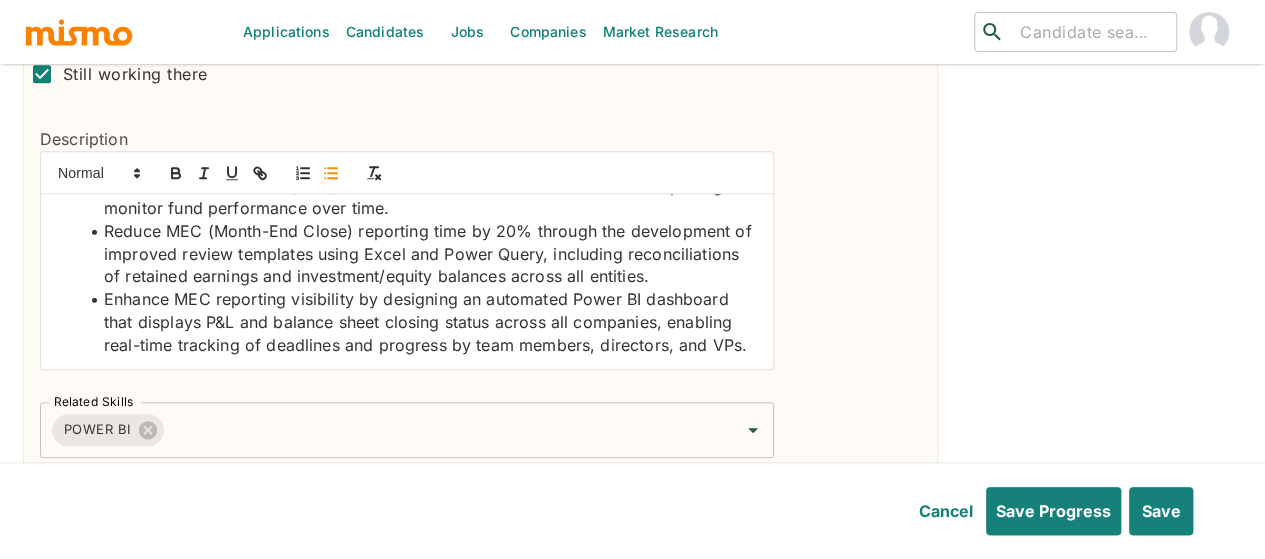 scroll, scrollTop: 234, scrollLeft: 0, axis: vertical 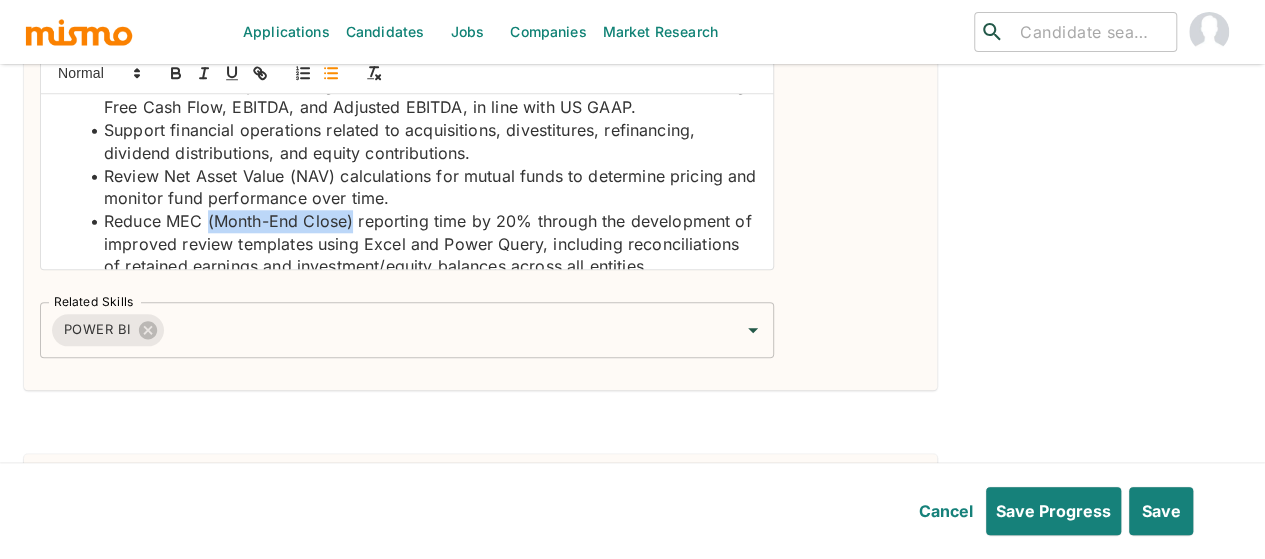 drag, startPoint x: 353, startPoint y: 221, endPoint x: 206, endPoint y: 224, distance: 147.03061 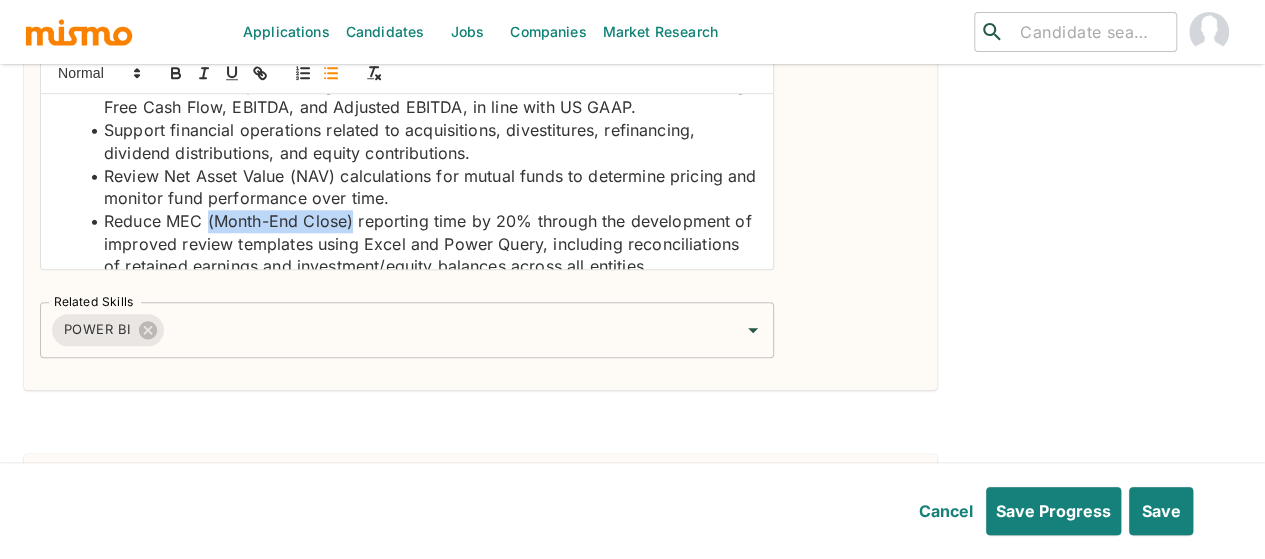 click on "Reduce MEC (Month-End Close) reporting time by 20% through the development of improved review templates using Excel and Power Query, including reconciliations of retained earnings and investment/equity balances across all entities." at bounding box center (419, 244) 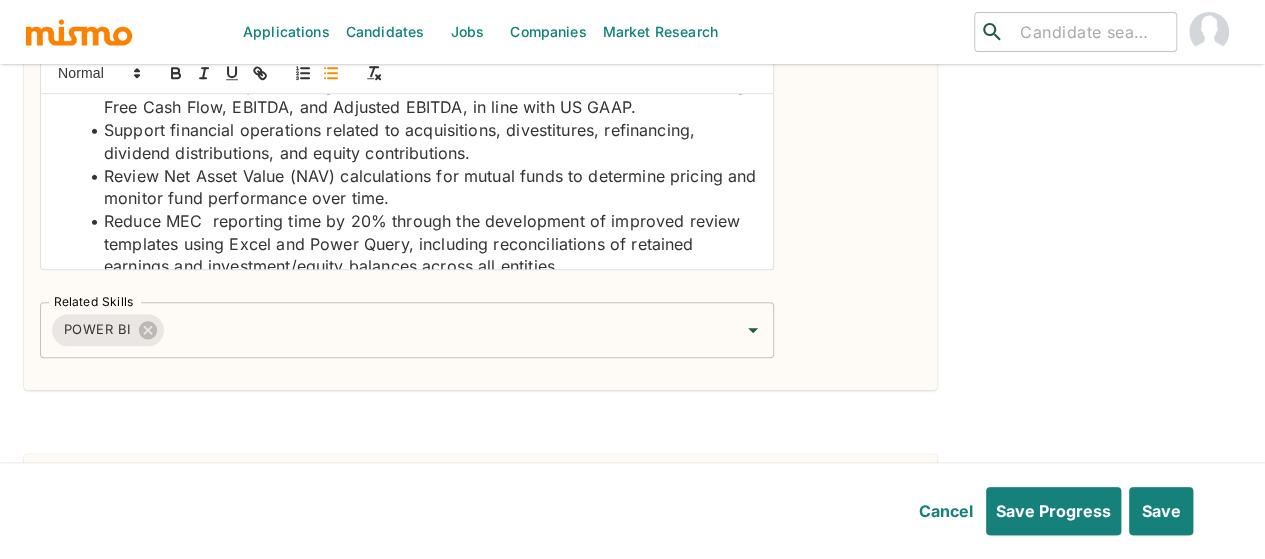 type 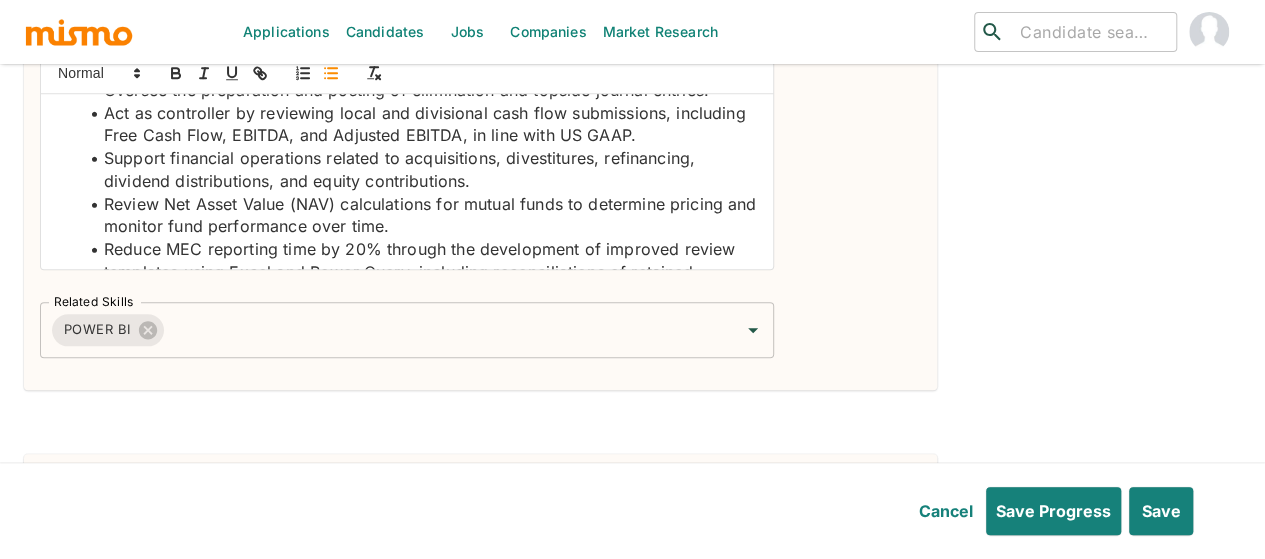 scroll, scrollTop: 100, scrollLeft: 0, axis: vertical 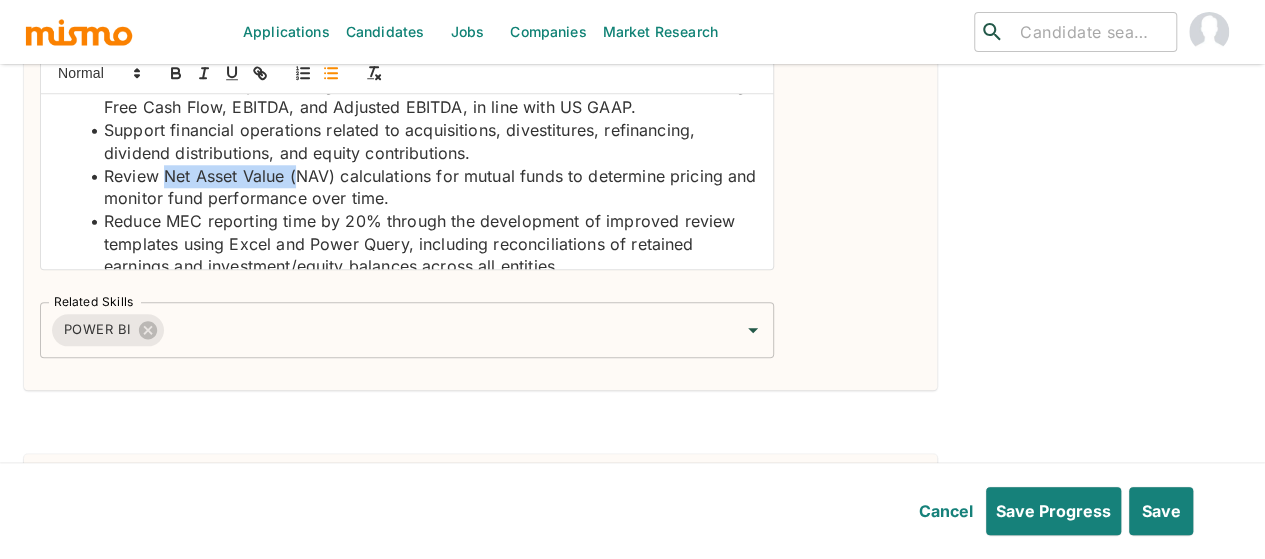 drag, startPoint x: 294, startPoint y: 170, endPoint x: 164, endPoint y: 171, distance: 130.00385 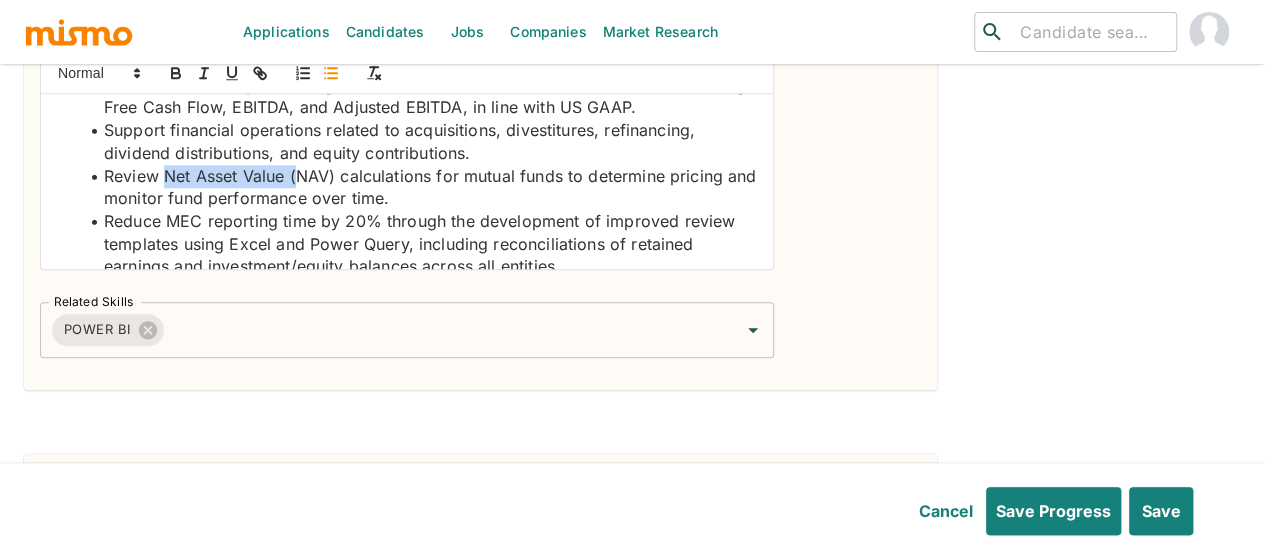 click on "Review Net Asset Value (NAV) calculations for mutual funds to determine pricing and monitor fund performance over time." at bounding box center (419, 187) 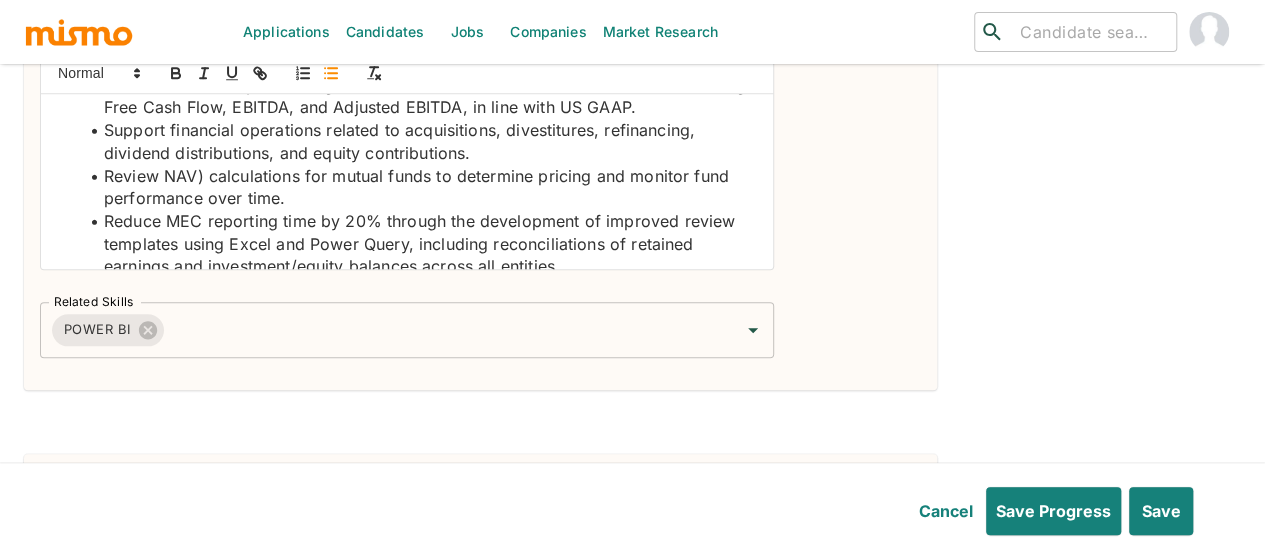 click on "Review NAV) calculations for mutual funds to determine pricing and monitor fund performance over time." at bounding box center [419, 187] 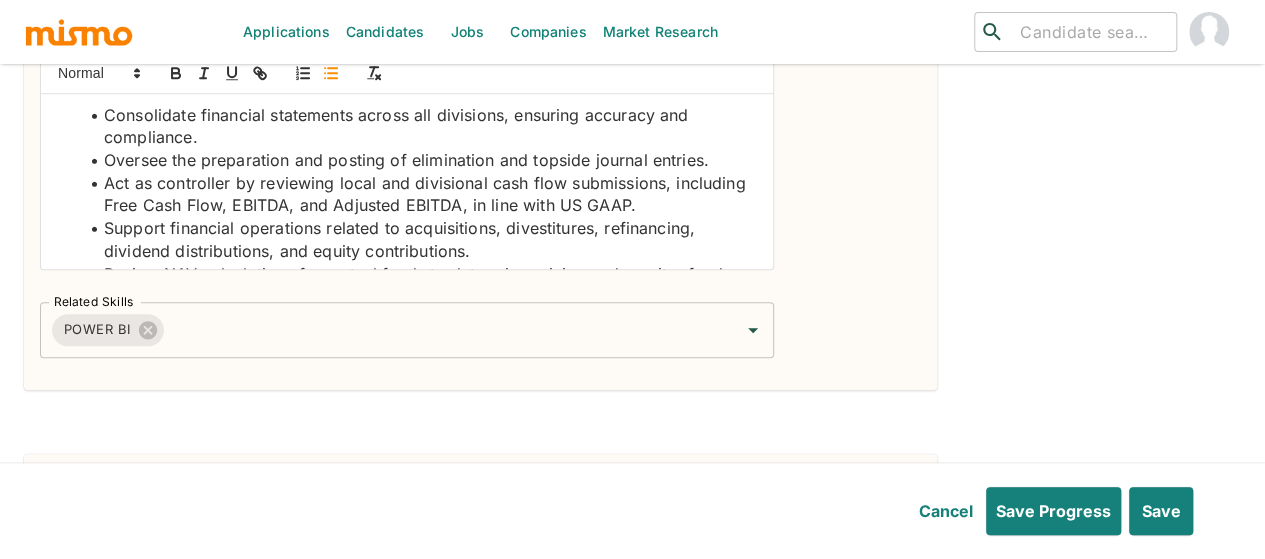 scroll, scrollTop: 0, scrollLeft: 0, axis: both 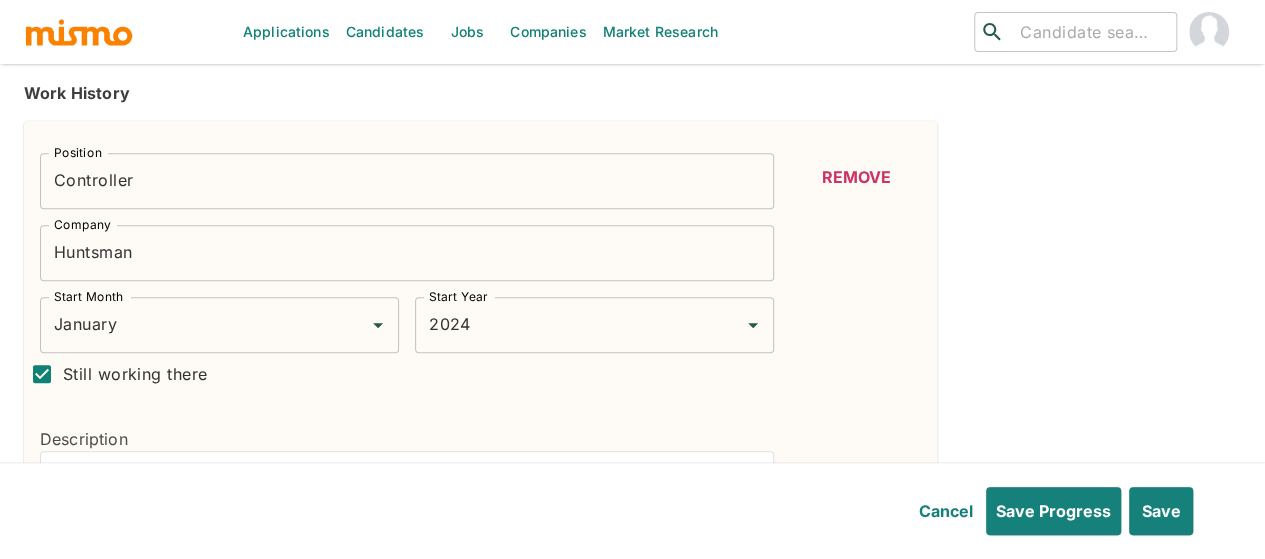 click on "Controller" at bounding box center (407, 181) 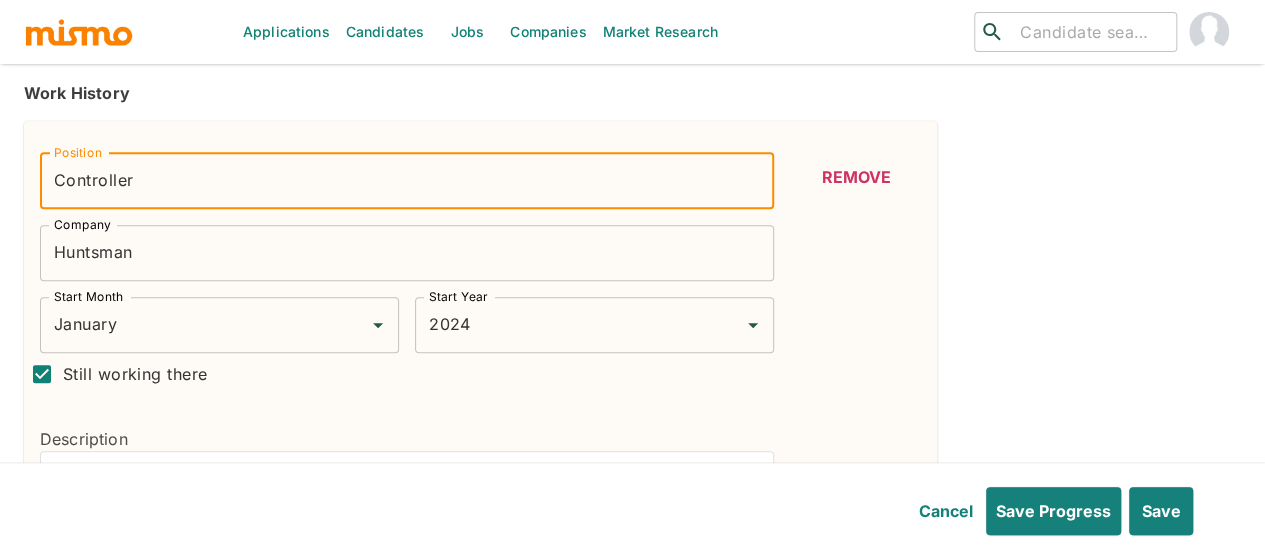 paste on "Financial Reporting" 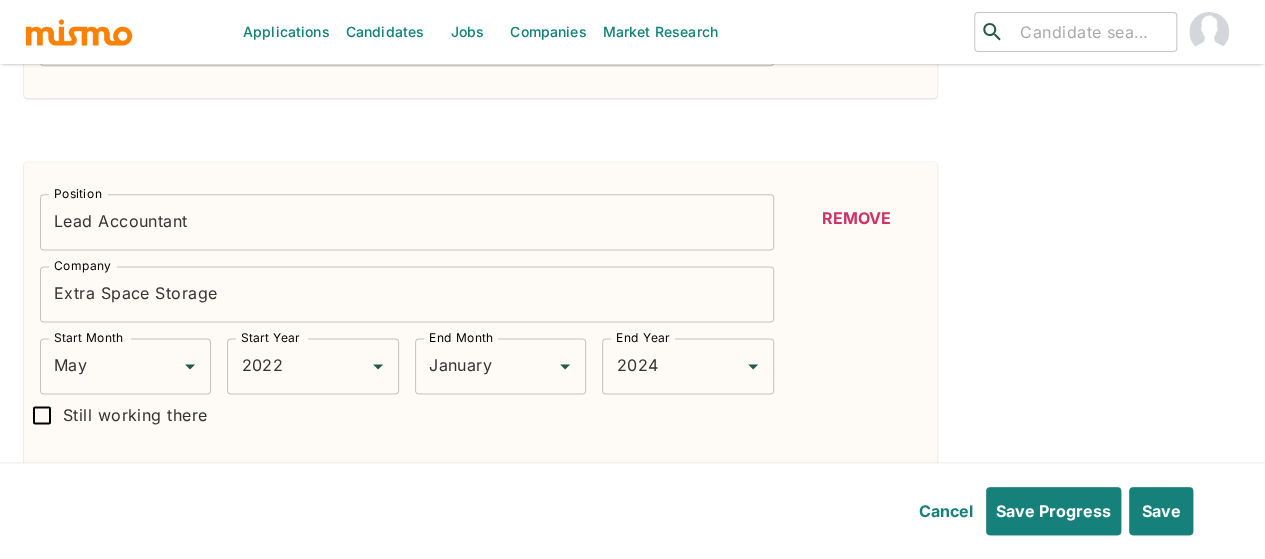 scroll, scrollTop: 1200, scrollLeft: 0, axis: vertical 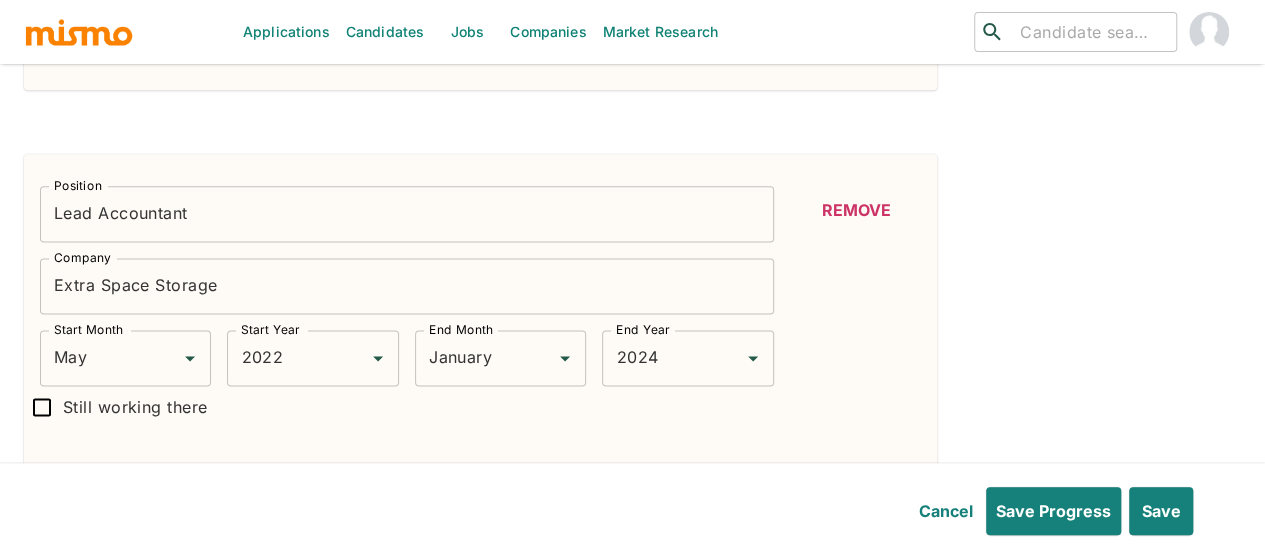 type on "Financial Reporting" 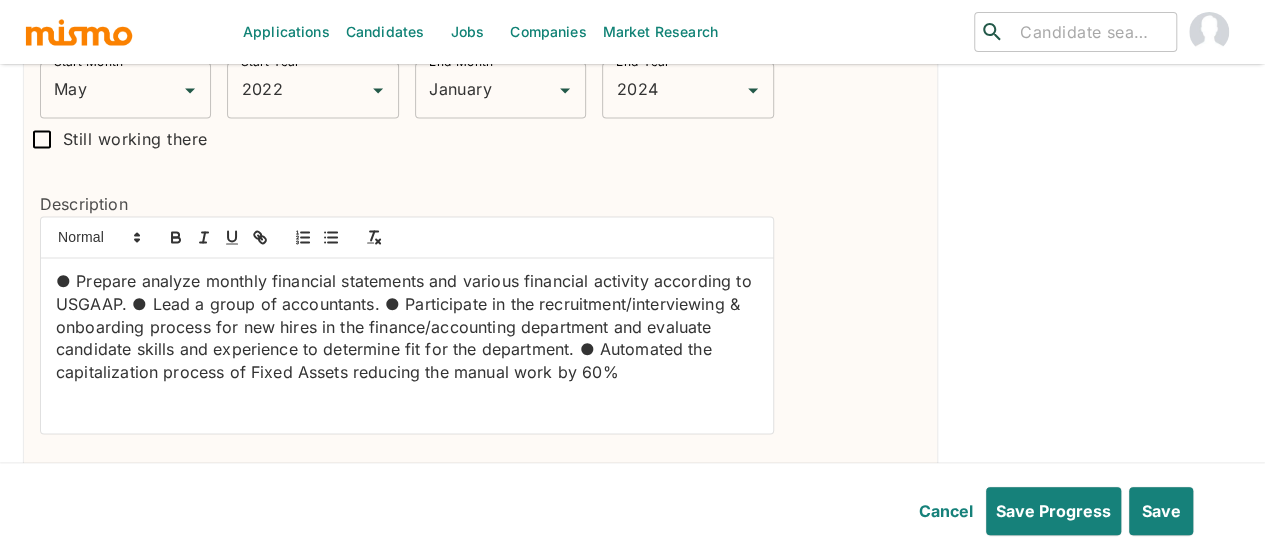 scroll, scrollTop: 1600, scrollLeft: 0, axis: vertical 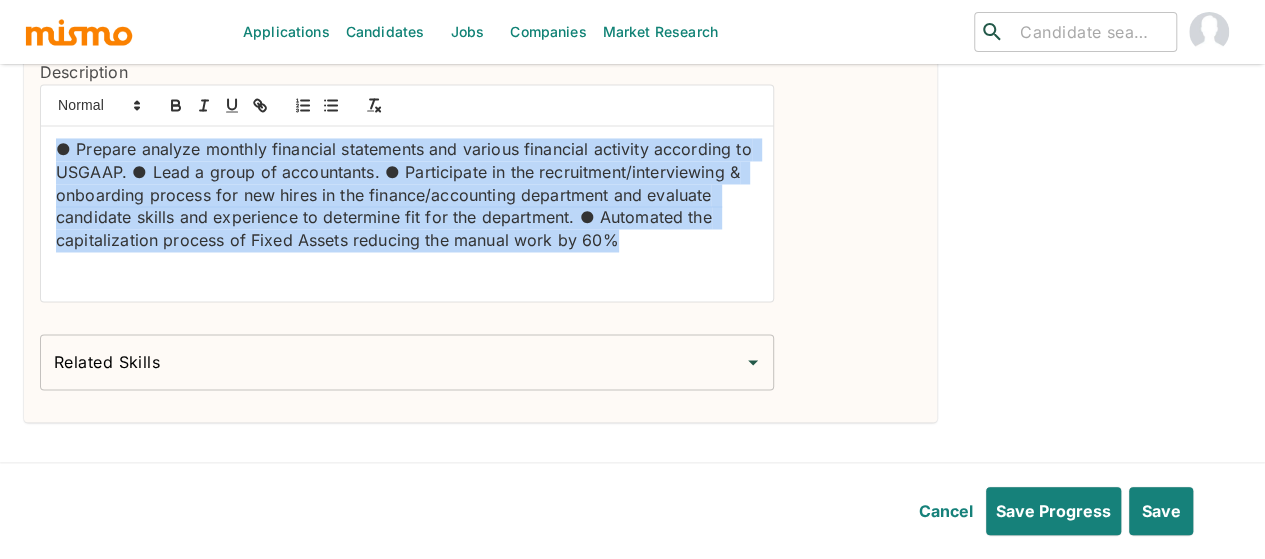 drag, startPoint x: 571, startPoint y: 228, endPoint x: 40, endPoint y: 145, distance: 537.4477 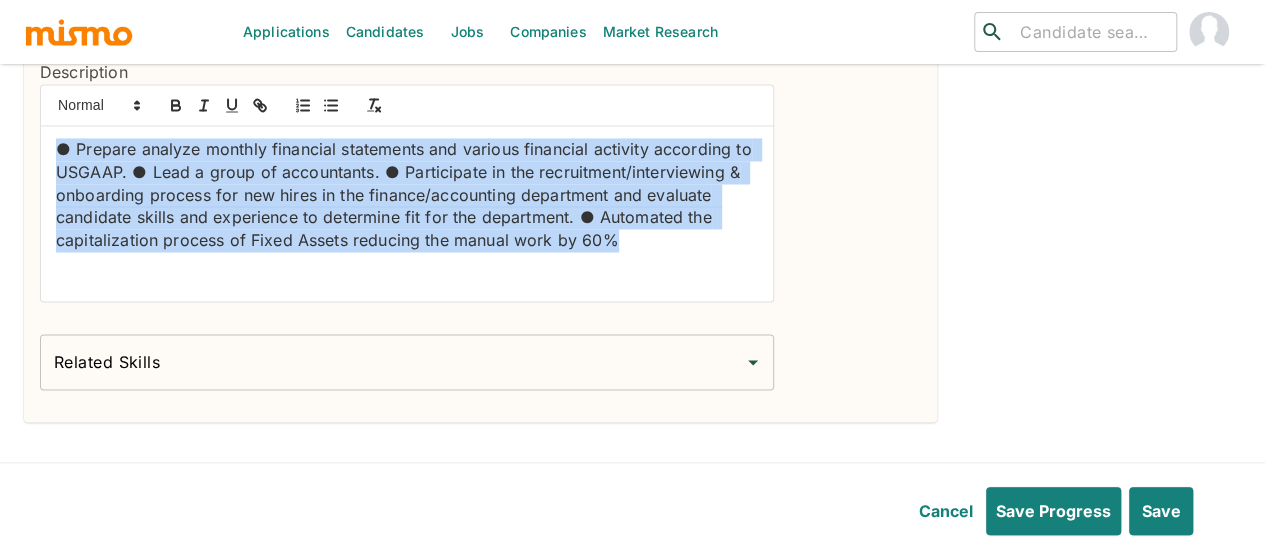 click on "● Prepare analyze monthly financial statements and various financial activity according to USGAAP. ● Lead a group of accountants. ● Participate in the recruitment/interviewing & onboarding process for new hires in the finance/accounting department and evaluate candidate skills and experience to determine fit for the department. ● Automated the capitalization process of Fixed Assets reducing the manual work by 60%" at bounding box center [407, 193] 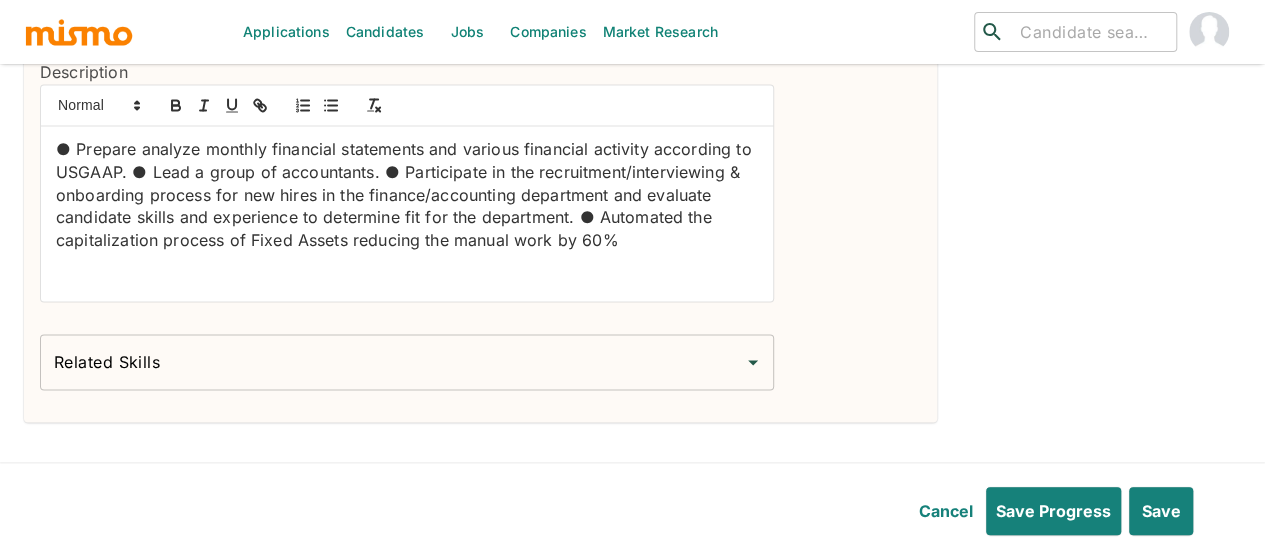 scroll, scrollTop: 0, scrollLeft: 0, axis: both 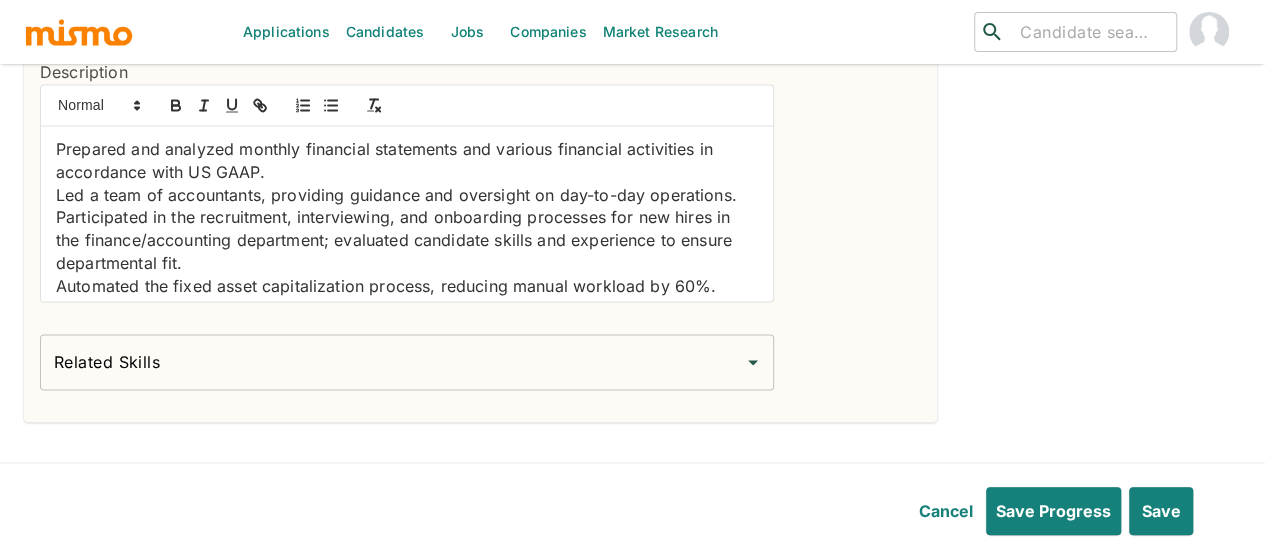 click on "Prepared and analyzed monthly financial statements and various financial activities in accordance with US GAAP. Led a team of accountants, providing guidance and oversight on day-to-day operations. Participated in the recruitment, interviewing, and onboarding processes for new hires in the finance/accounting department; evaluated candidate skills and experience to ensure departmental fit. Automated the fixed asset capitalization process, reducing manual workload by 60%." at bounding box center (407, -519) 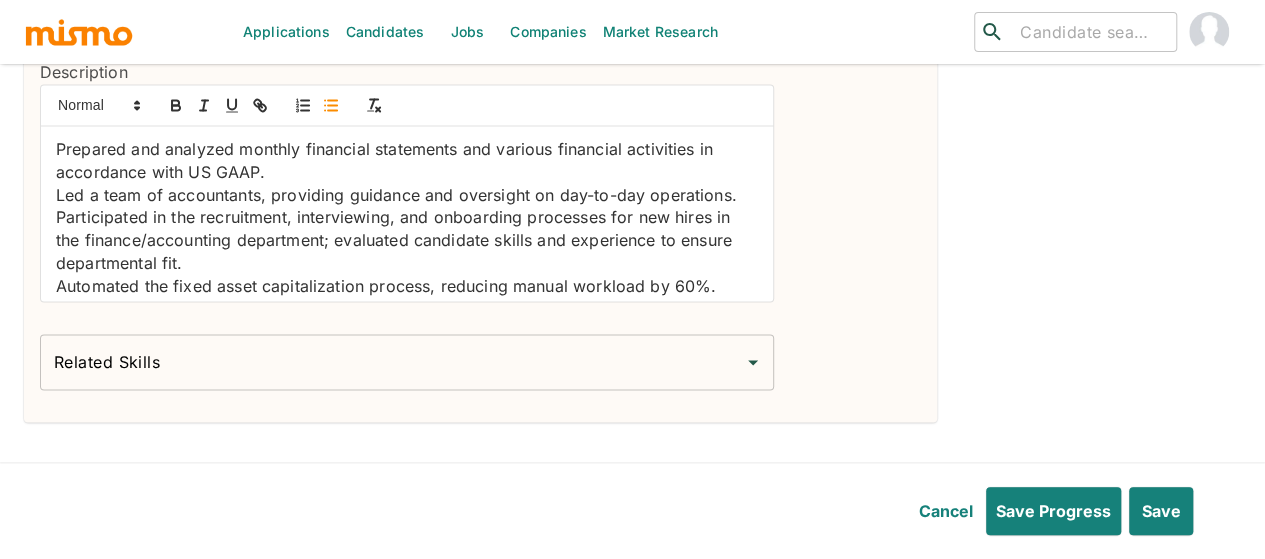 click 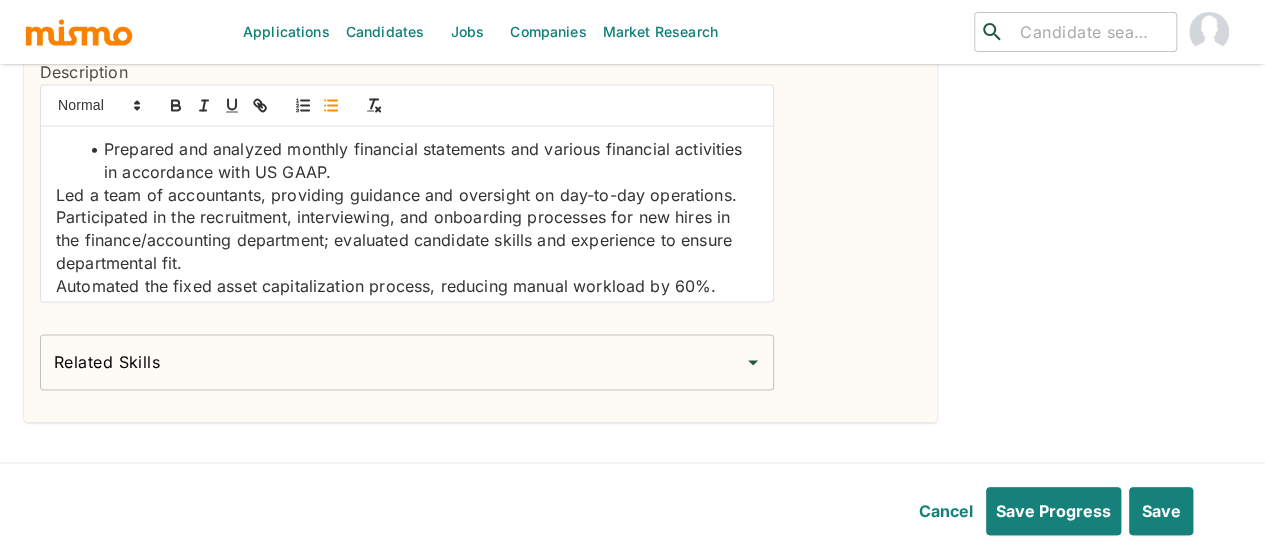 click on "Led a team of accountants, providing guidance and oversight on day-to-day operations." at bounding box center [407, 195] 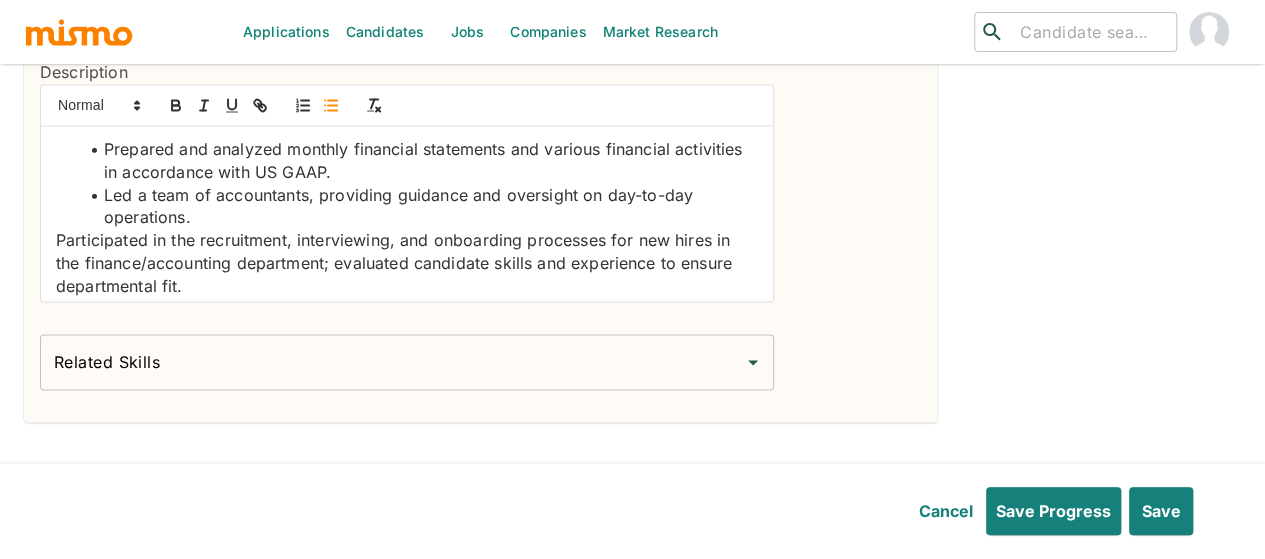 click on "Participated in the recruitment, interviewing, and onboarding processes for new hires in the finance/accounting department; evaluated candidate skills and experience to ensure departmental fit." at bounding box center [407, 263] 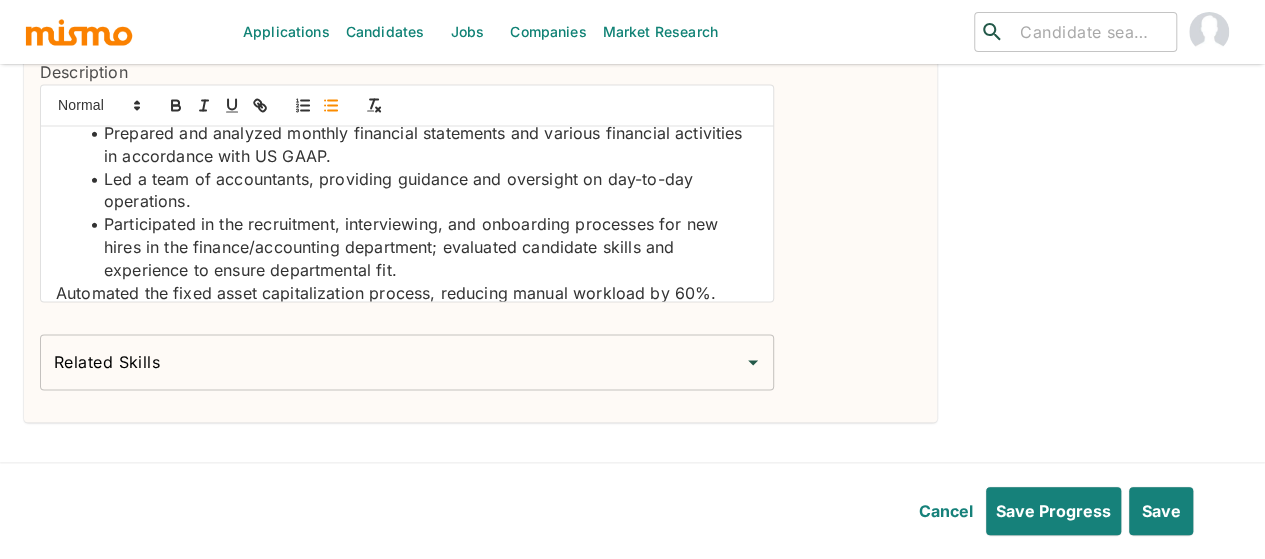 scroll, scrollTop: 30, scrollLeft: 0, axis: vertical 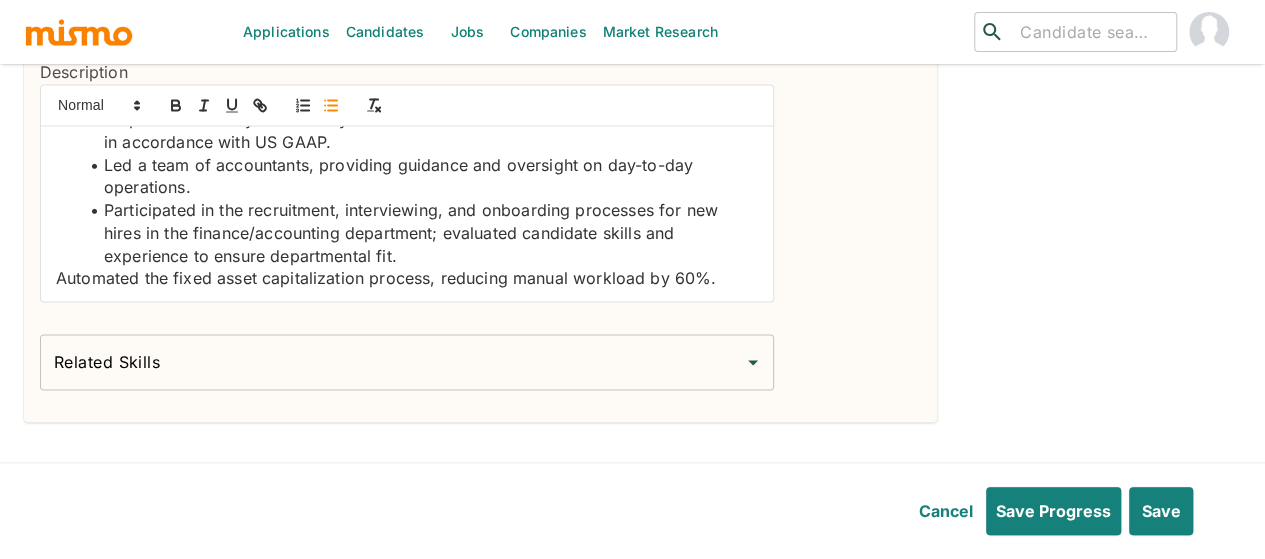 click on "Automated the fixed asset capitalization process, reducing manual workload by 60%." at bounding box center (407, 278) 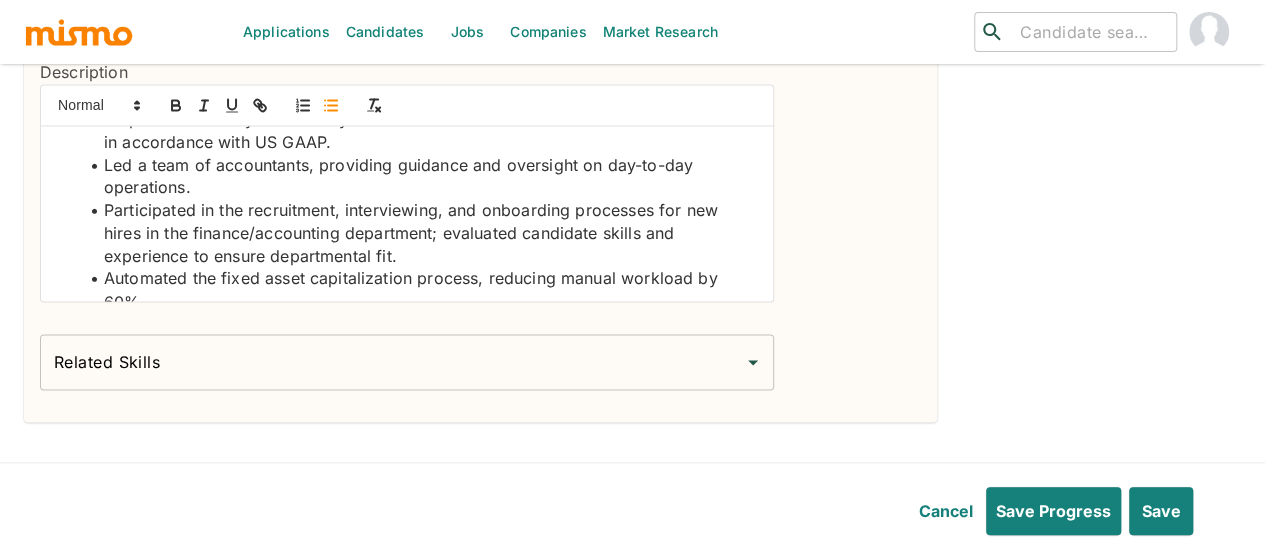 scroll, scrollTop: 53, scrollLeft: 0, axis: vertical 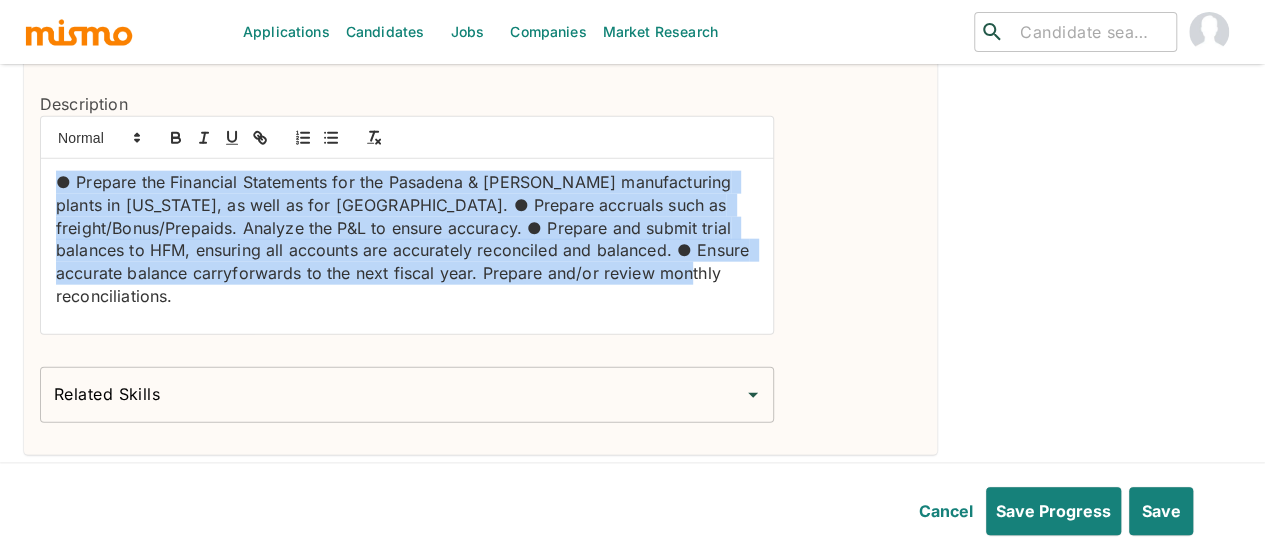drag, startPoint x: 737, startPoint y: 277, endPoint x: 6, endPoint y: 177, distance: 737.8082 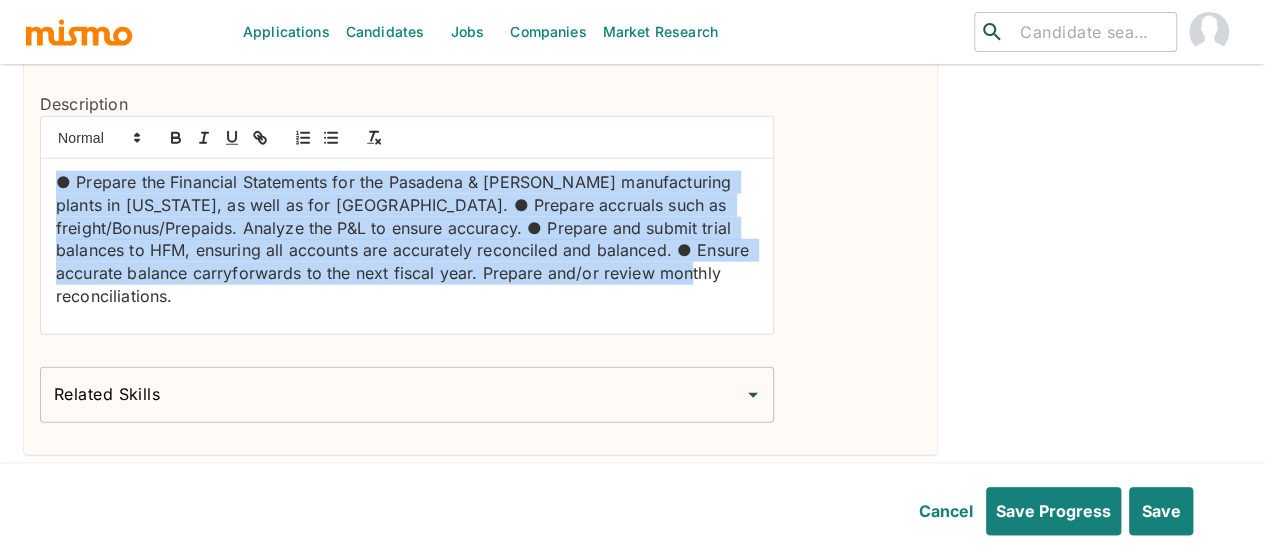 click on "Applications Candidates Jobs Companies Market Research ​ ​ Joseph   Arias Email Candidate Basic Info Resume Applications Brief Summary                                                                             Experienced Finance & Accounting professional with 10 years of experience. Passionate about finding better solutions to business challenges. Committed to staying up to date with industry advancements and driving positive change through collaboration and innovation. Skilled in process improvement and known for decision-making abilities. Work History Position Financial Reporting Position Company Huntsman Company Start Month January Start Month Start Year 2024 Start Year Still working there Description                                                                             Consolidate financial statements across all divisions, ensuring accuracy and compliance. Oversee the preparation and posting of elimination and topside journal entries. Related Skills POWER BI Related Skills Remove May" at bounding box center (632, -1997) 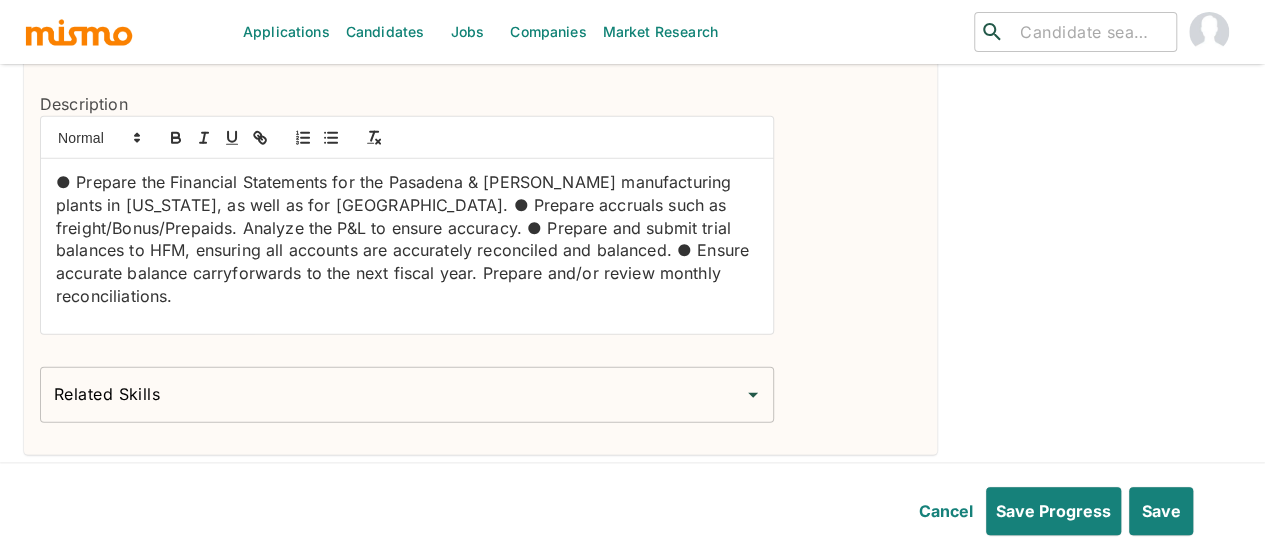 scroll, scrollTop: 0, scrollLeft: 0, axis: both 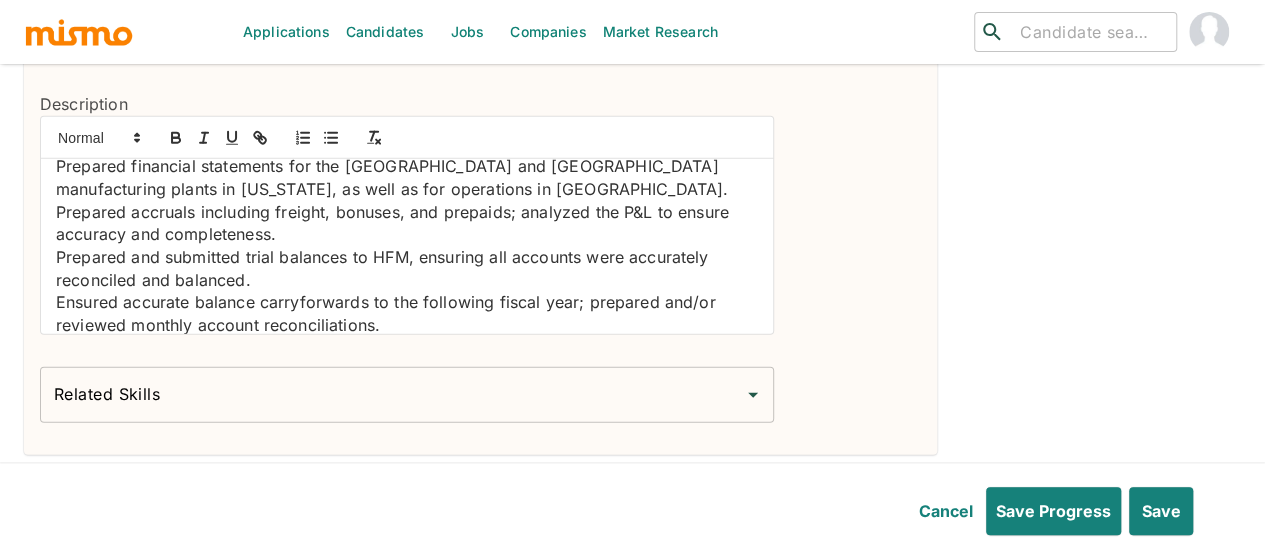 click on "Prepared financial statements for the Pasadena and Stafford manufacturing plants in Texas, as well as for operations in Canada." at bounding box center [407, 177] 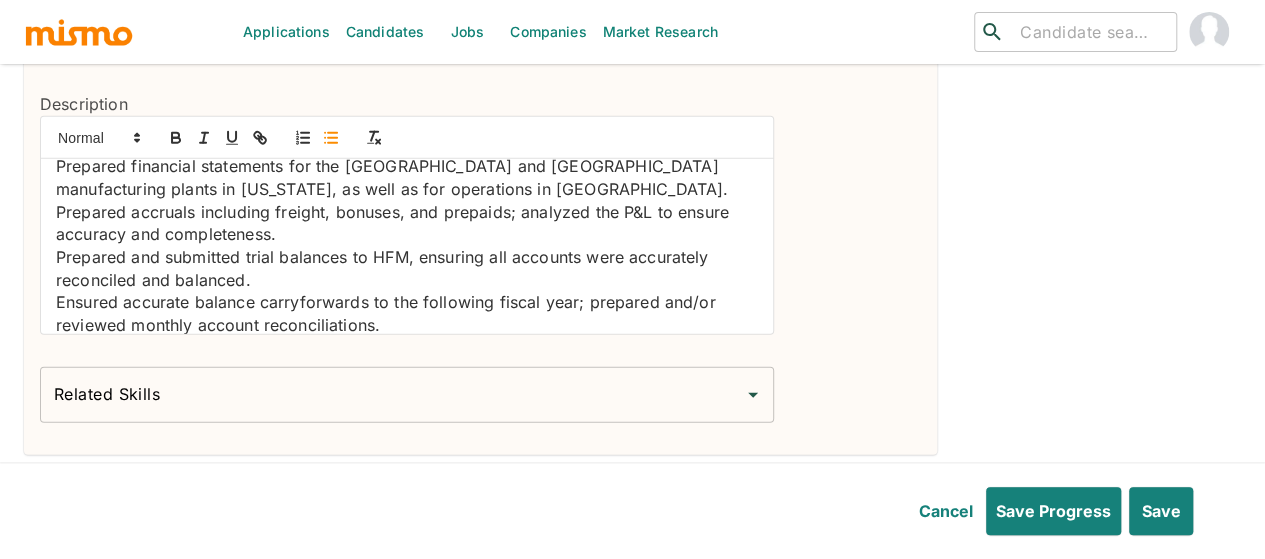 click 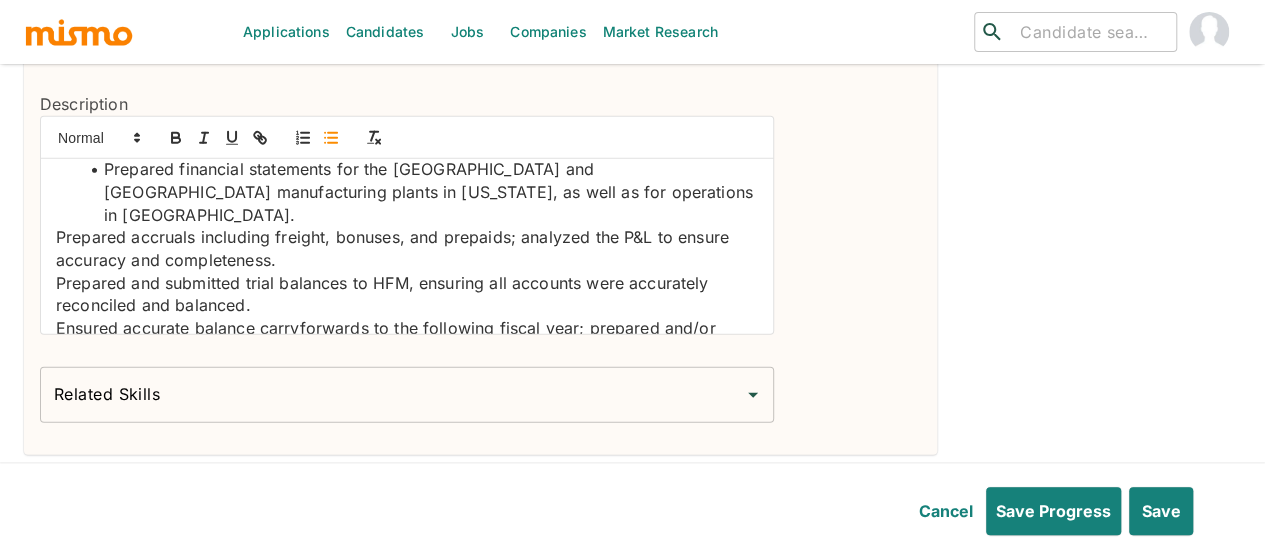 click on "Prepared accruals including freight, bonuses, and prepaids; analyzed the P&L to ensure accuracy and completeness." at bounding box center (407, 248) 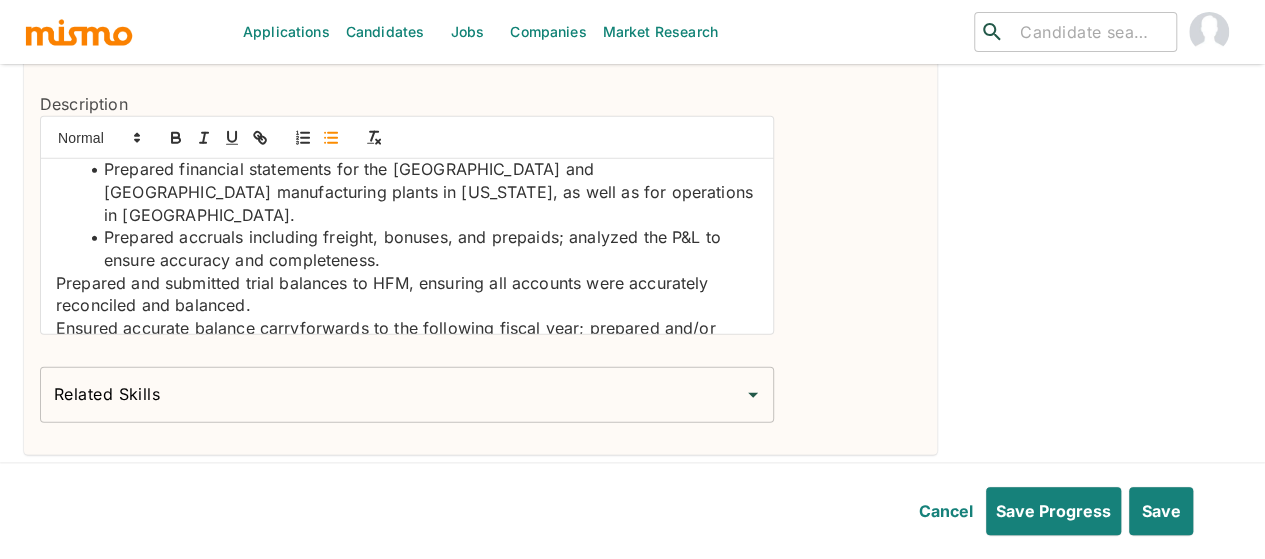 click on "Prepared and submitted trial balances to HFM, ensuring all accounts were accurately reconciled and balanced." at bounding box center [407, 294] 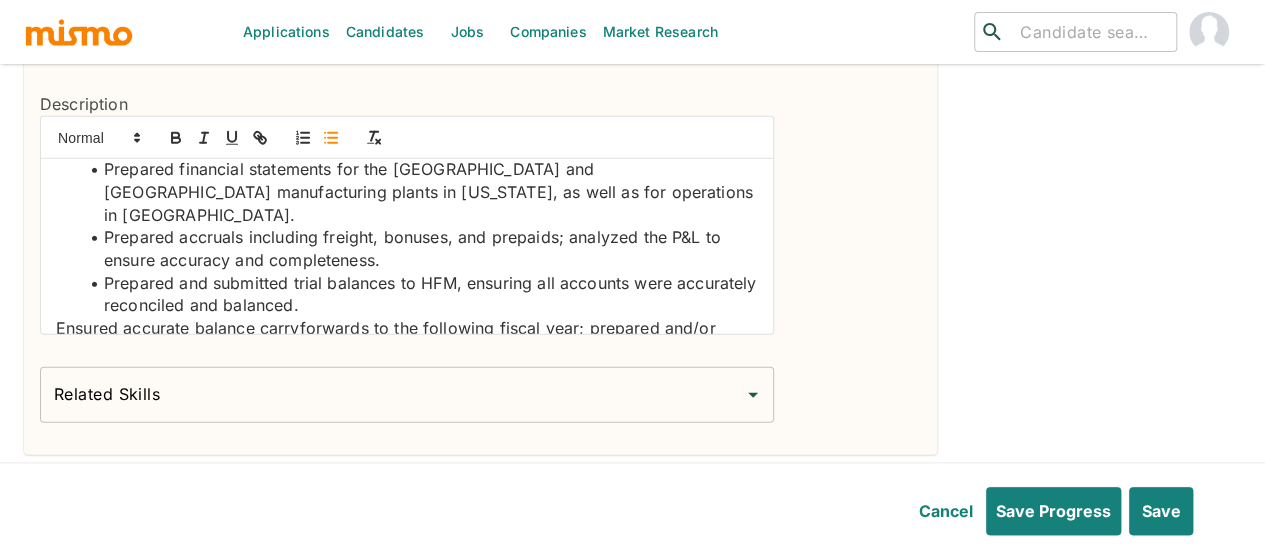 click on "Ensured accurate balance carryforwards to the following fiscal year; prepared and/or reviewed monthly account reconciliations." at bounding box center (407, 339) 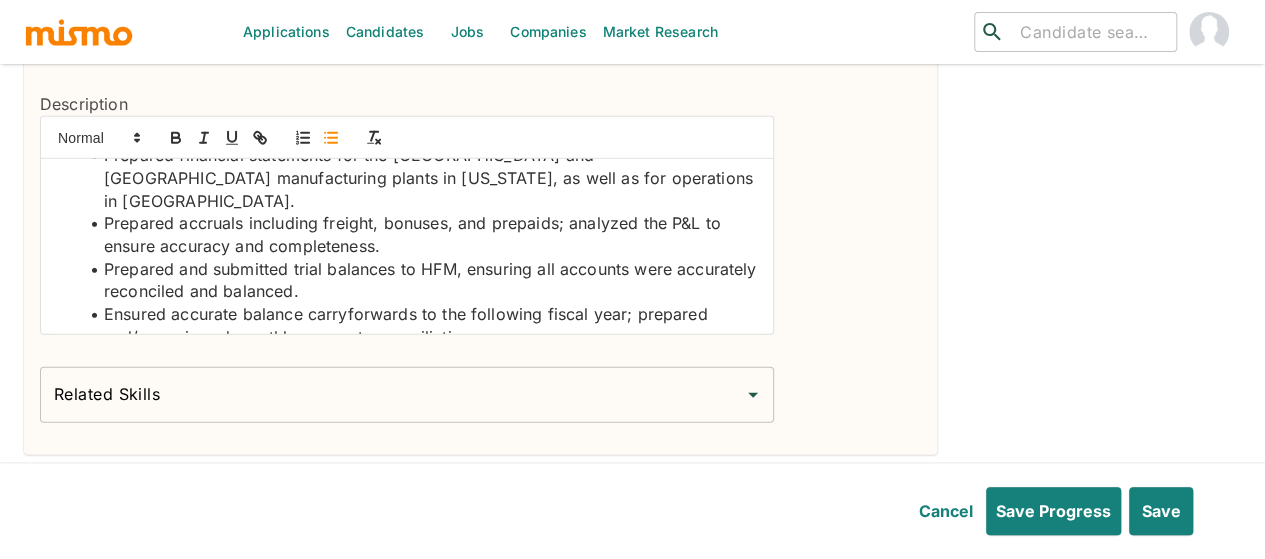 scroll, scrollTop: 30, scrollLeft: 0, axis: vertical 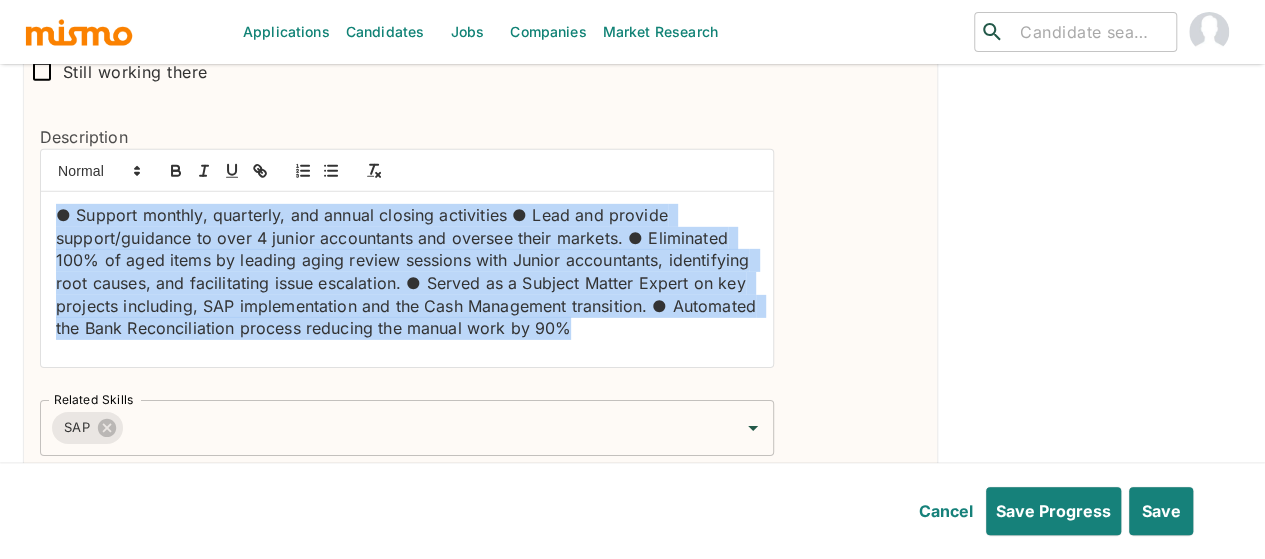drag, startPoint x: 424, startPoint y: 319, endPoint x: 32, endPoint y: 203, distance: 408.80313 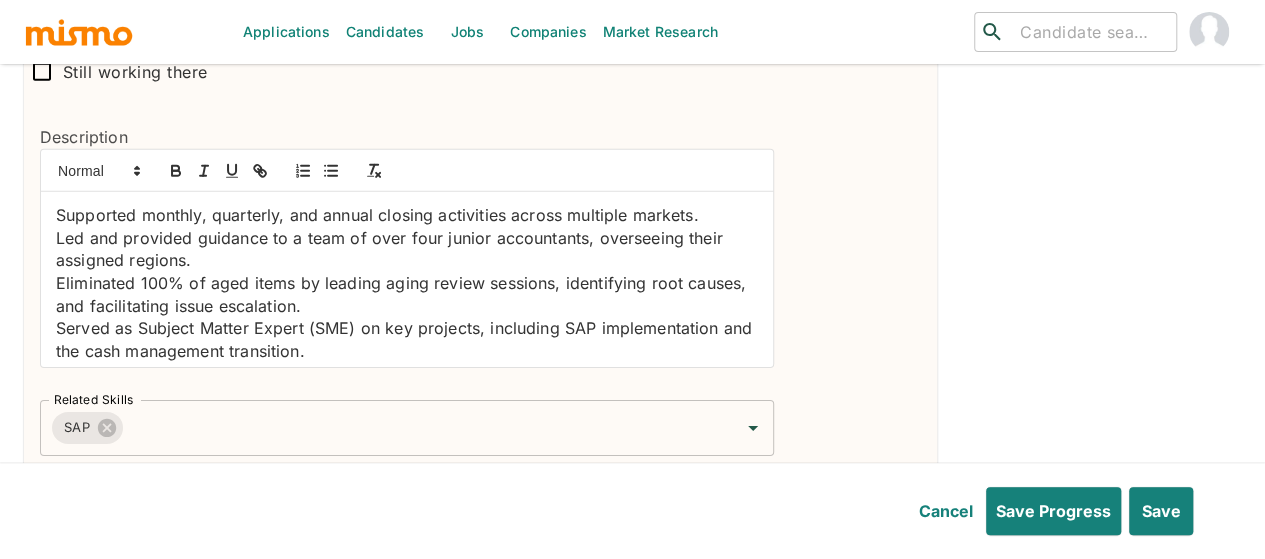 scroll, scrollTop: 0, scrollLeft: 0, axis: both 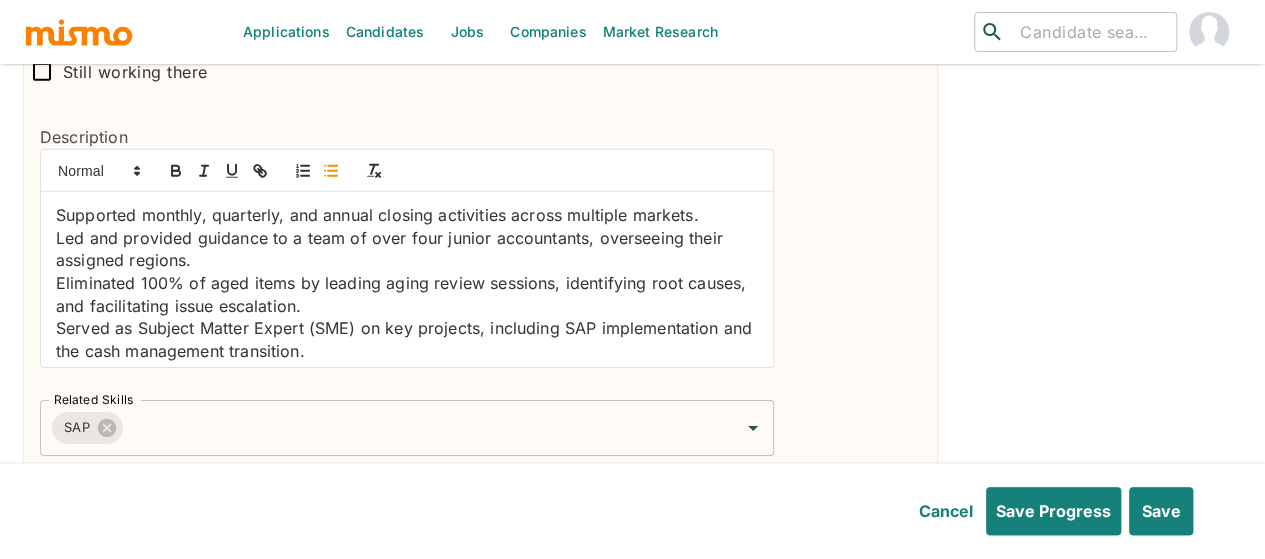 click 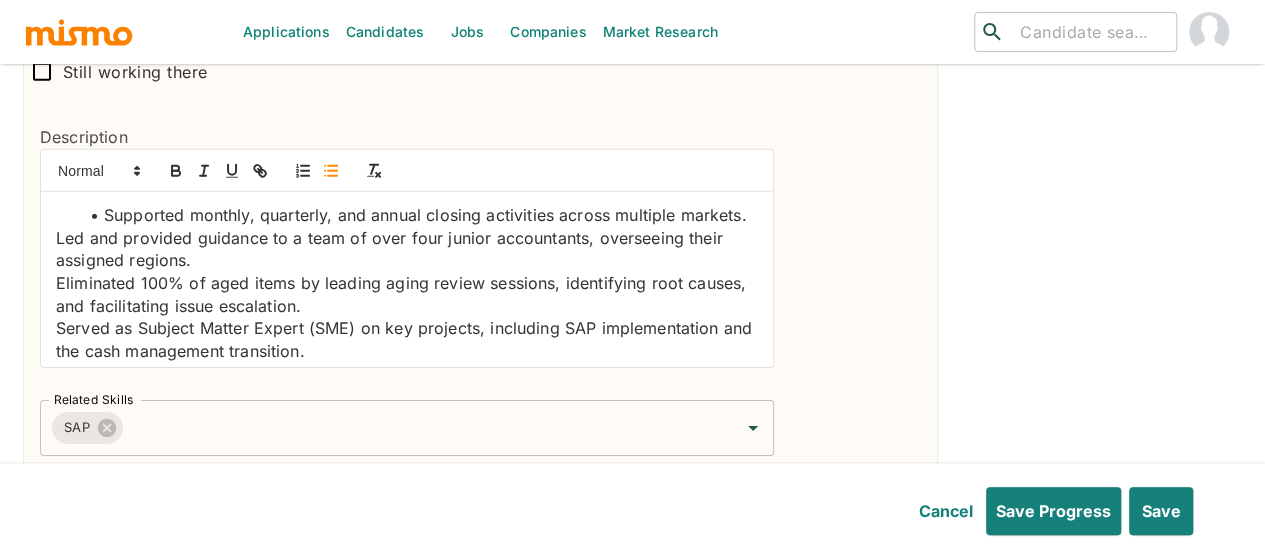 click on "Led and provided guidance to a team of over four junior accountants, overseeing their assigned regions." at bounding box center [407, 249] 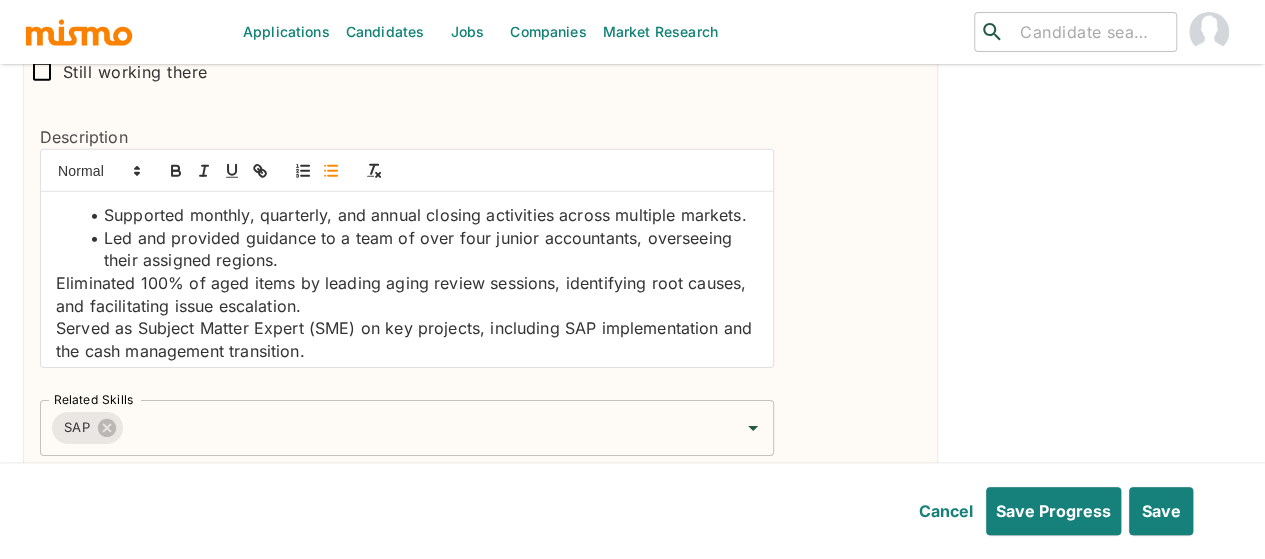 click on "Eliminated 100% of aged items by leading aging review sessions, identifying root causes, and facilitating issue escalation." at bounding box center (407, 294) 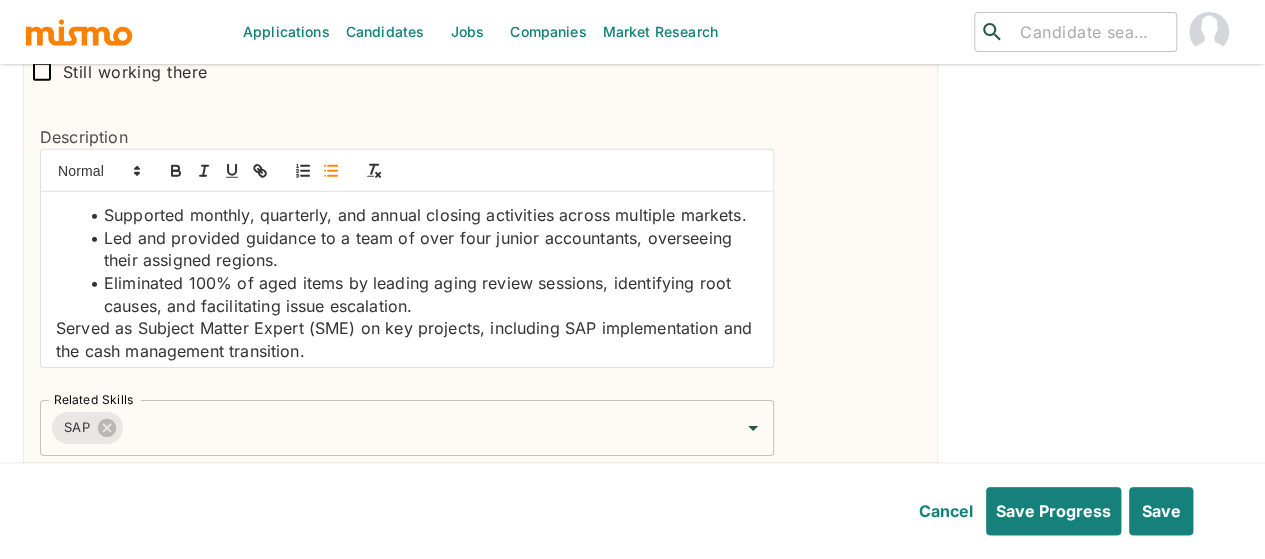 click on "Supported monthly, quarterly, and annual closing activities across multiple markets. Led and provided guidance to a team of over four junior accountants, overseeing their assigned regions. Eliminated 100% of aged items by leading aging review sessions, identifying root causes, and facilitating issue escalation. Served as Subject Matter Expert (SME) on key projects, including SAP implementation and the cash management transition. Automated the bank reconciliation process, reducing manual work by 90%." at bounding box center [407, -1919] 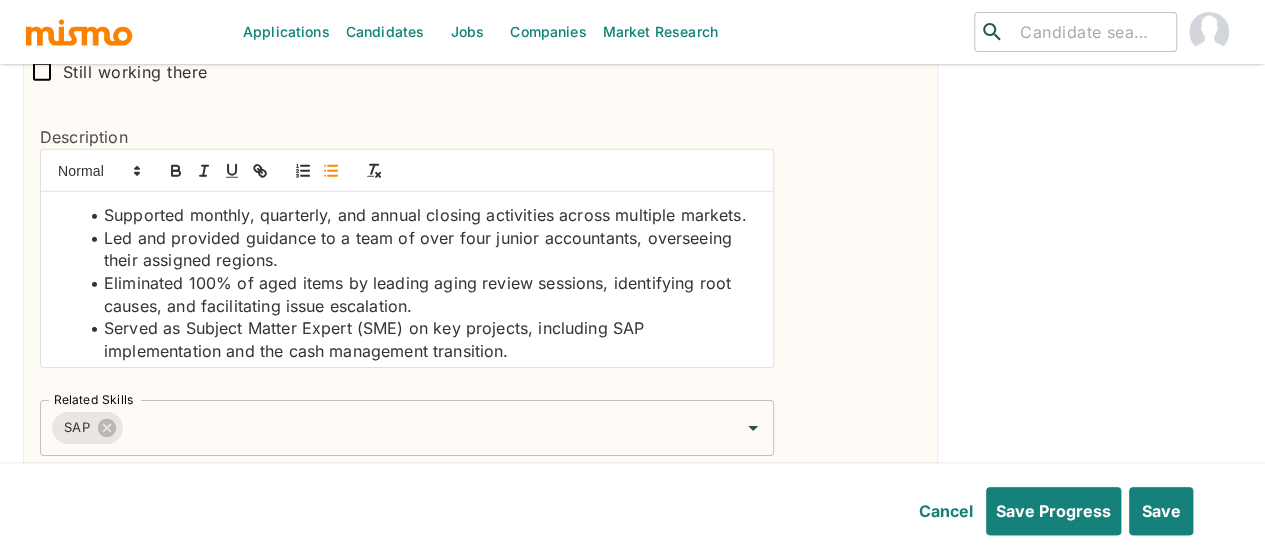 scroll, scrollTop: 53, scrollLeft: 0, axis: vertical 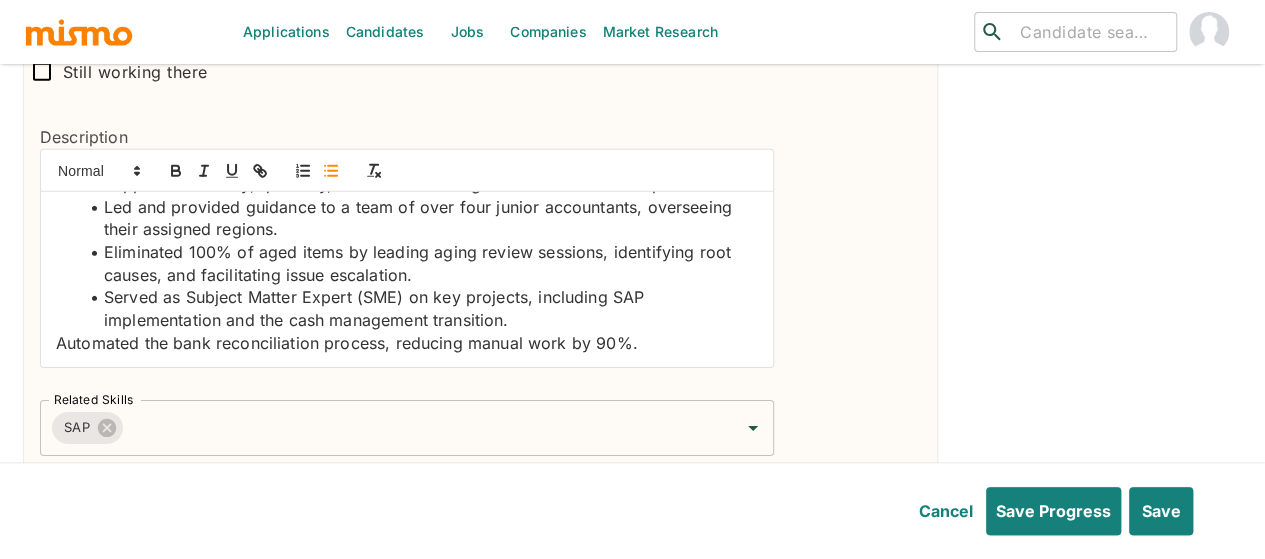 click on "Automated the bank reconciliation process, reducing manual work by 90%." at bounding box center (407, 343) 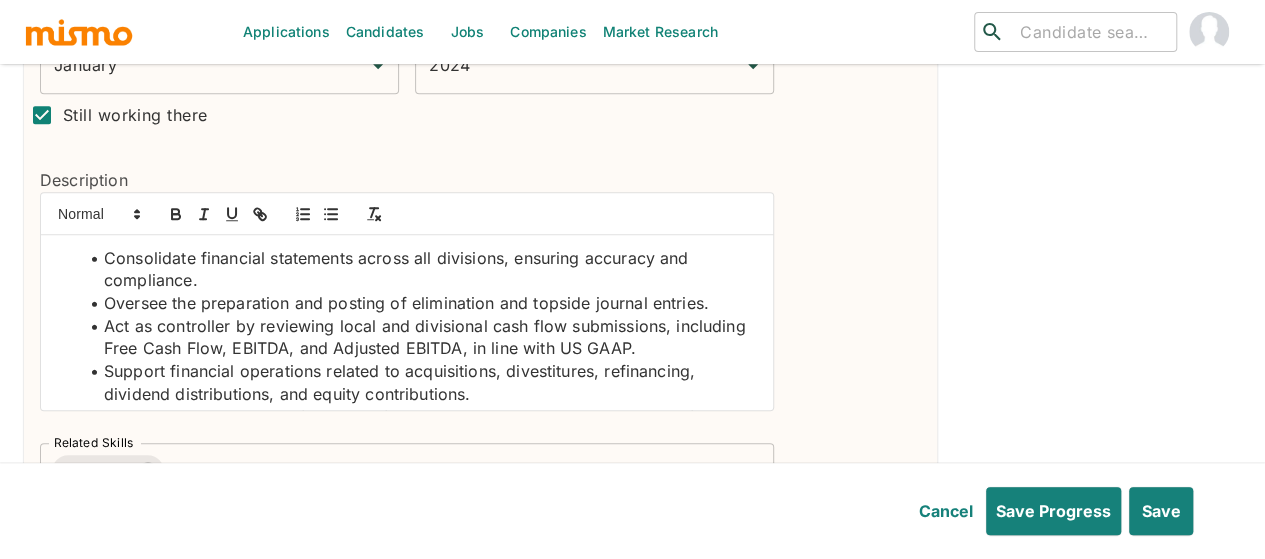 scroll, scrollTop: 800, scrollLeft: 0, axis: vertical 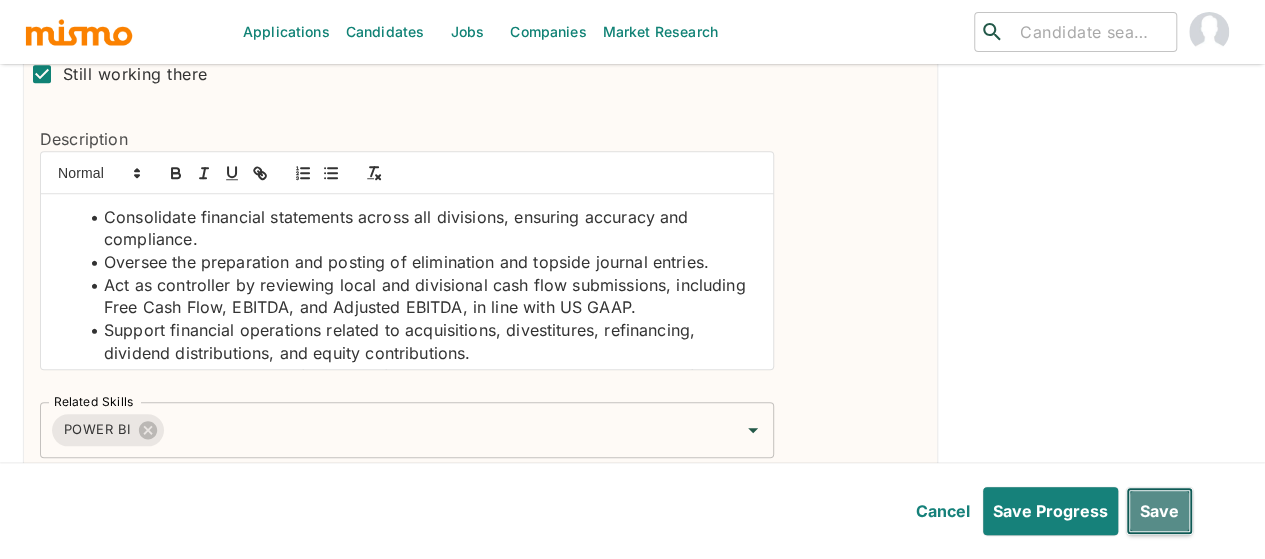 click on "Save" at bounding box center [1159, 511] 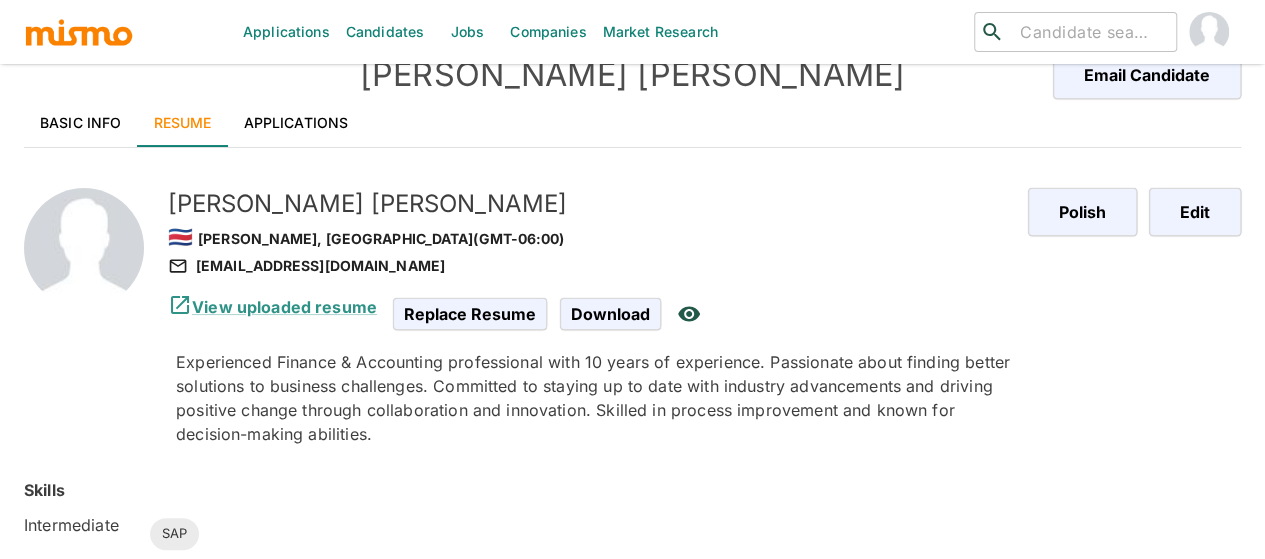 scroll, scrollTop: 0, scrollLeft: 0, axis: both 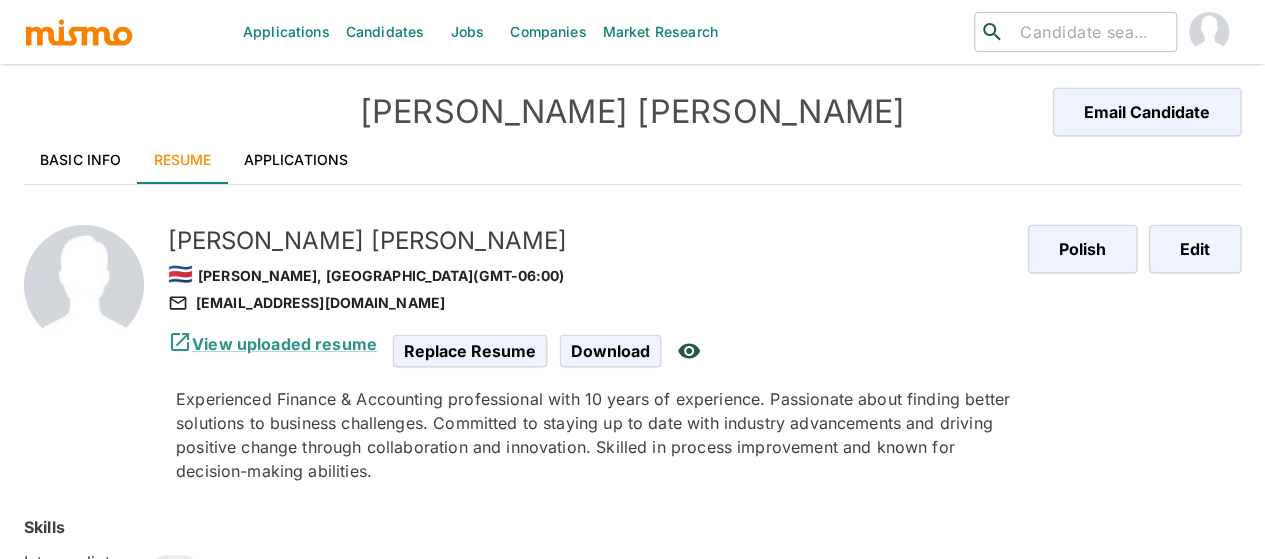click at bounding box center [1209, 32] 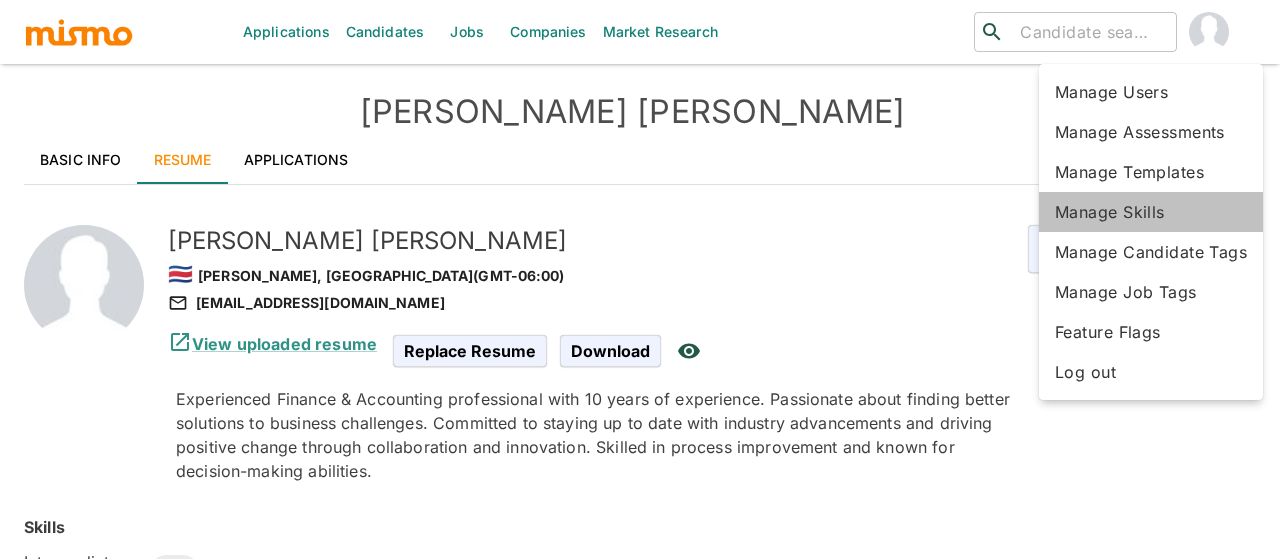 click on "Manage Skills" at bounding box center [1151, 212] 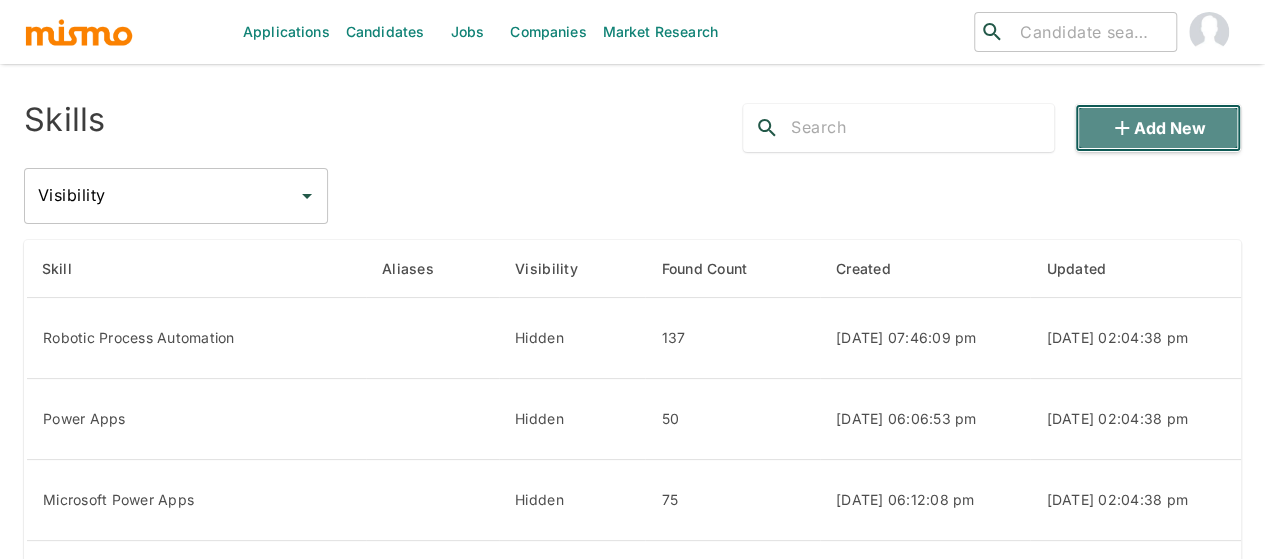 click 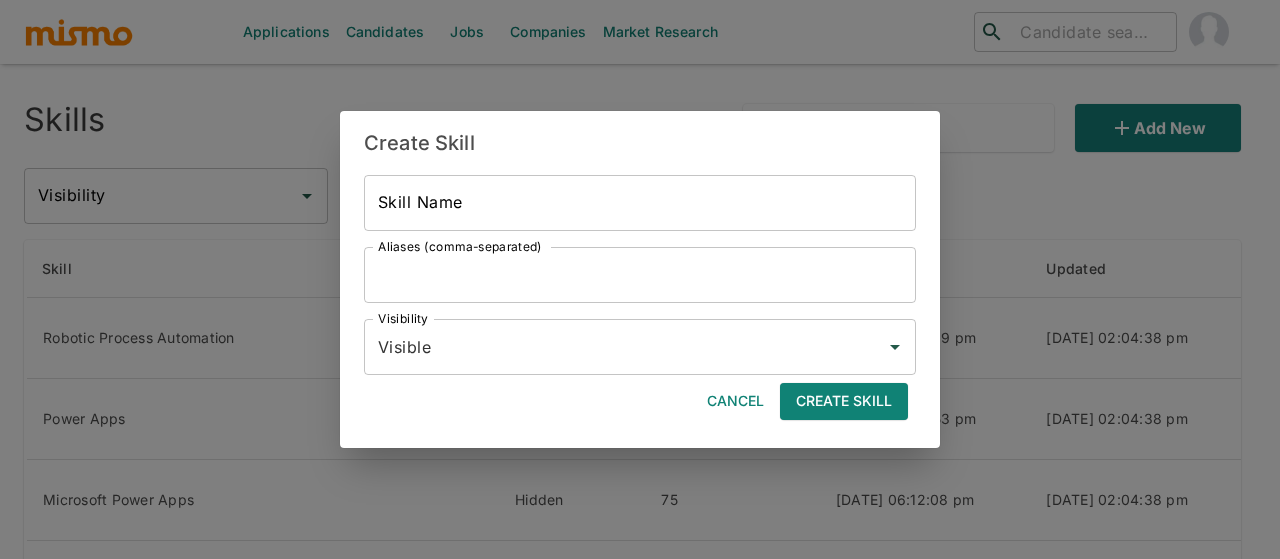click on "Skill Name" at bounding box center [640, 203] 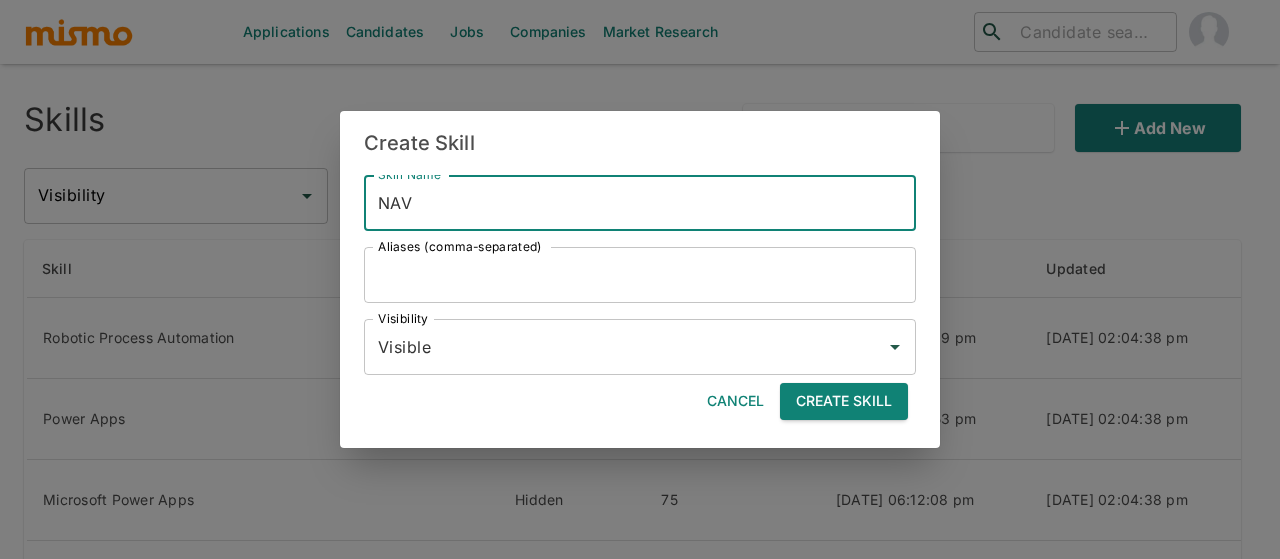 type on "NAV" 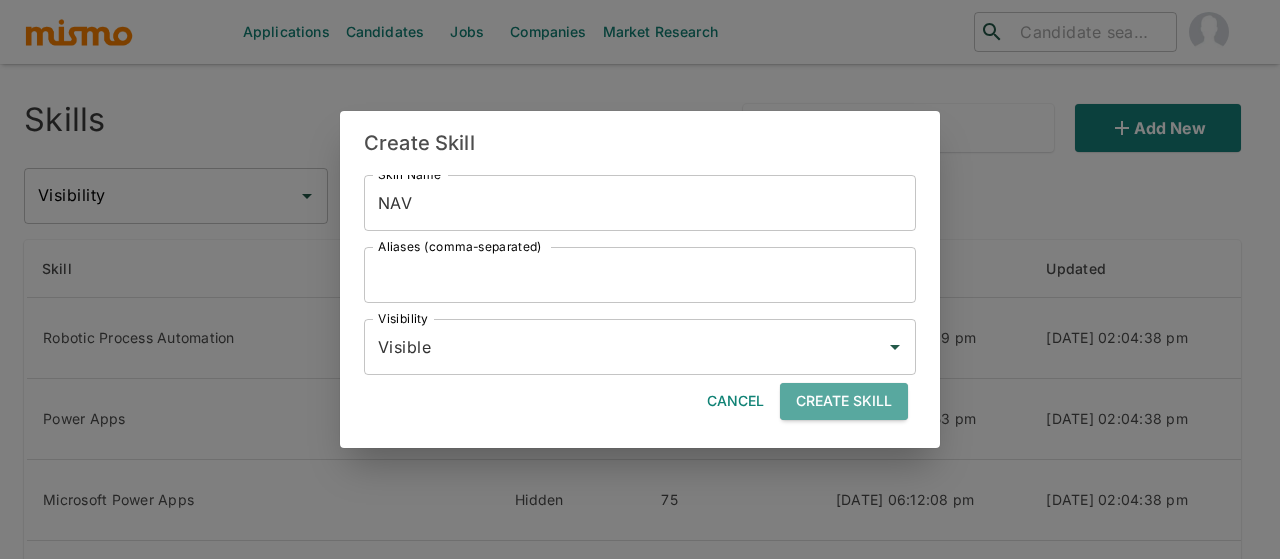click on "Create Skill" at bounding box center [844, 401] 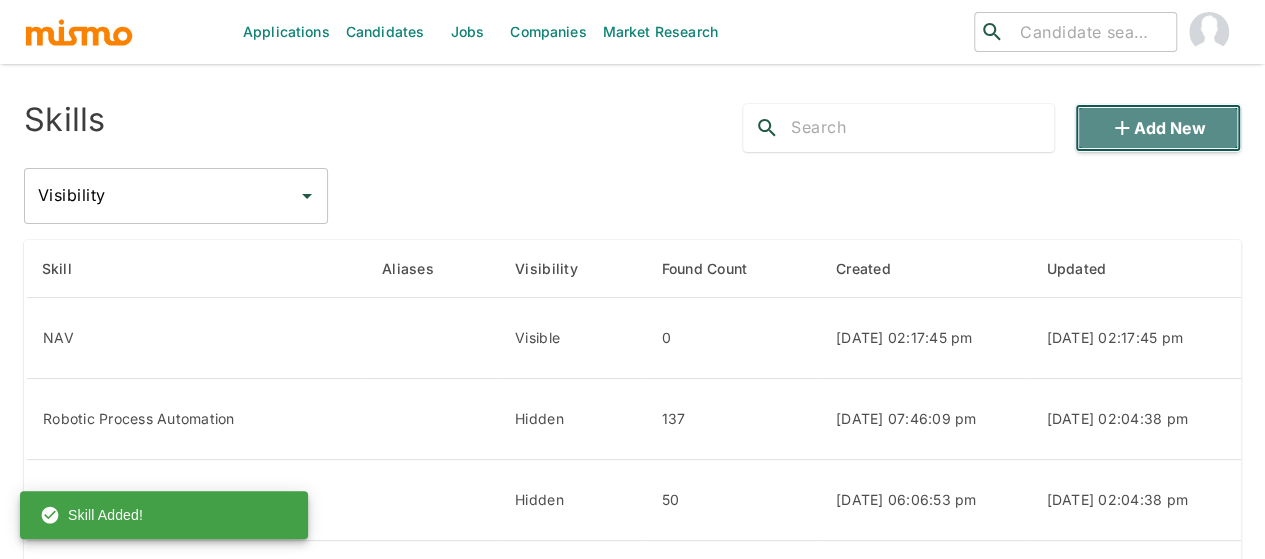 click on "Add new" at bounding box center [1158, 128] 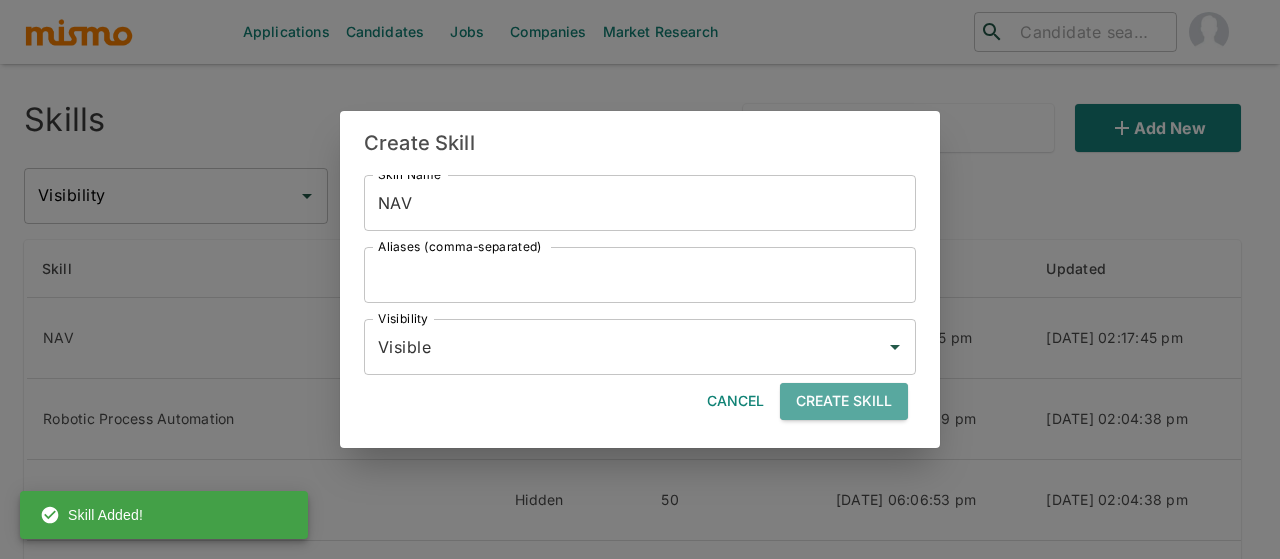 click on "Create Skill" at bounding box center (844, 401) 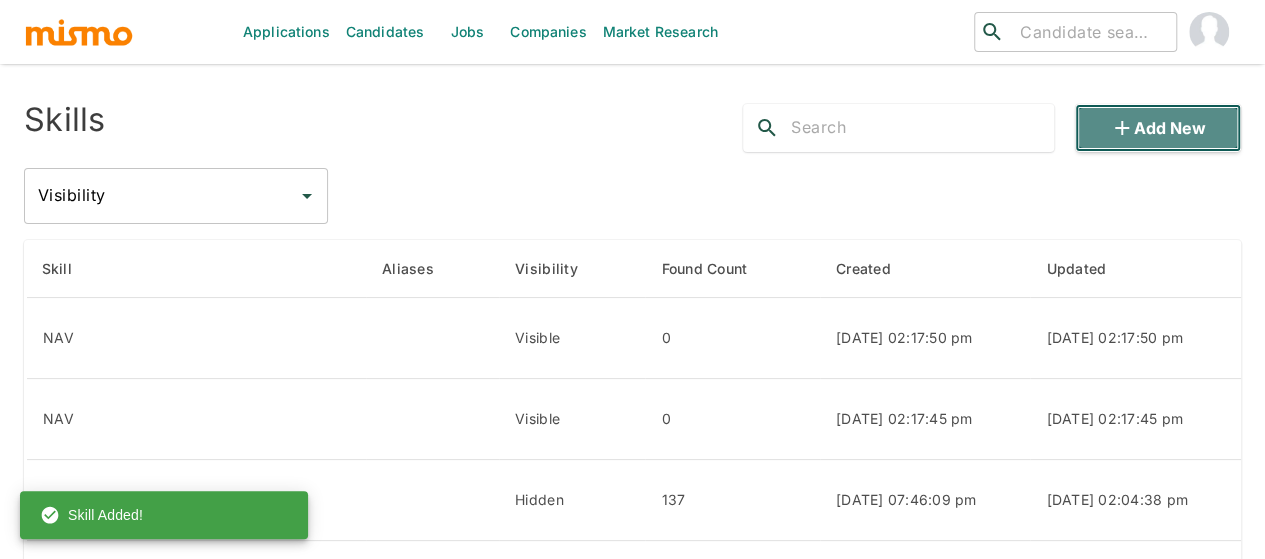 click on "Add new" at bounding box center (1158, 128) 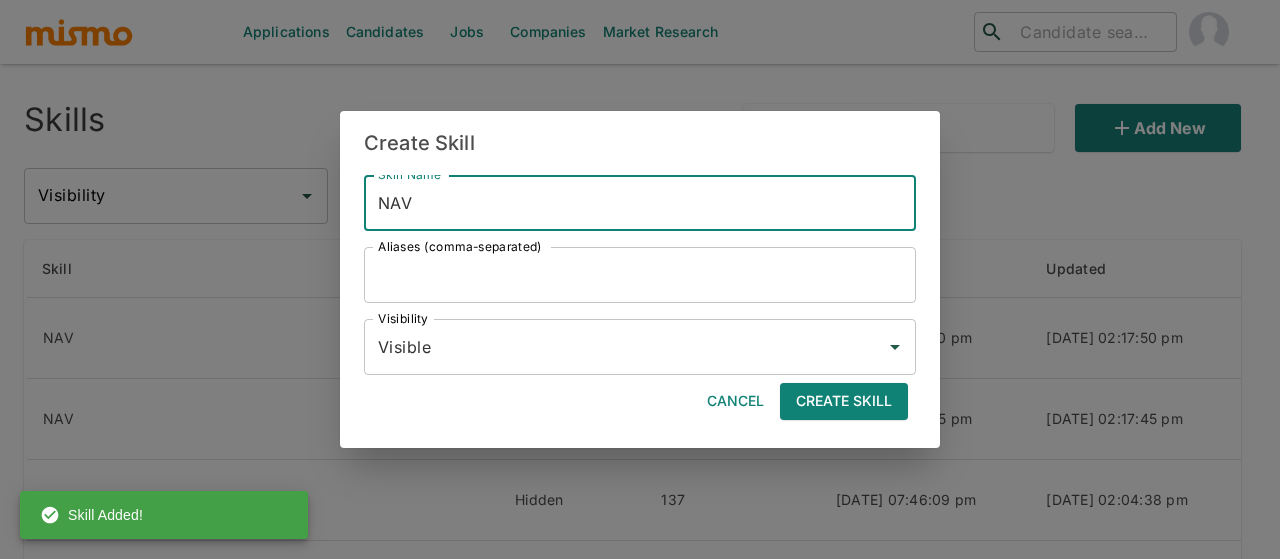 click on "NAV" at bounding box center (640, 203) 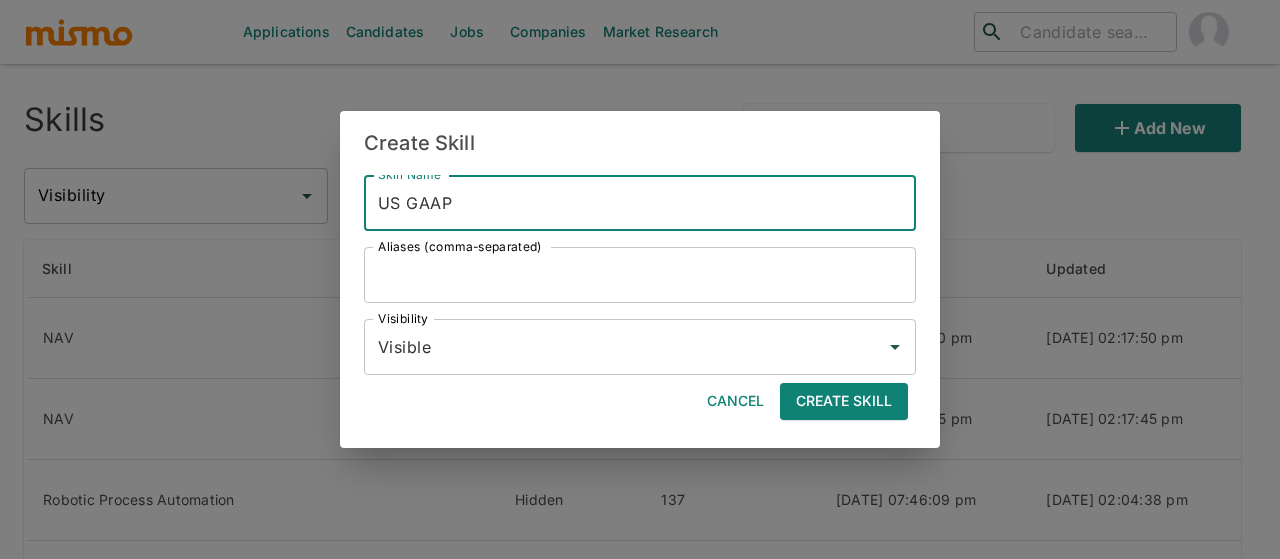 type on "US GAAP" 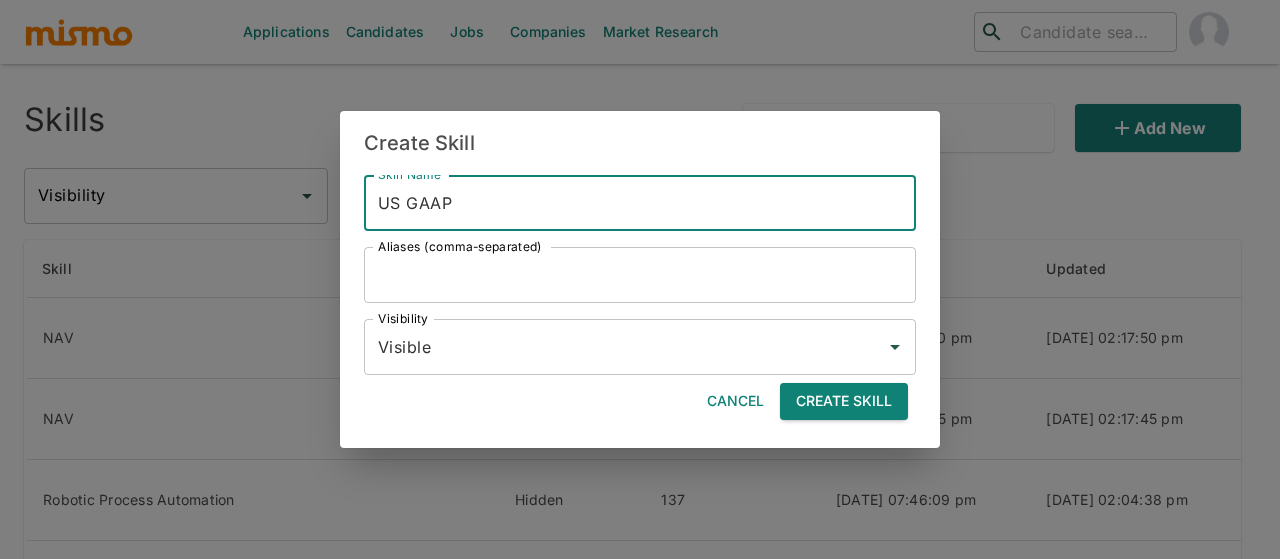 click on "Create Skill" at bounding box center [844, 401] 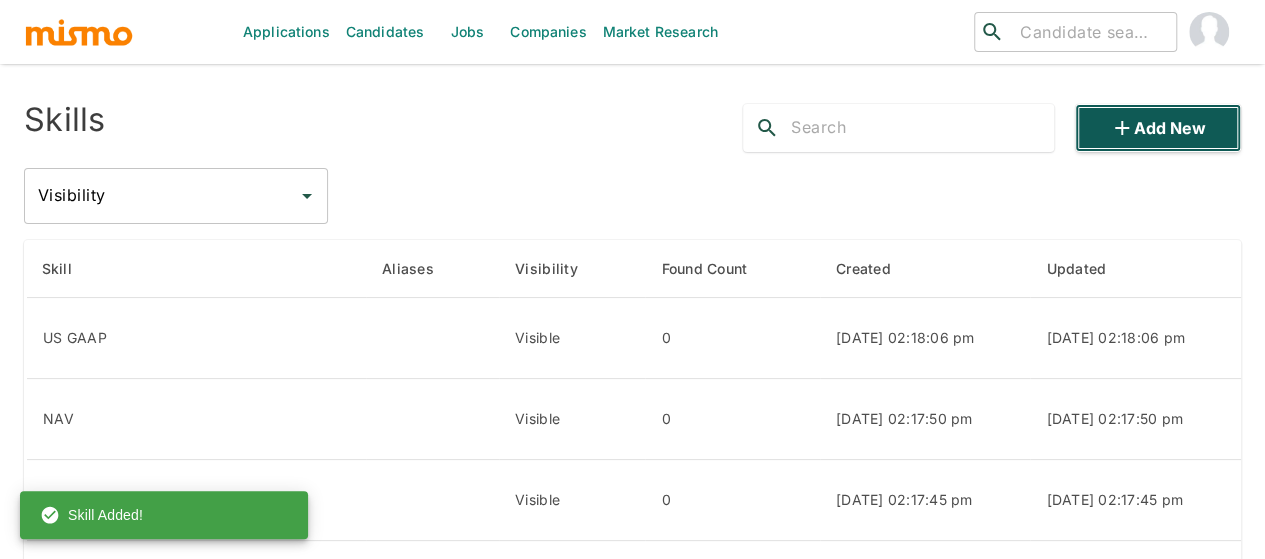 click on "Add new" at bounding box center [1158, 128] 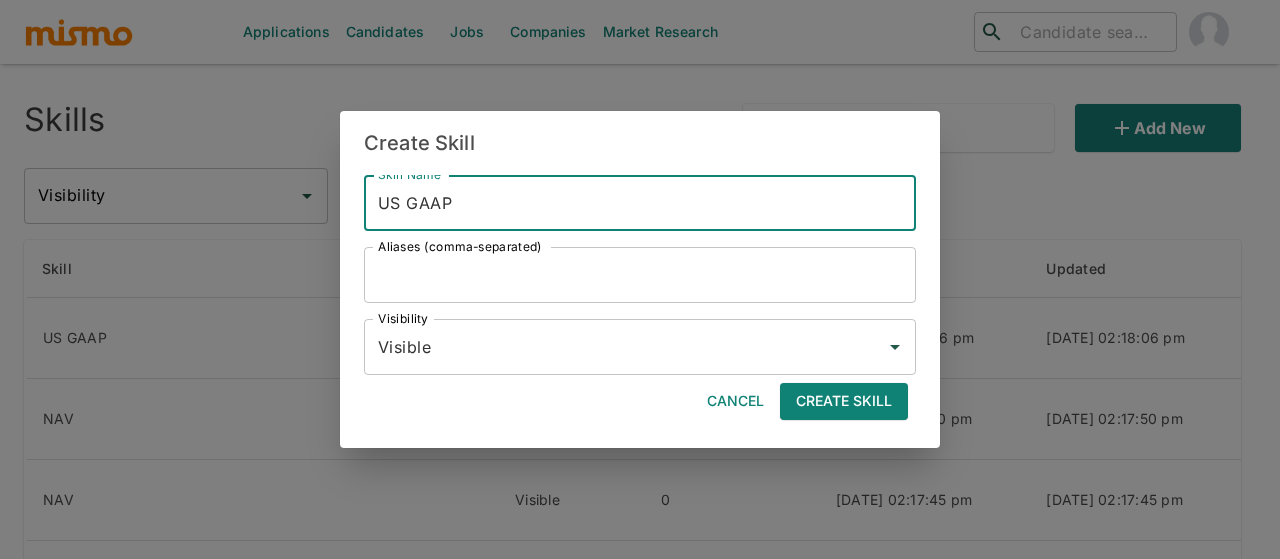 click on "US GAAP" at bounding box center [640, 203] 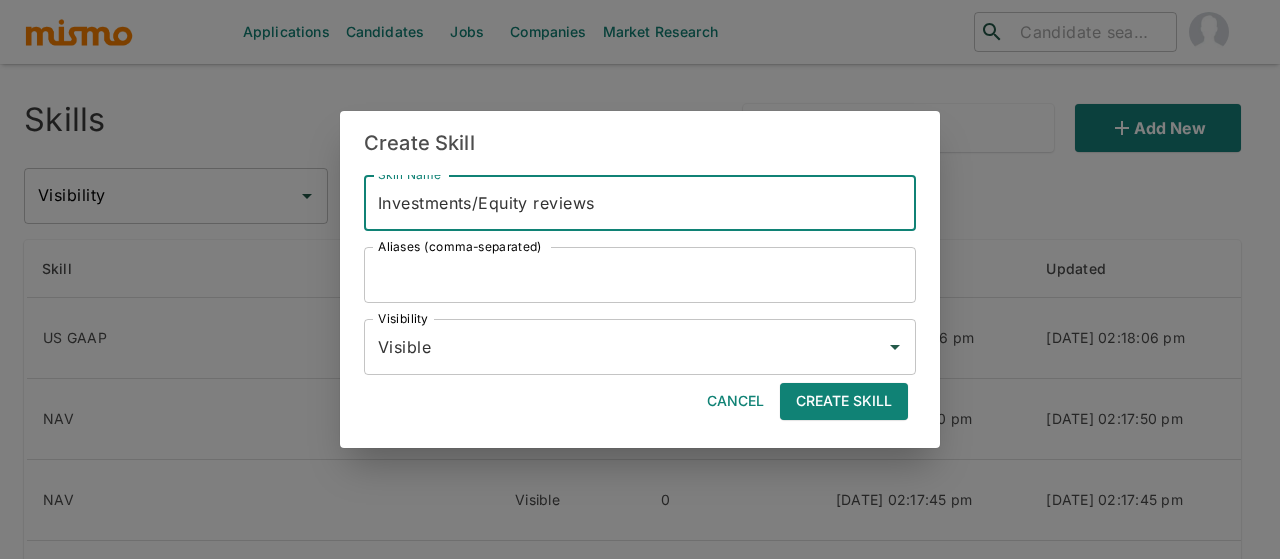 drag, startPoint x: 533, startPoint y: 205, endPoint x: 478, endPoint y: 205, distance: 55 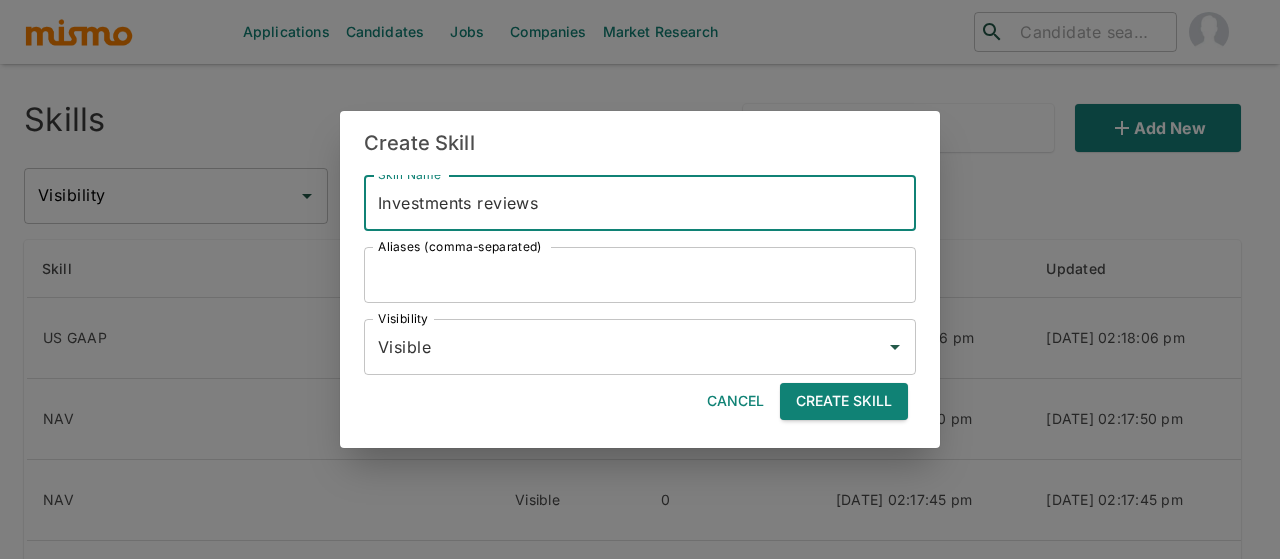 type on "Investments reviews" 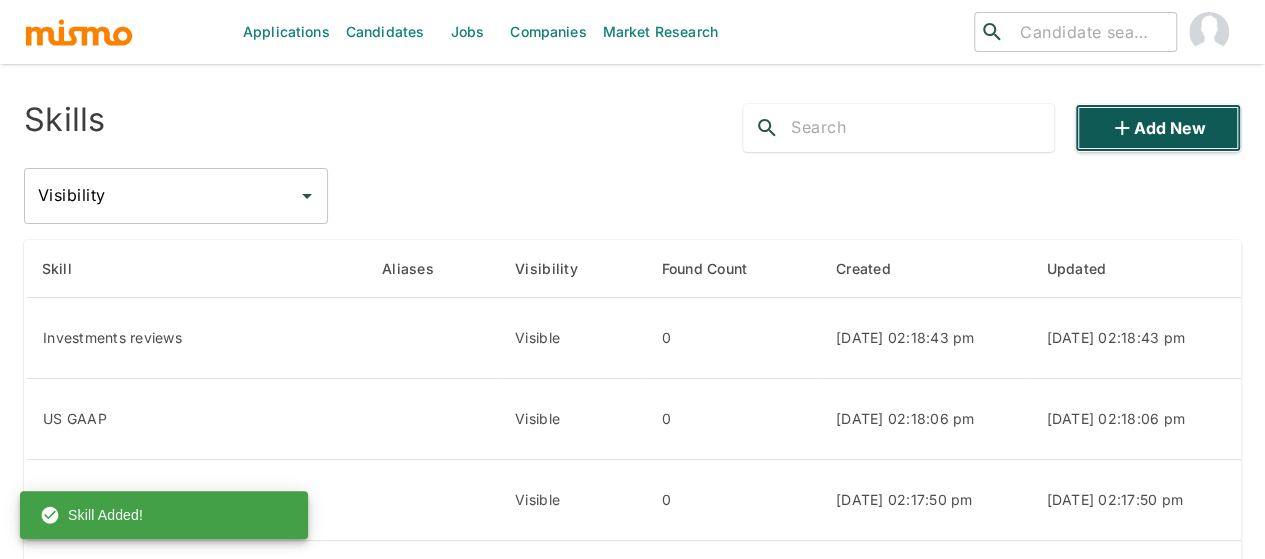 click 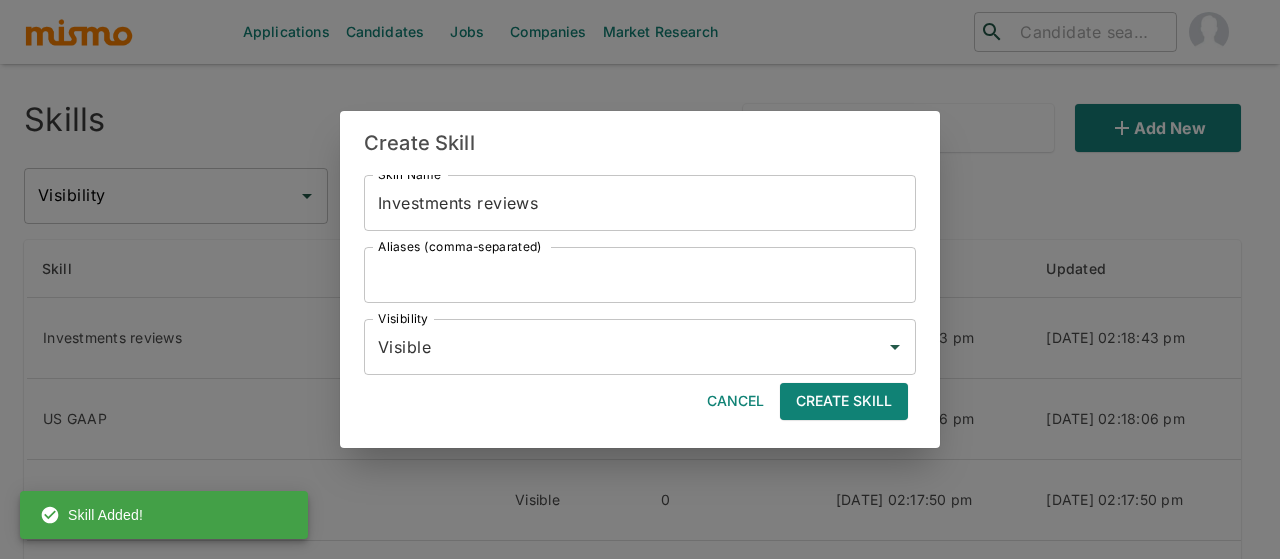 click on "Investments reviews" at bounding box center (640, 203) 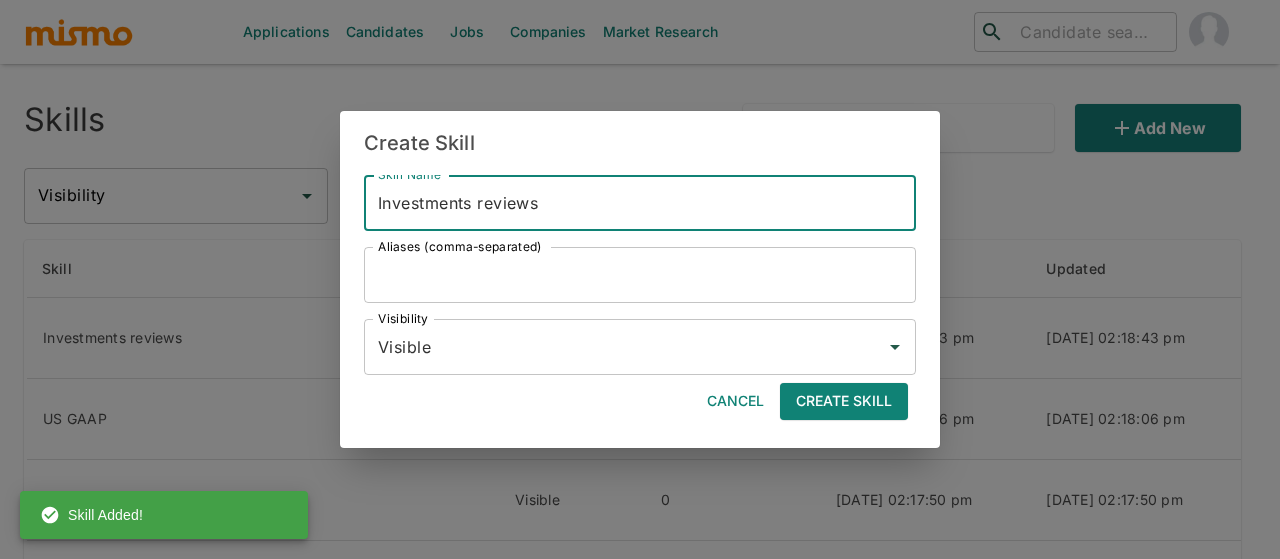 paste on "financial reporting" 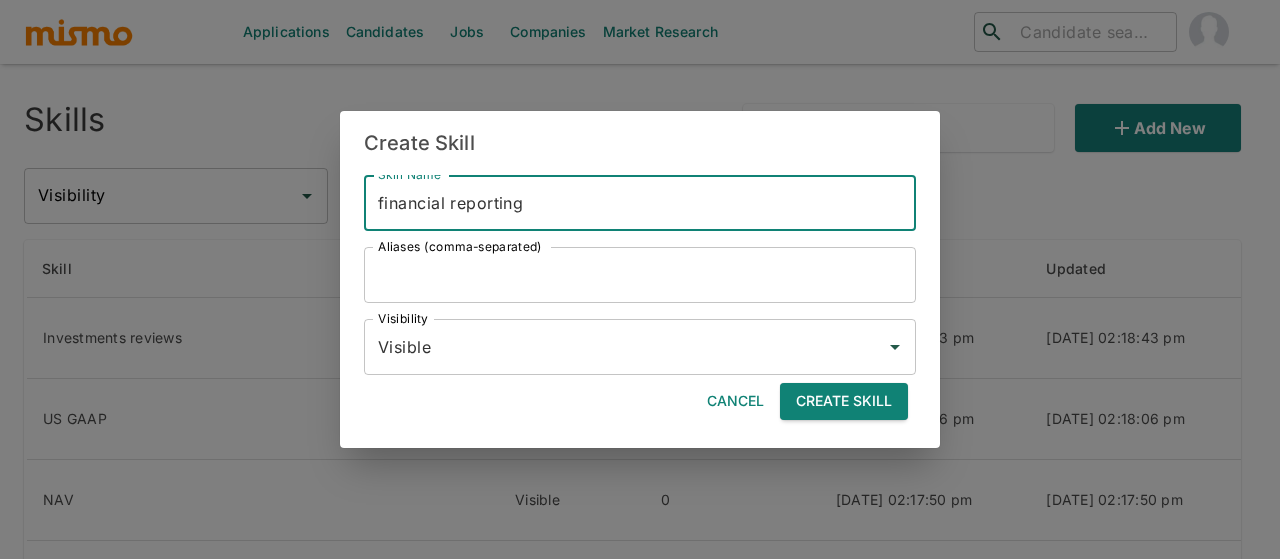 type on "financial reporting" 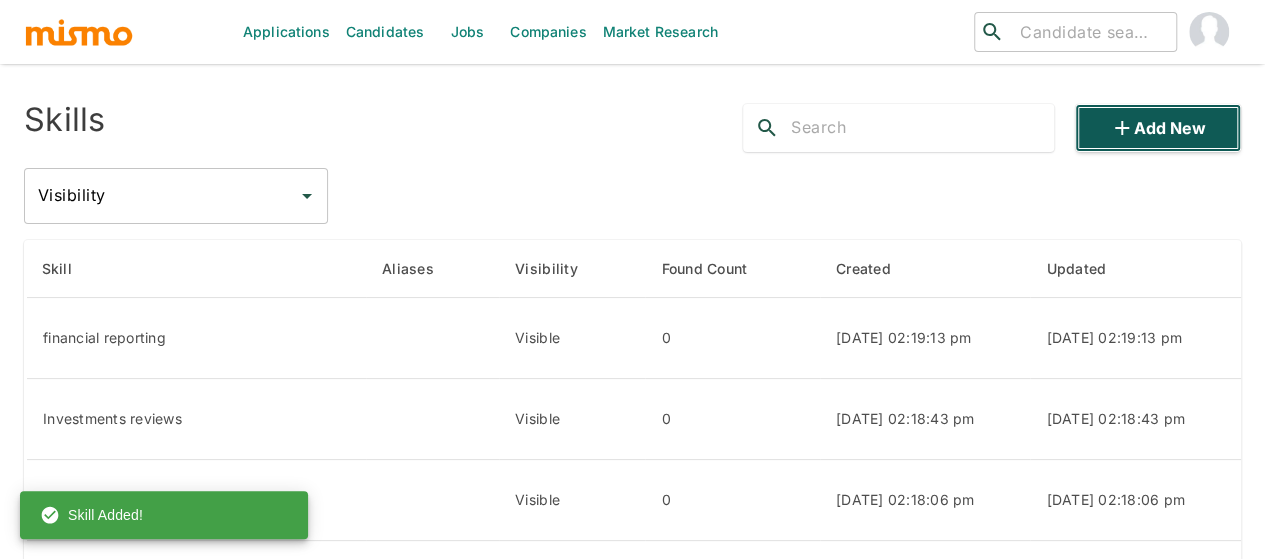 click on "Add new" at bounding box center (1158, 128) 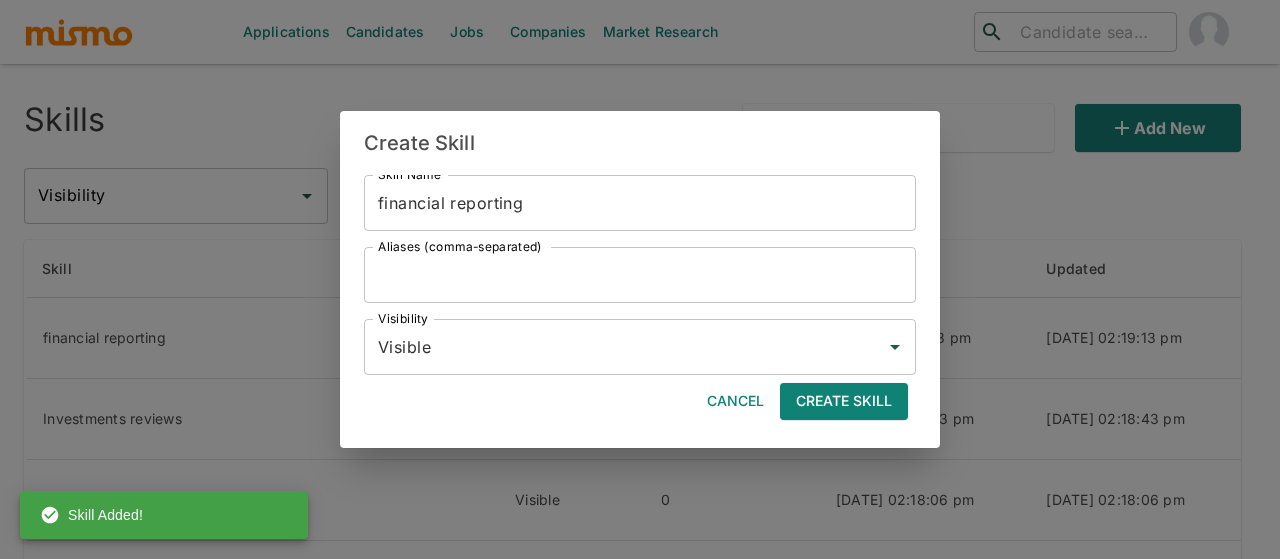 click on "financial reporting" at bounding box center (640, 203) 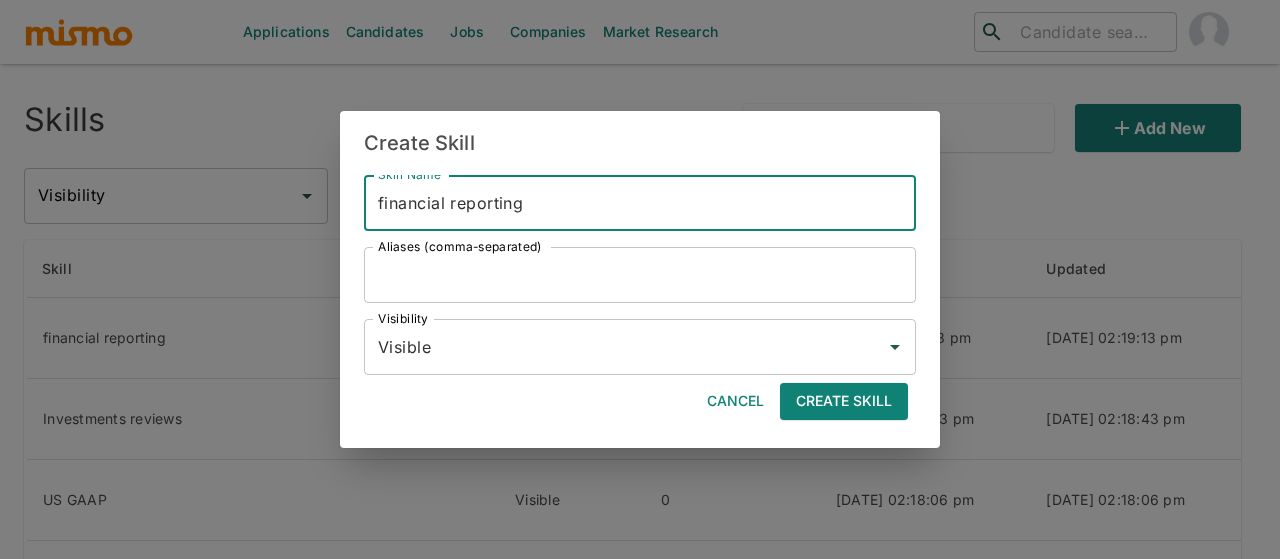 type on "a" 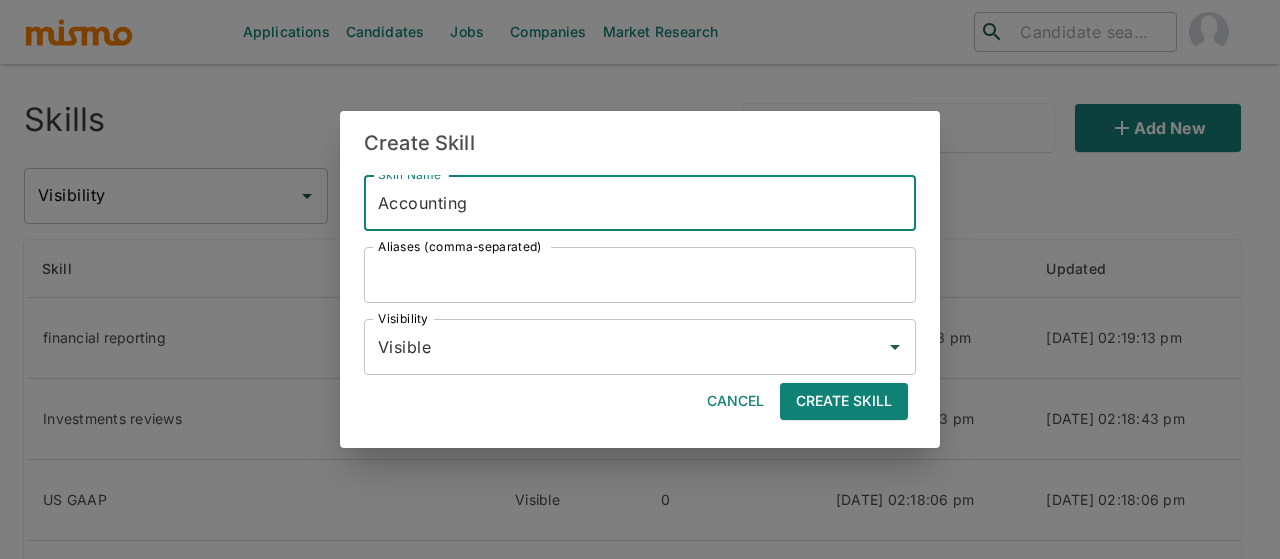 type on "Accounting" 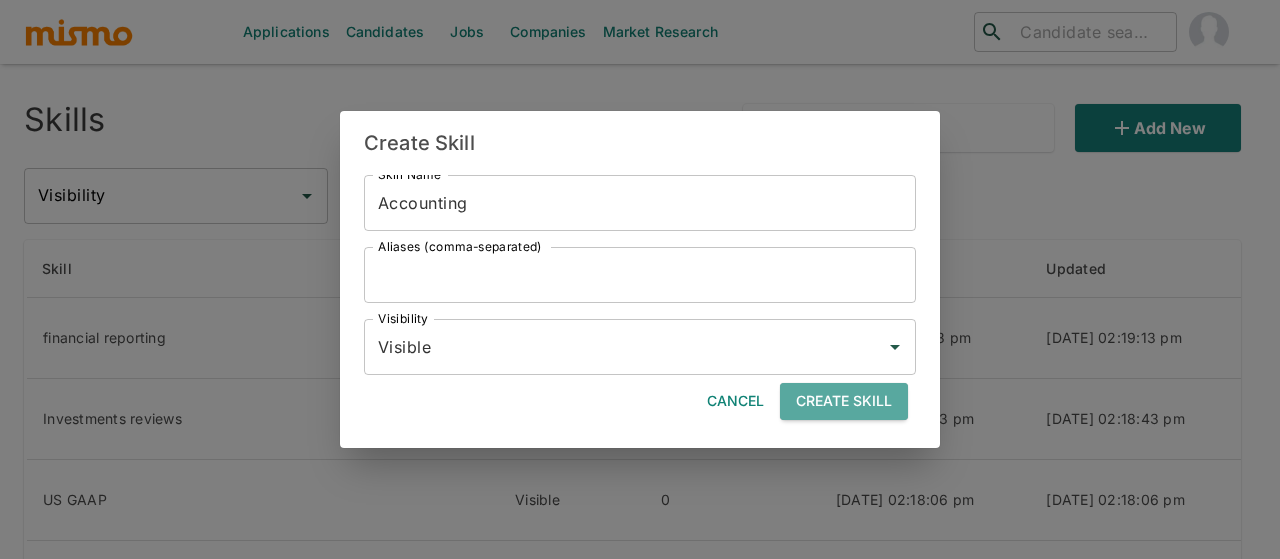 click on "Create Skill" at bounding box center [844, 401] 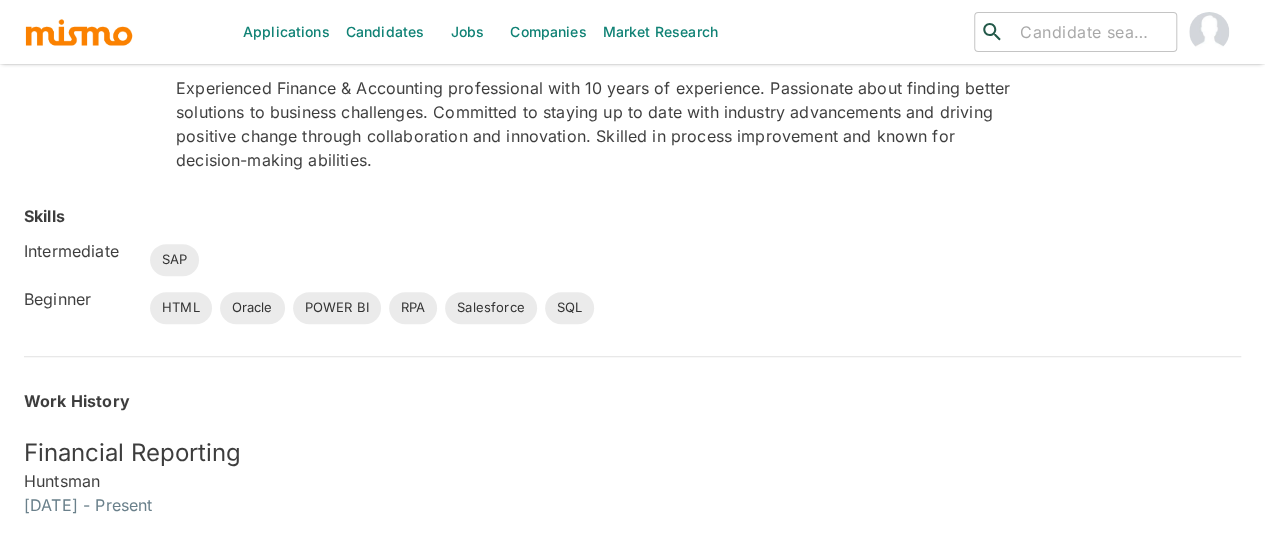 scroll, scrollTop: 11, scrollLeft: 0, axis: vertical 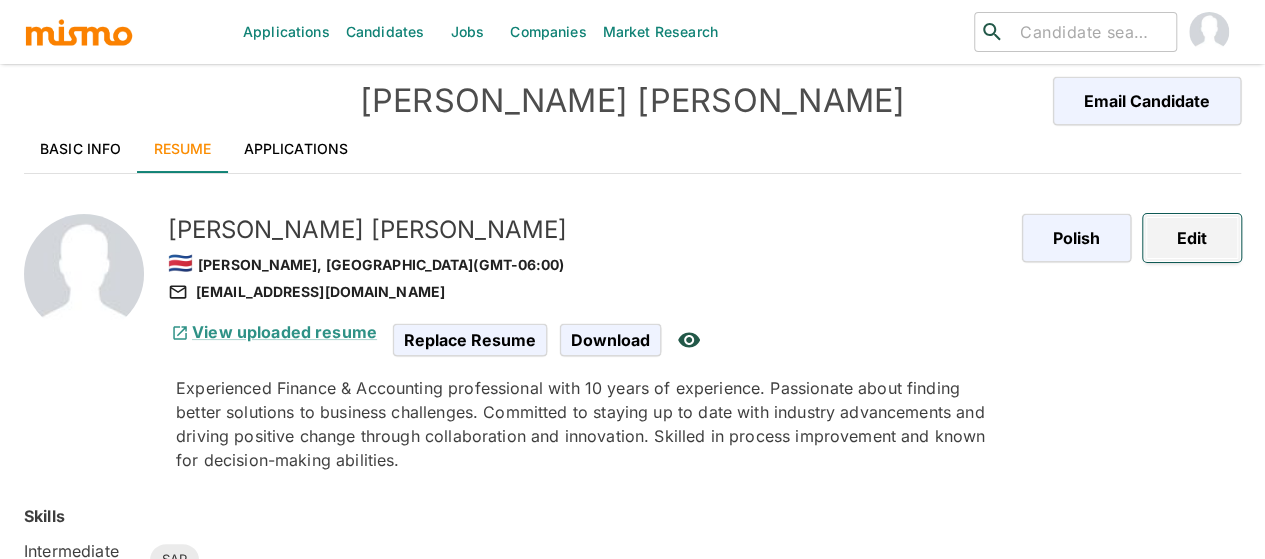 click on "Edit" at bounding box center (1192, 238) 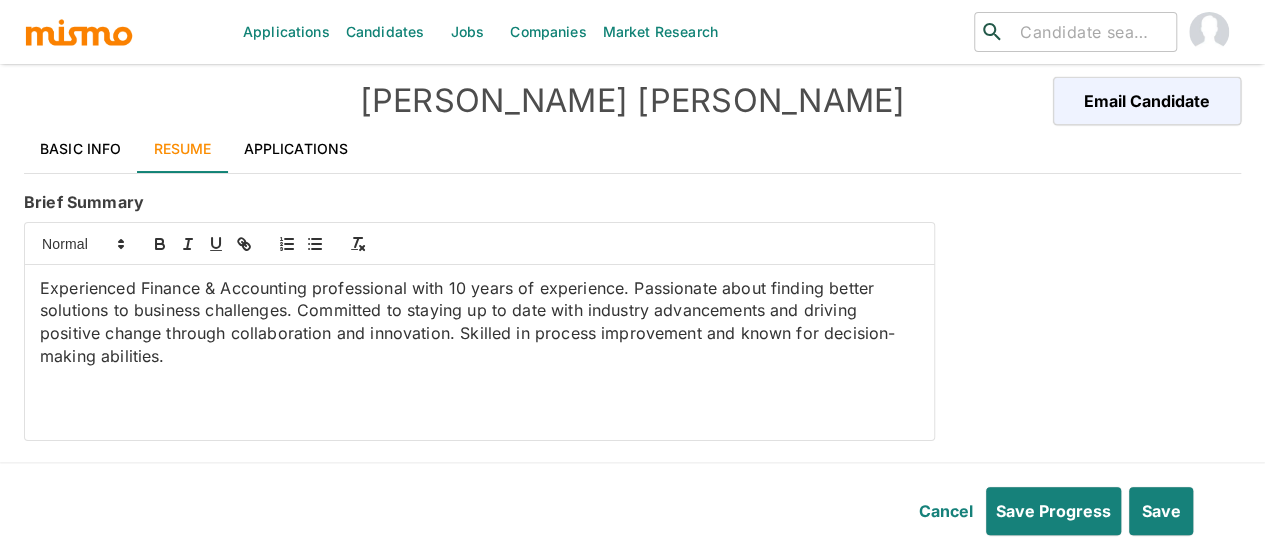 type on "January" 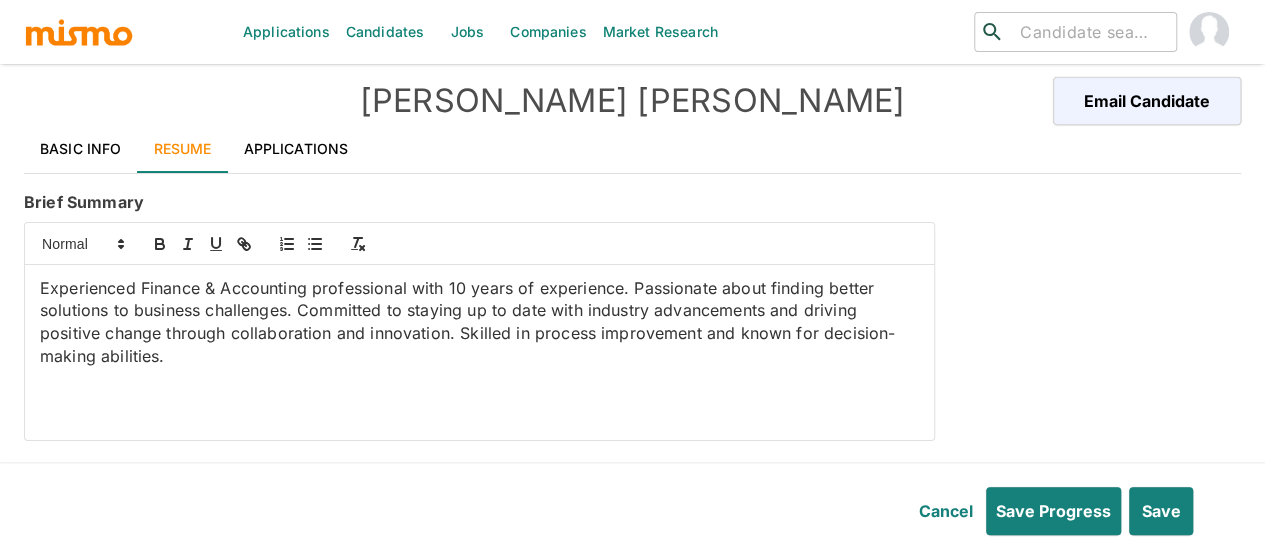 type on "2024" 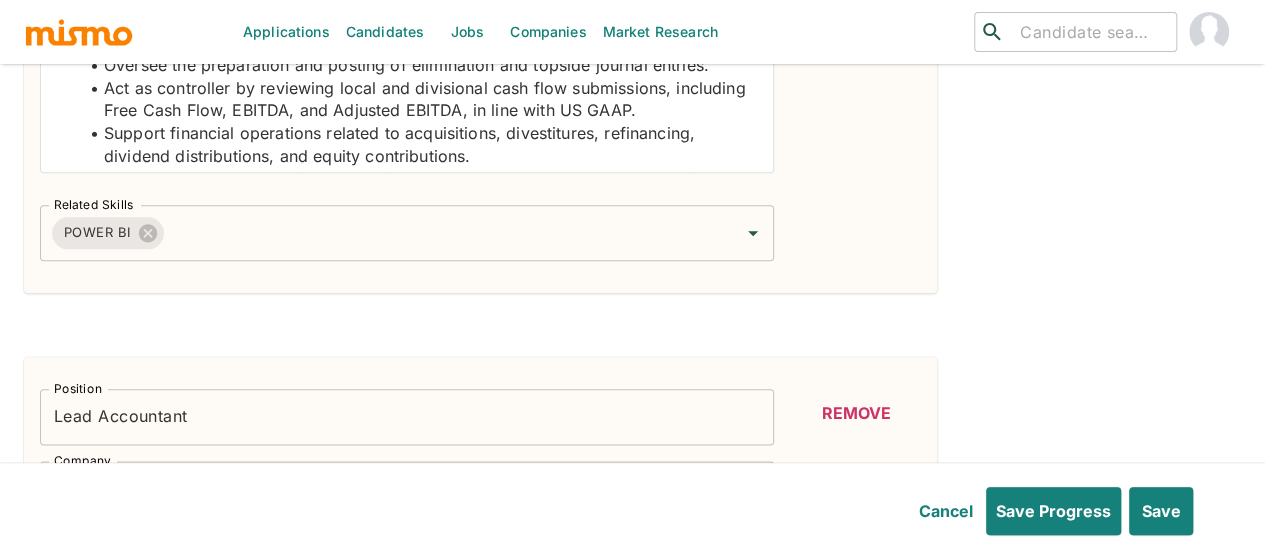 scroll, scrollTop: 1011, scrollLeft: 0, axis: vertical 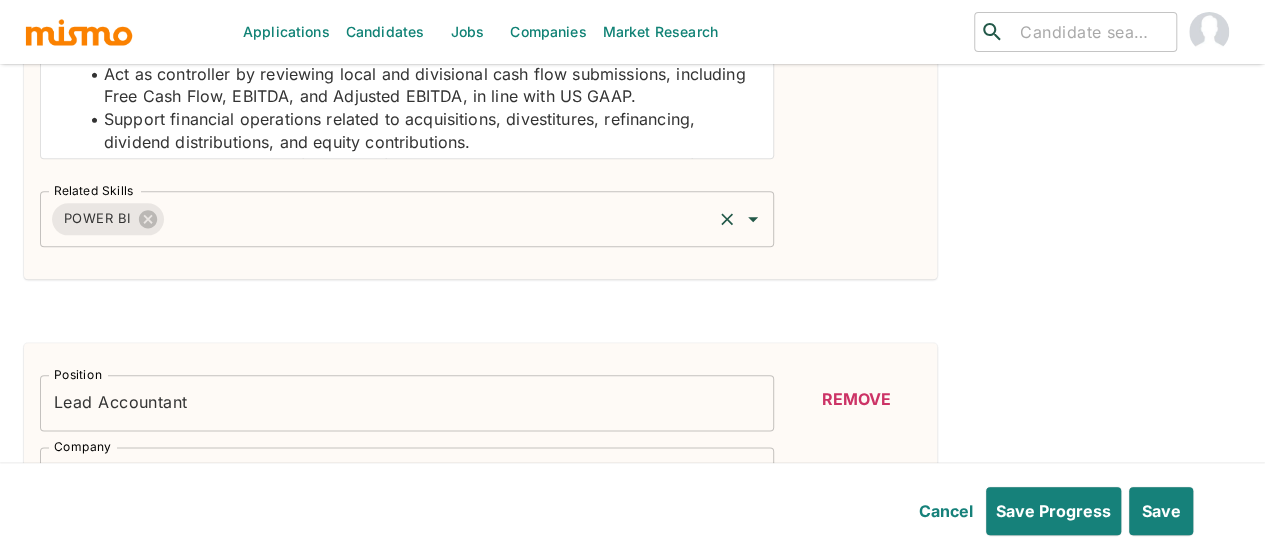 click on "Related Skills" at bounding box center [438, 219] 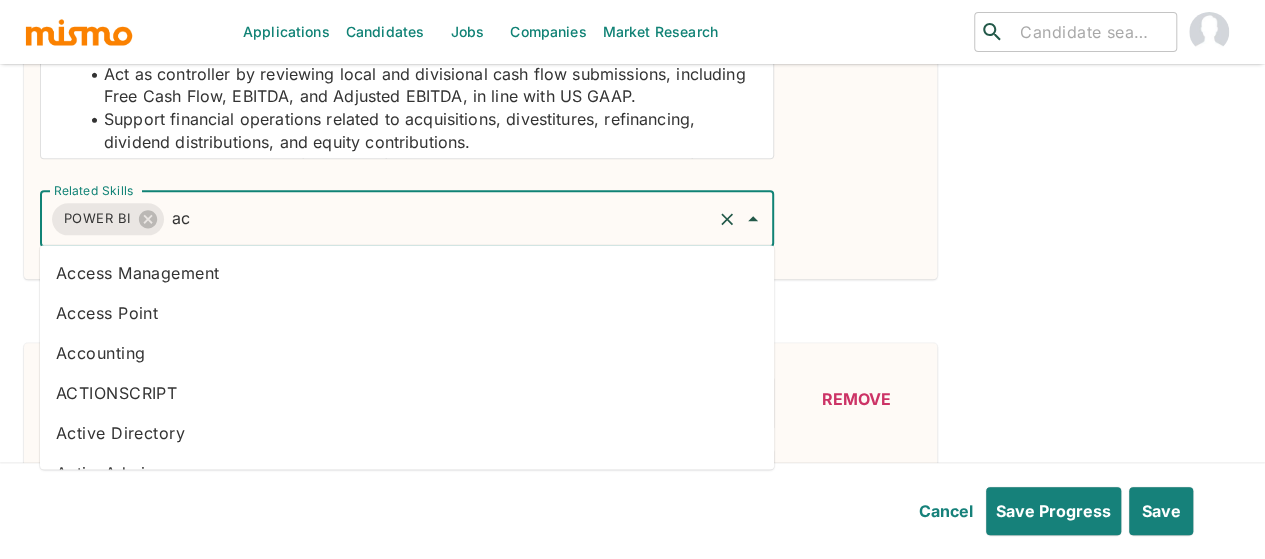 type on "acc" 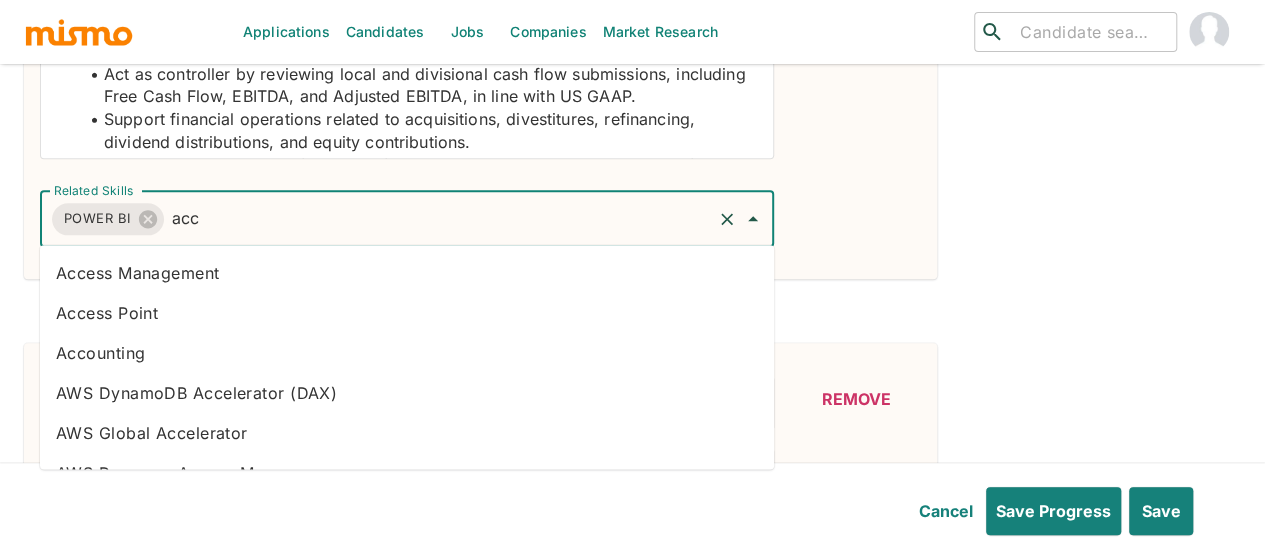 click on "Accounting" at bounding box center [407, 353] 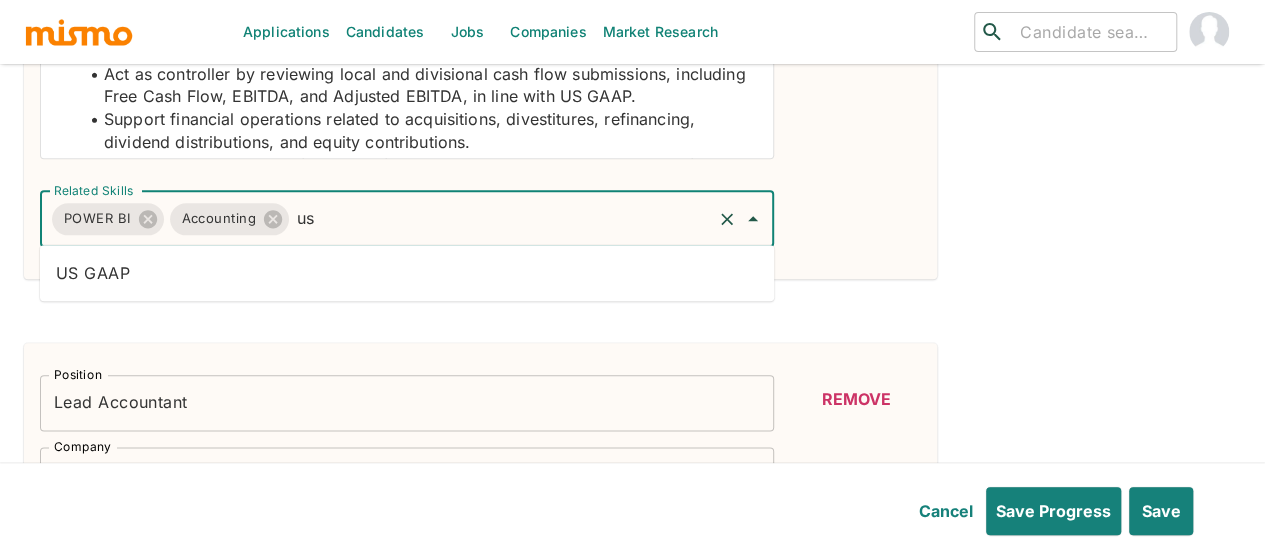 type on "us g" 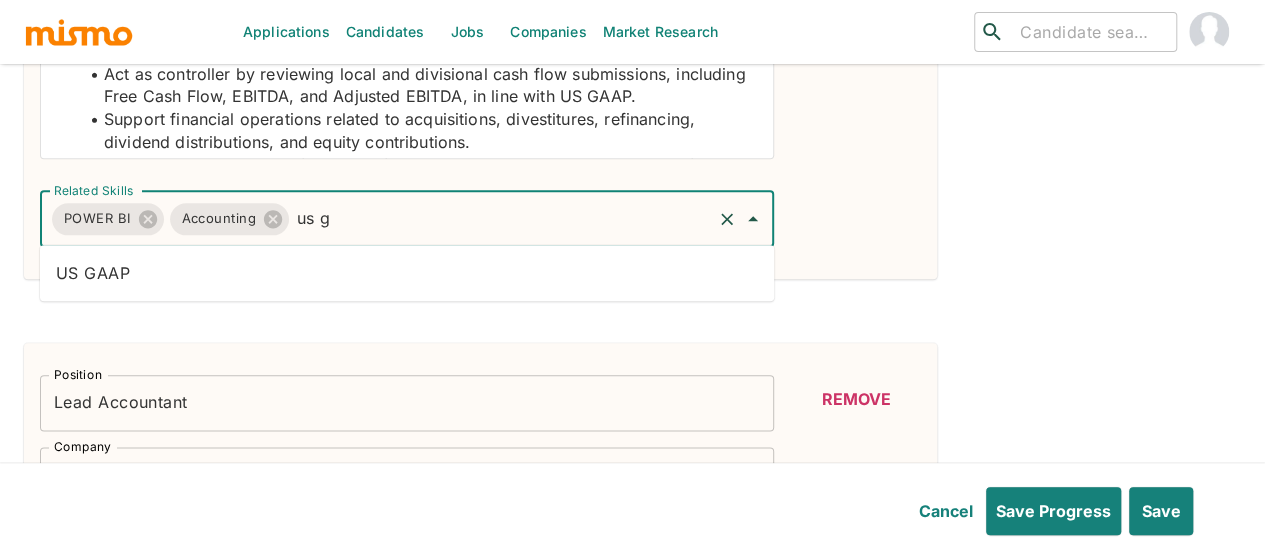 click on "US GAAP" at bounding box center (407, 273) 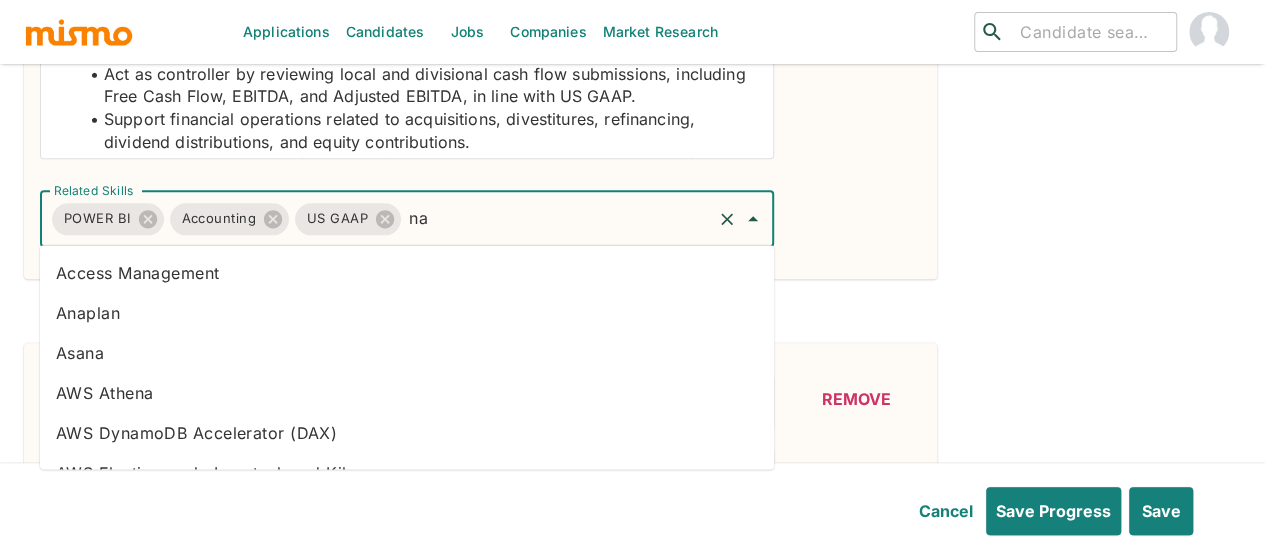 type on "nav" 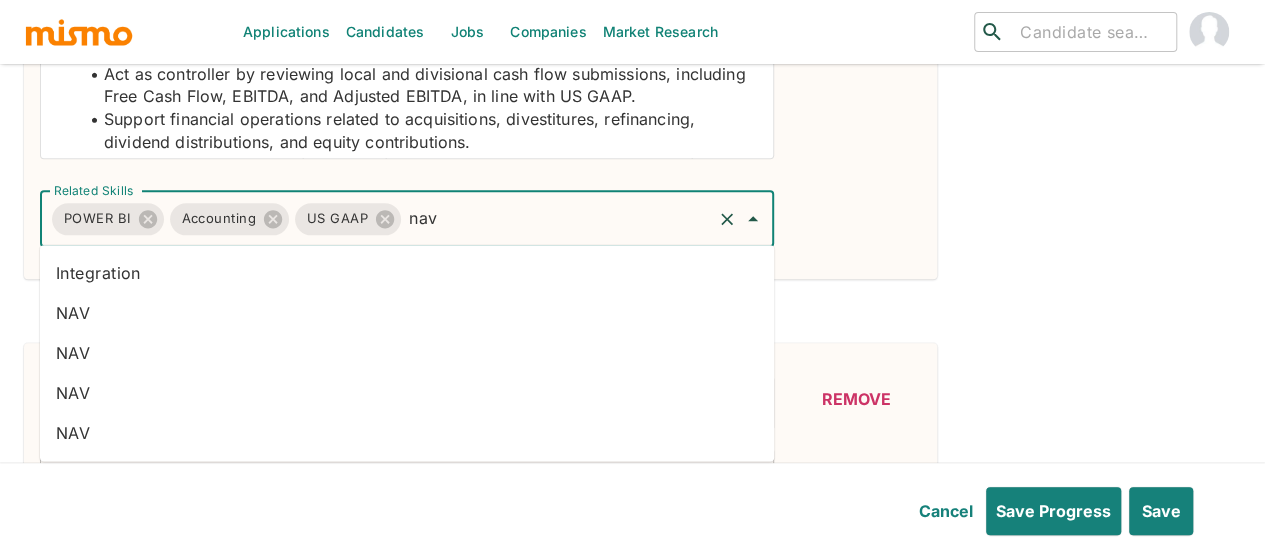 click on "NAV" at bounding box center (407, 313) 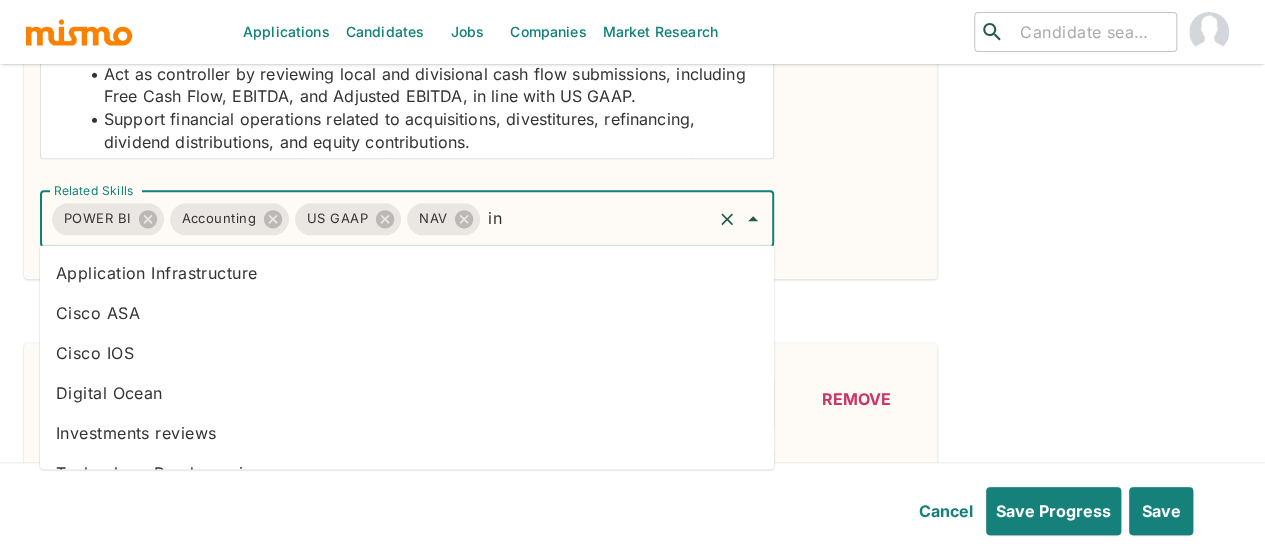 type on "inv" 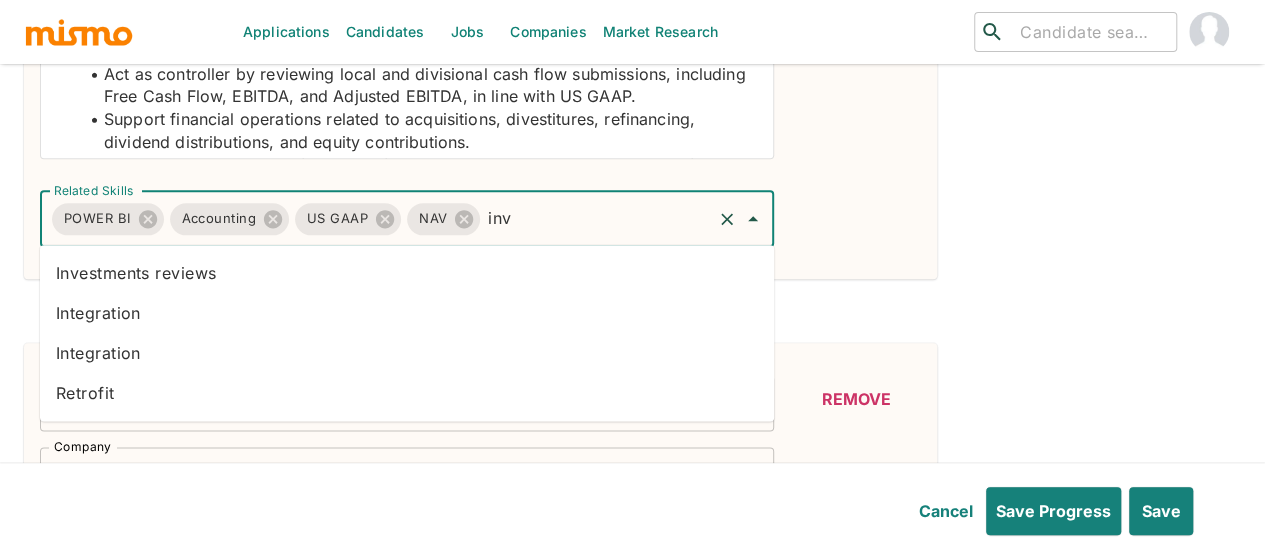 click on "Investments reviews" at bounding box center [407, 273] 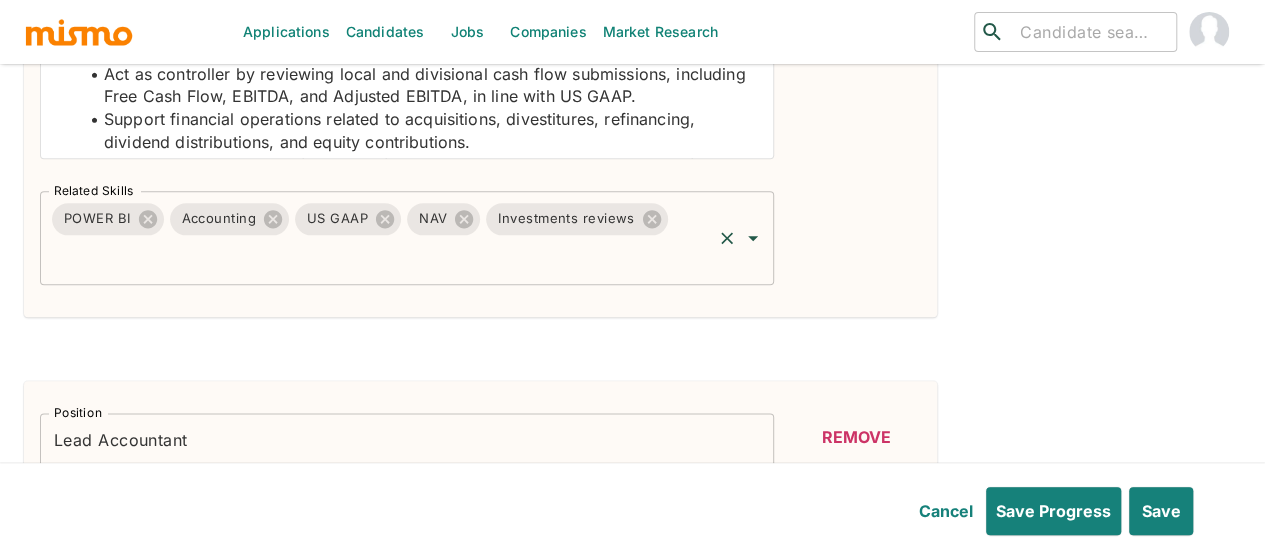 click on "Related Skills" at bounding box center [379, 257] 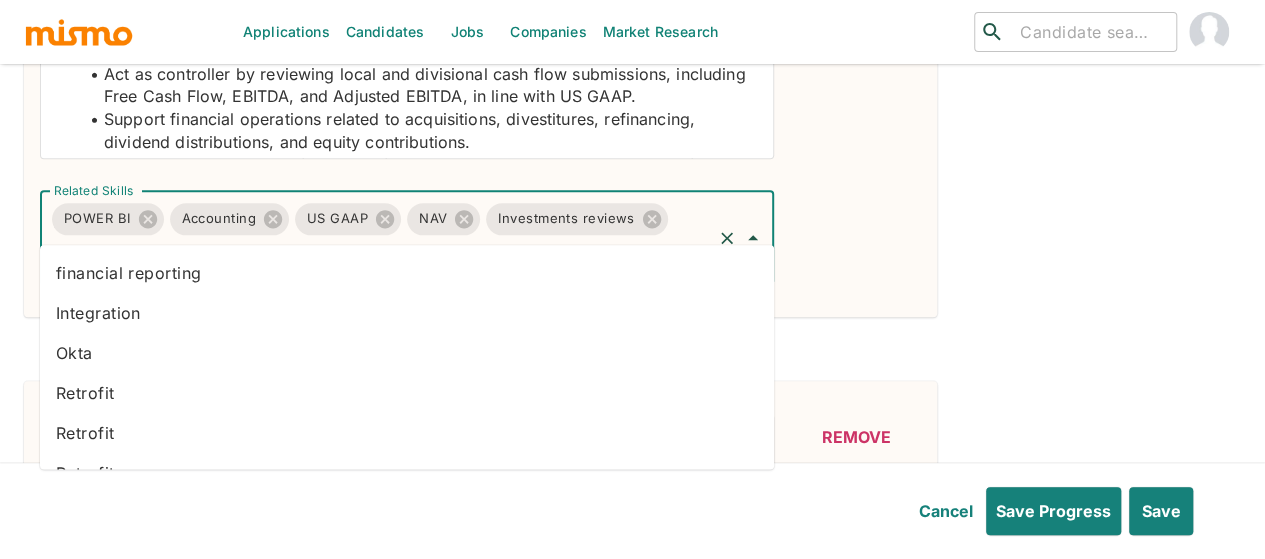 type on "finan" 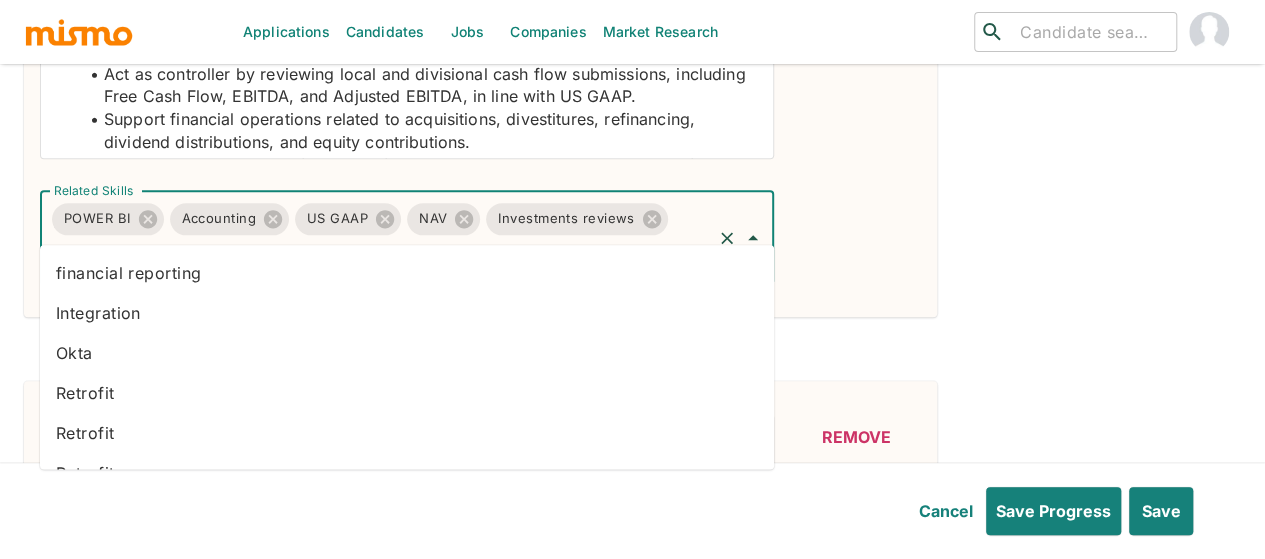 scroll, scrollTop: 0, scrollLeft: 7, axis: horizontal 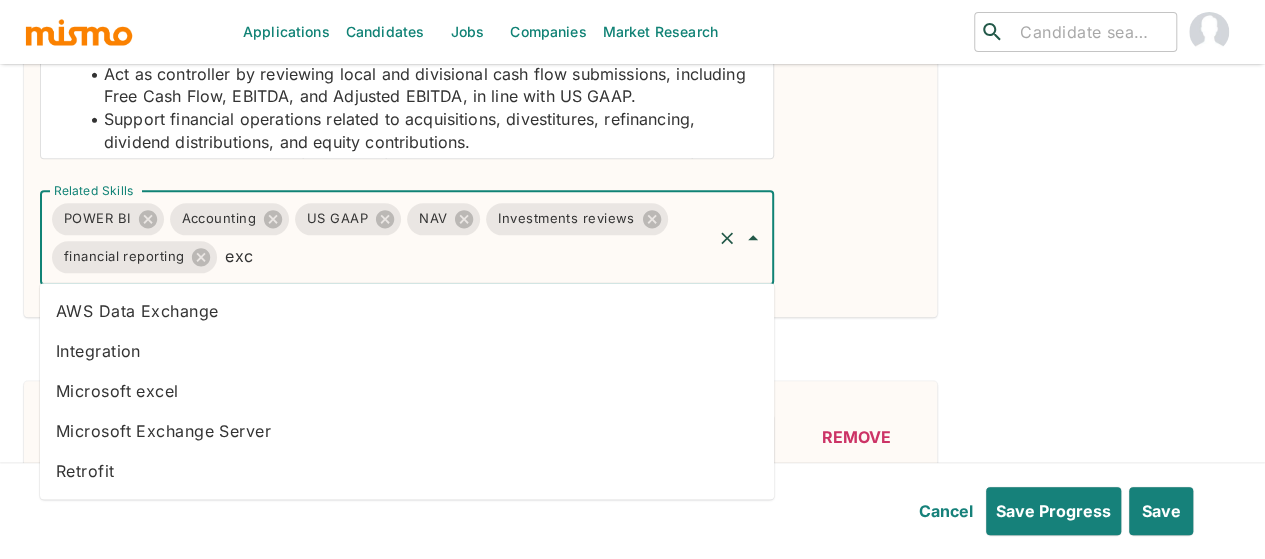 type on "exce" 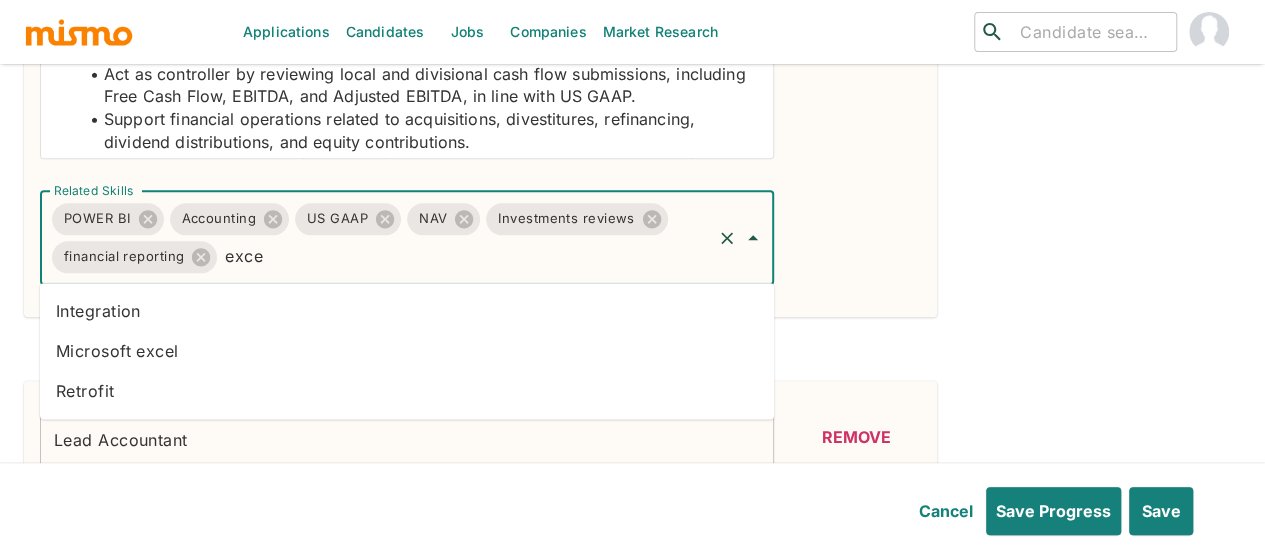 drag, startPoint x: 154, startPoint y: 357, endPoint x: 41, endPoint y: 331, distance: 115.952576 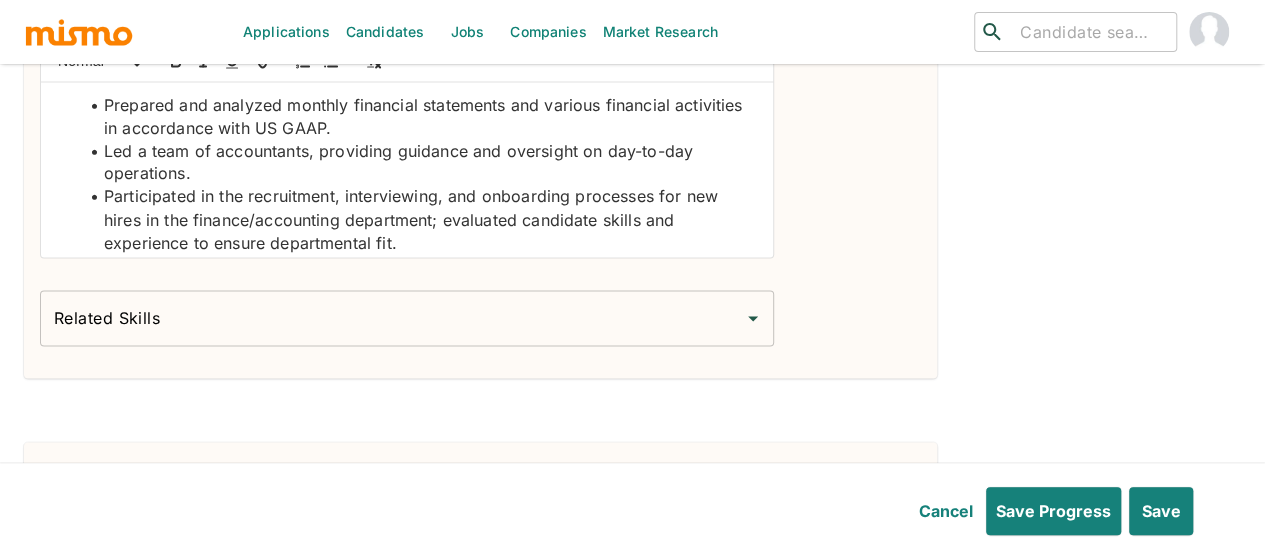 scroll, scrollTop: 1711, scrollLeft: 0, axis: vertical 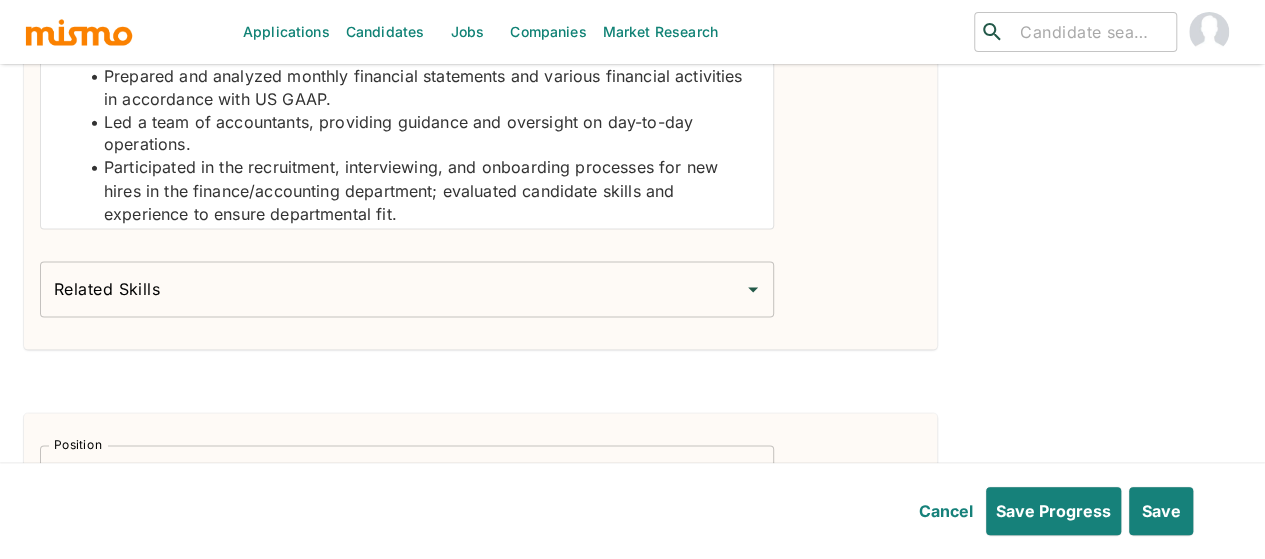click on "Related Skills Related Skills" at bounding box center (407, 289) 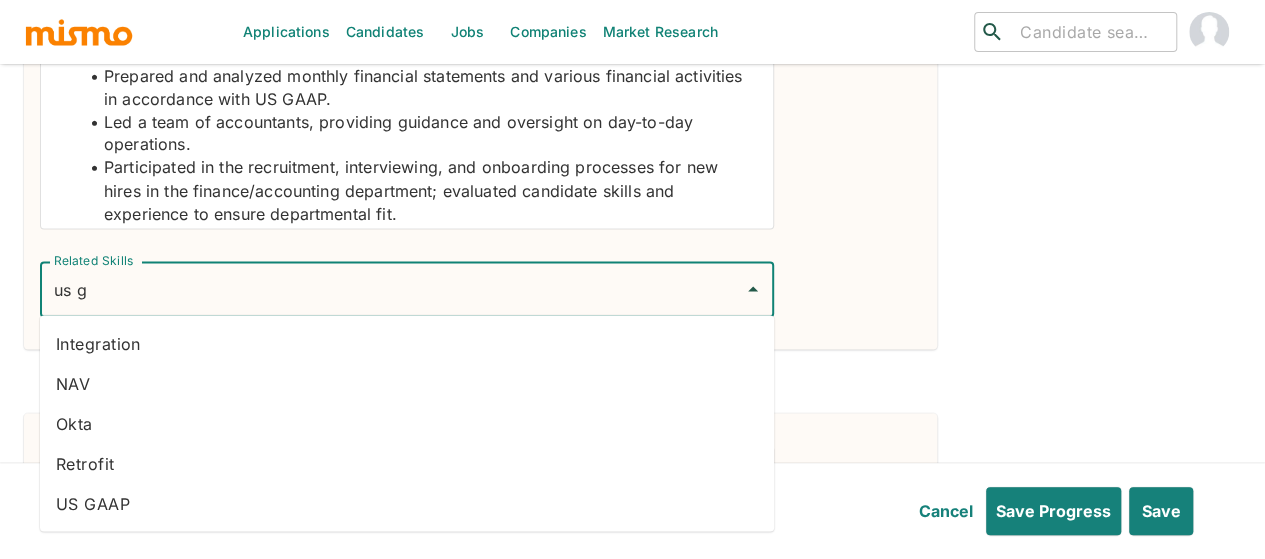type on "us ga" 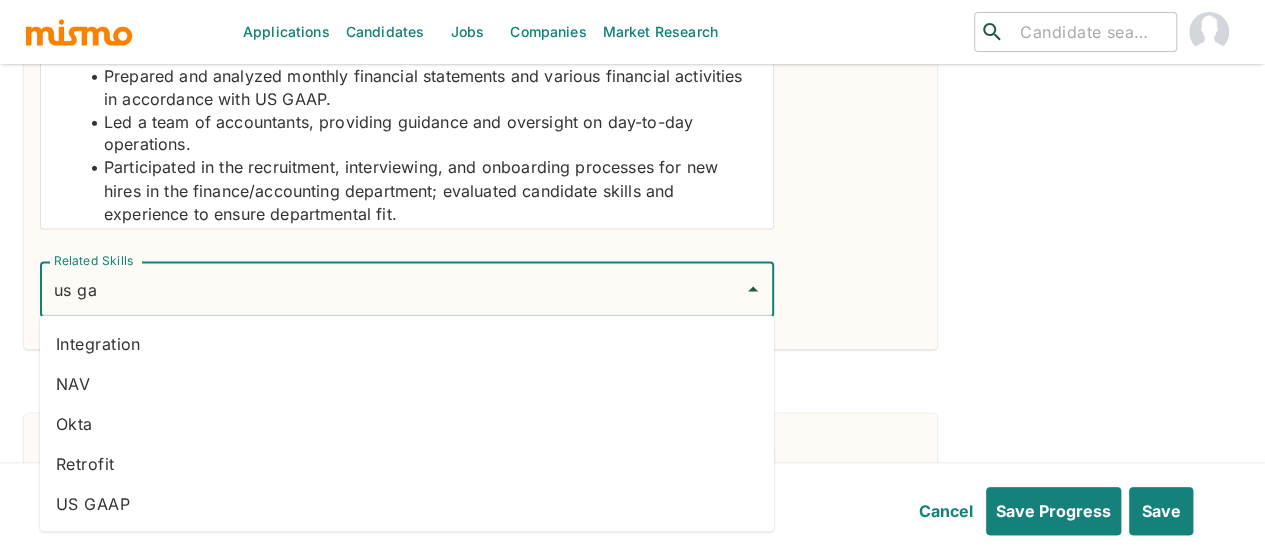 click on "NAV" at bounding box center (407, 383) 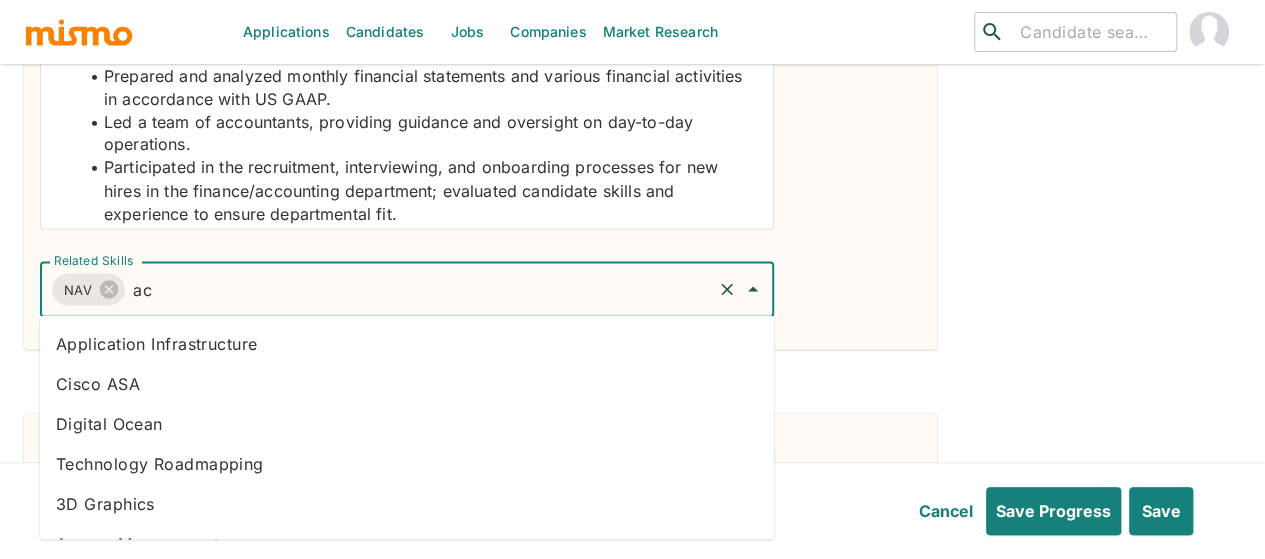 type on "acc" 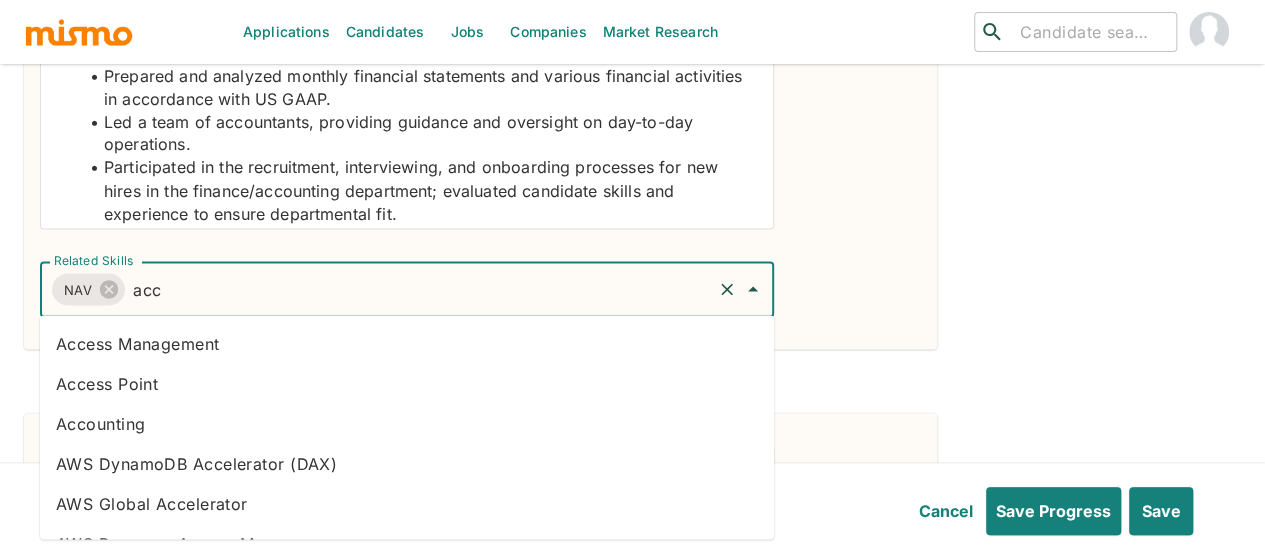 click on "Accounting" at bounding box center [407, 423] 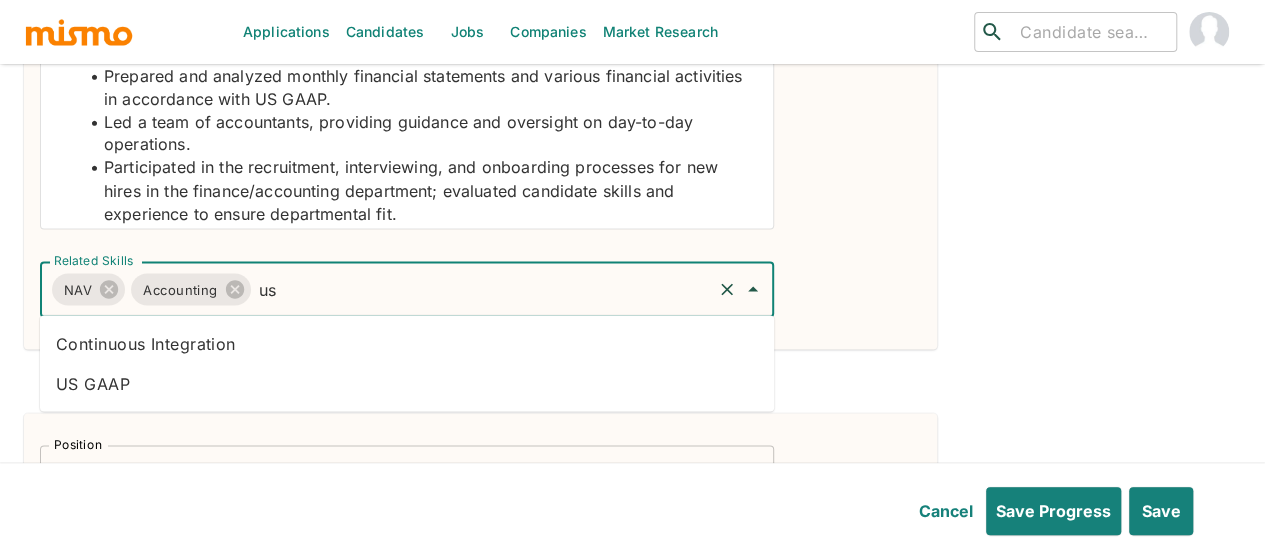 type on "us g" 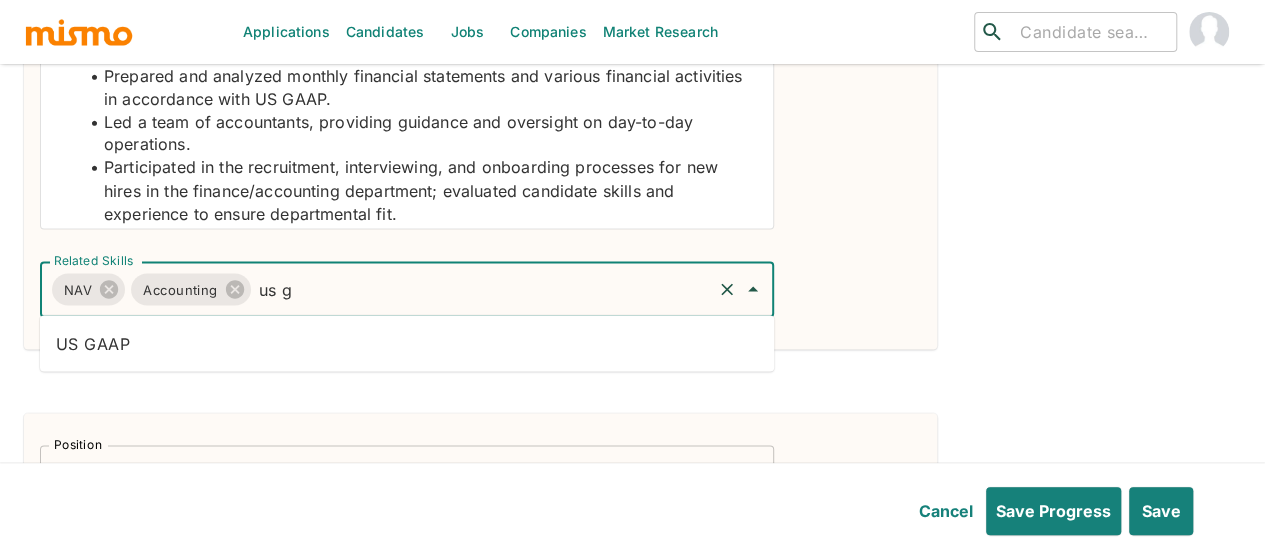 click on "US GAAP" at bounding box center [407, 343] 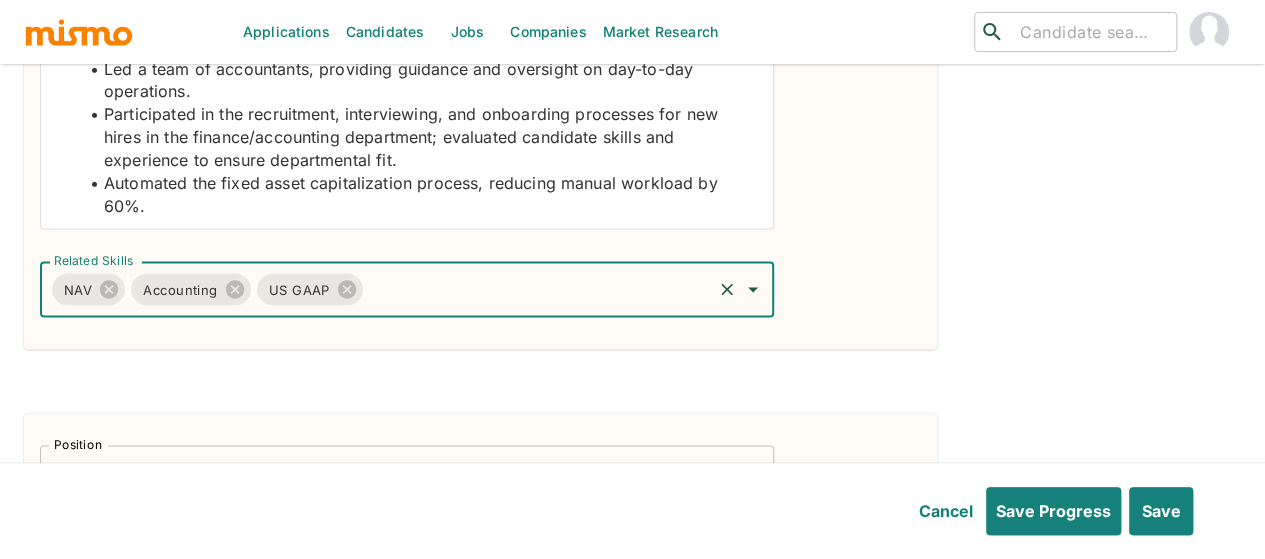 scroll, scrollTop: 0, scrollLeft: 0, axis: both 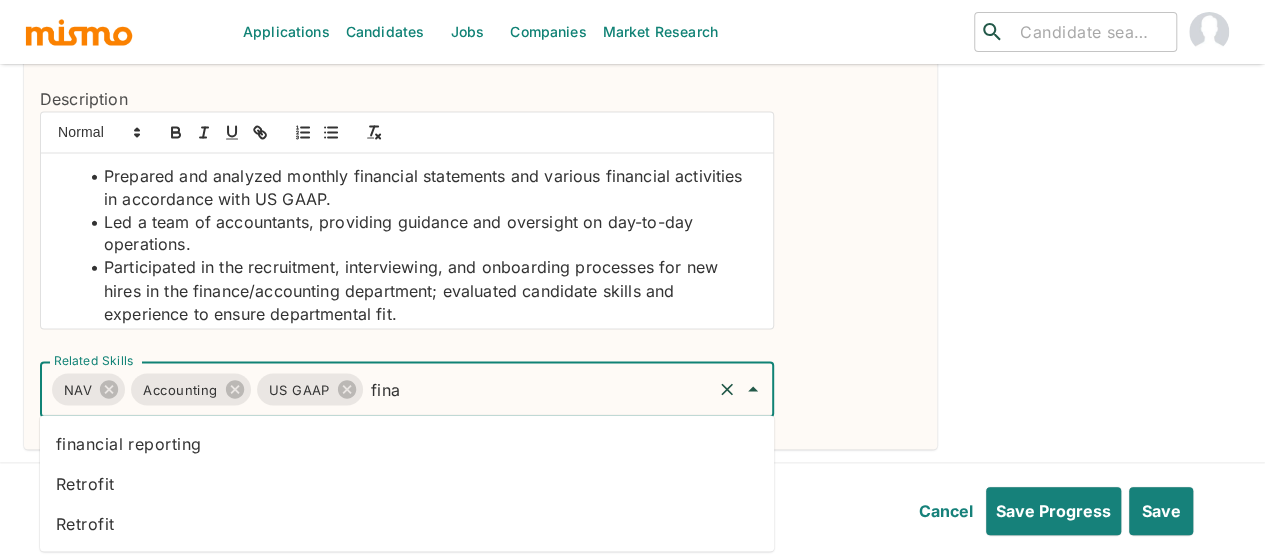 type on "finan" 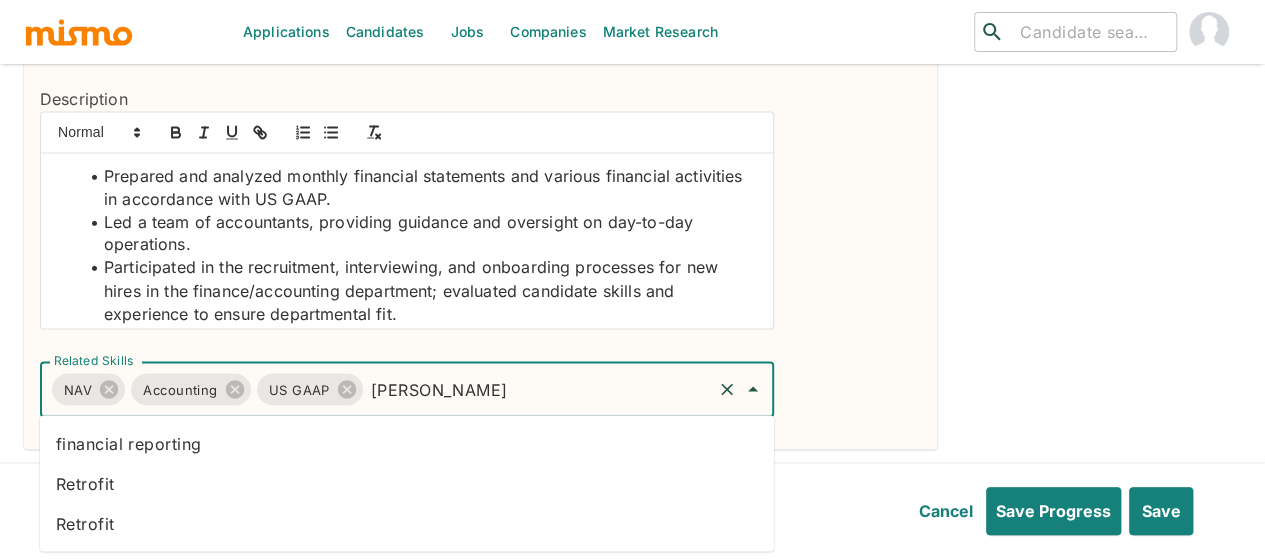 click on "financial reporting" at bounding box center (407, 443) 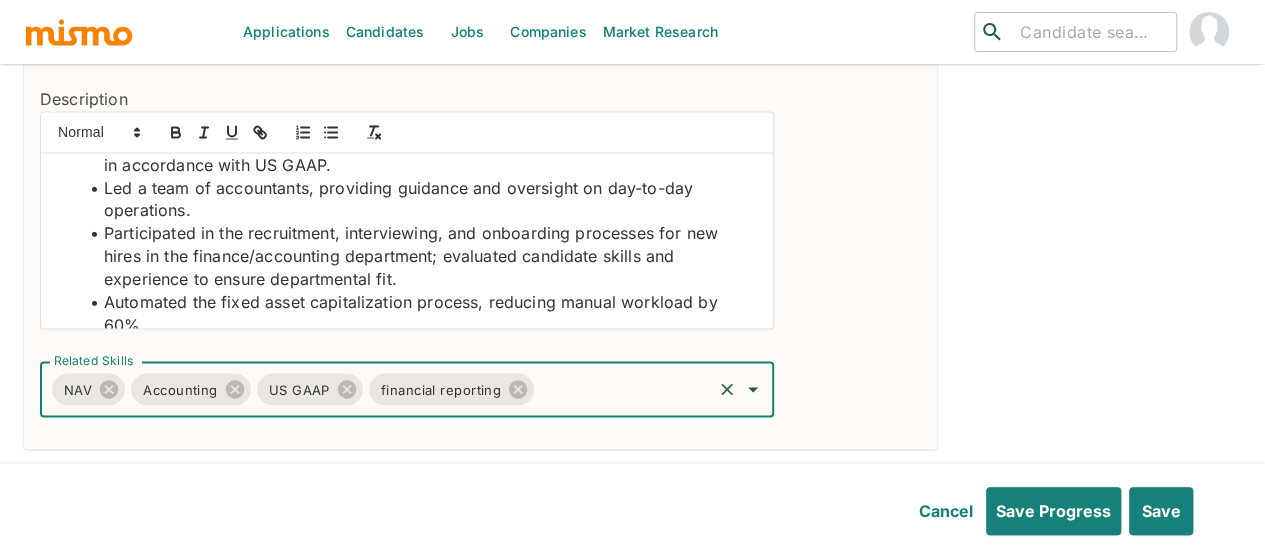 scroll, scrollTop: 53, scrollLeft: 0, axis: vertical 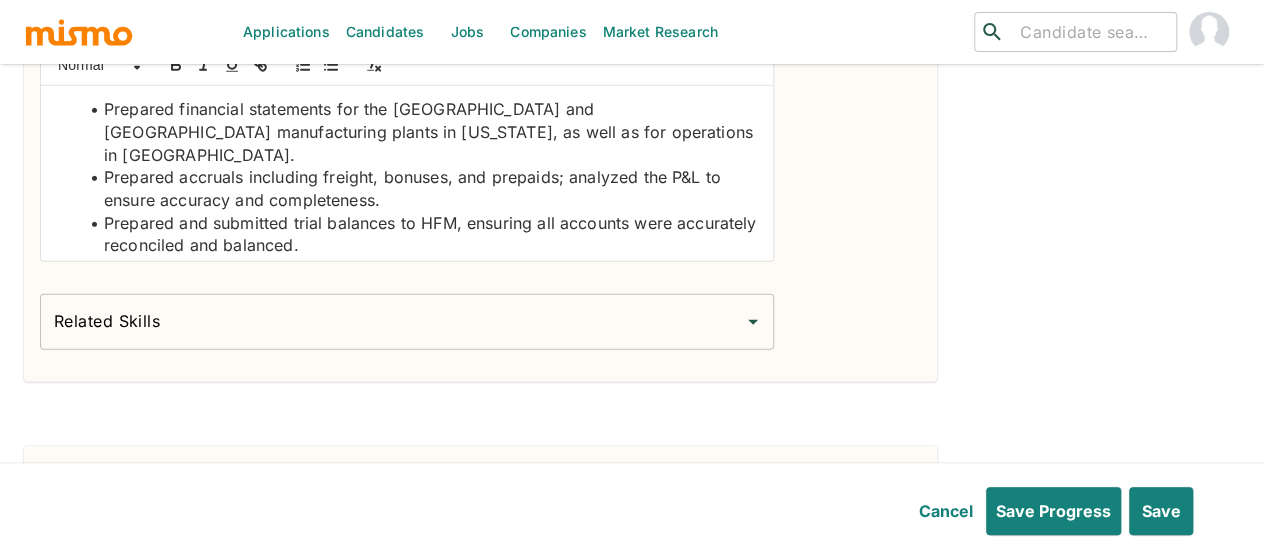 click on "Related Skills Related Skills" at bounding box center (407, 322) 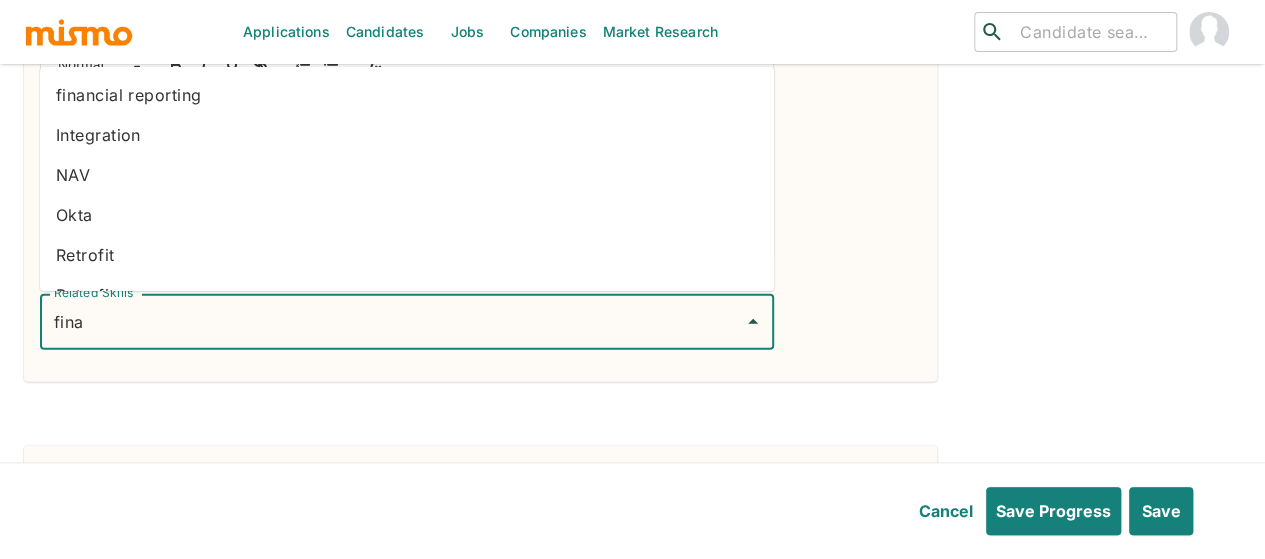 type on "finan" 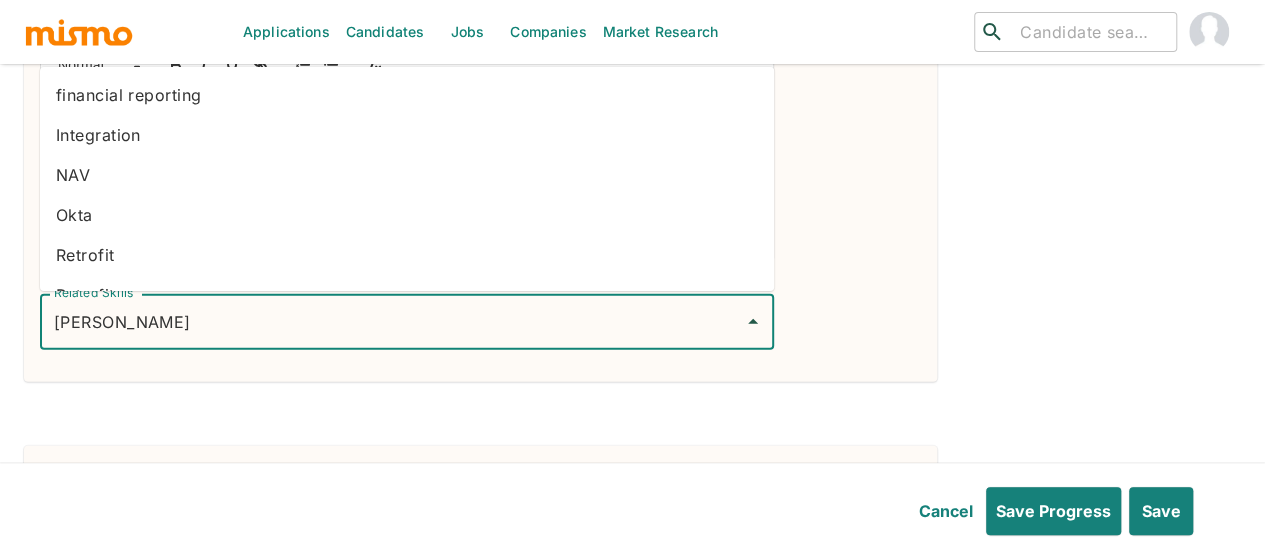 click on "financial reporting" at bounding box center [407, 96] 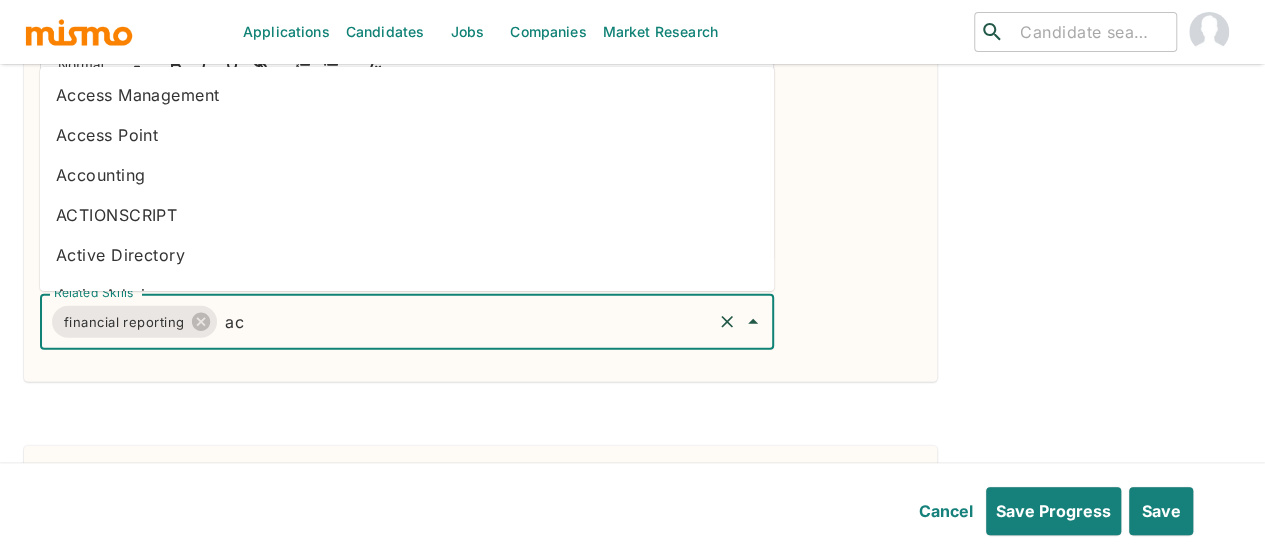 type on "acc" 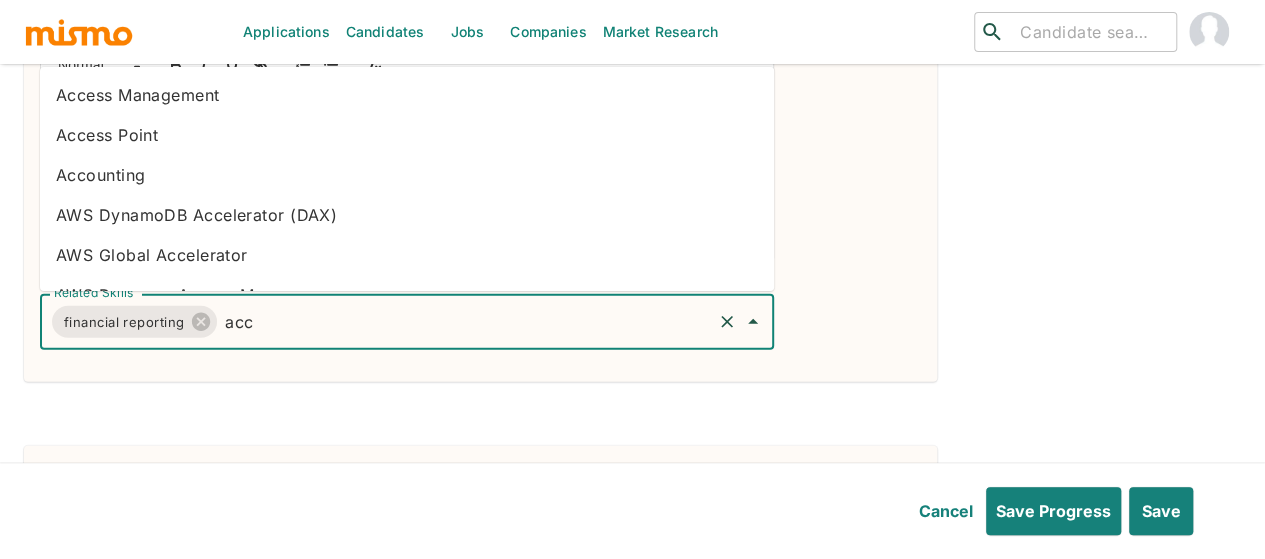 click on "Accounting" at bounding box center (407, 176) 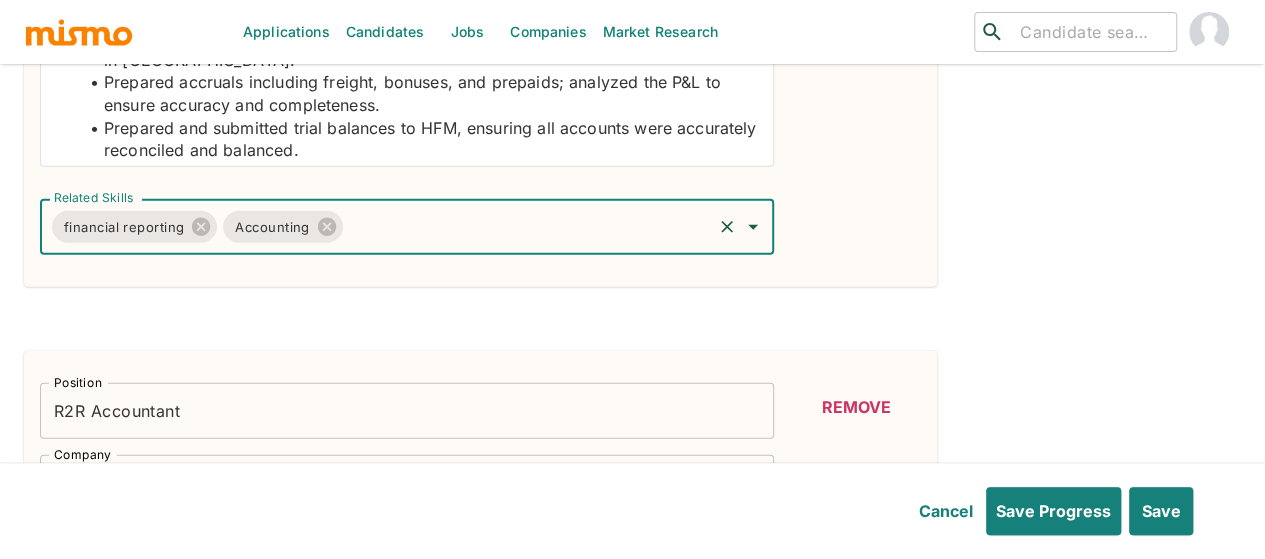 scroll, scrollTop: 2511, scrollLeft: 0, axis: vertical 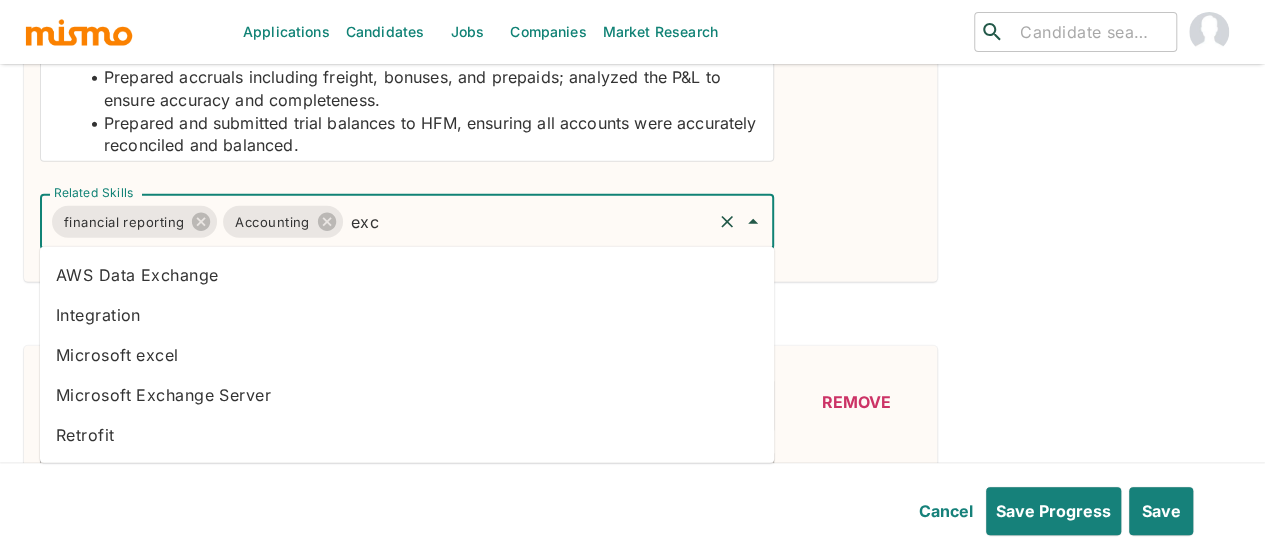 type on "exce" 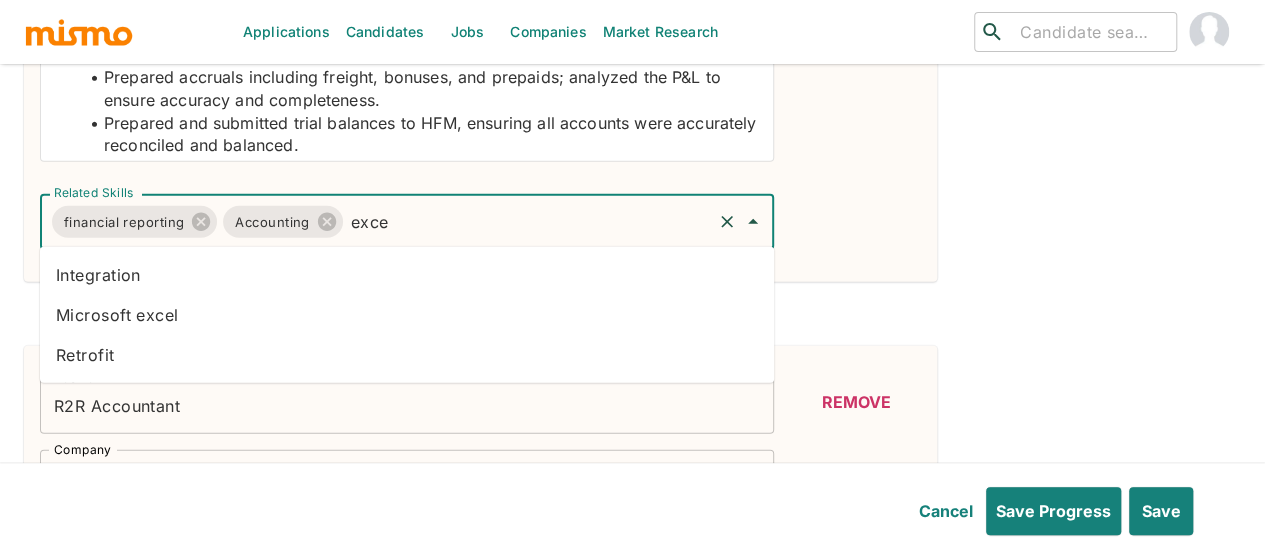 click on "Microsoft excel" at bounding box center [407, 315] 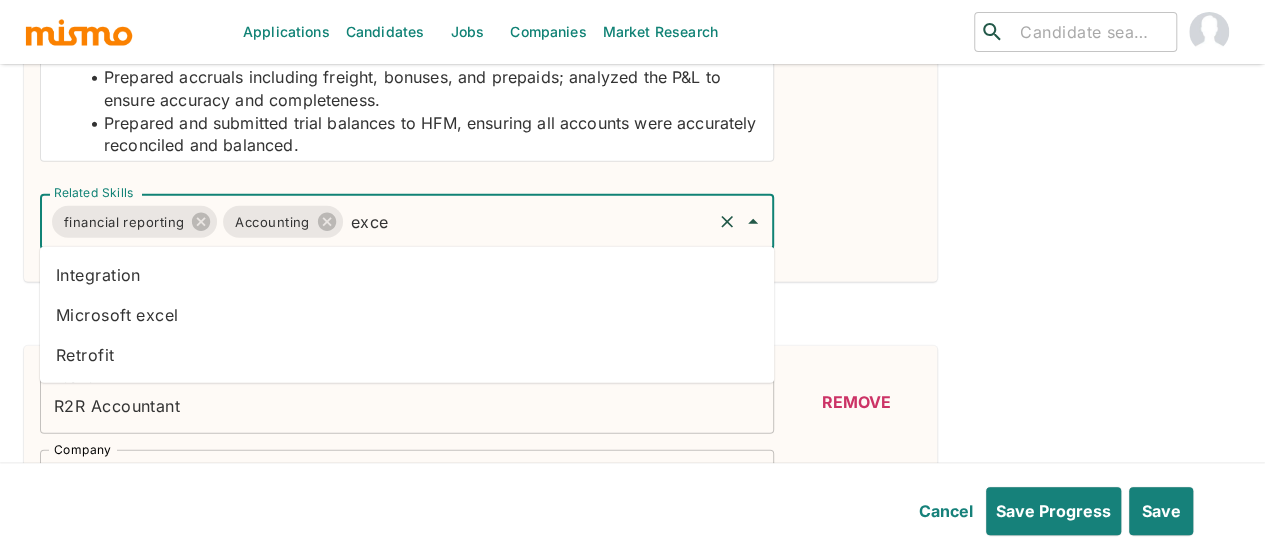 type 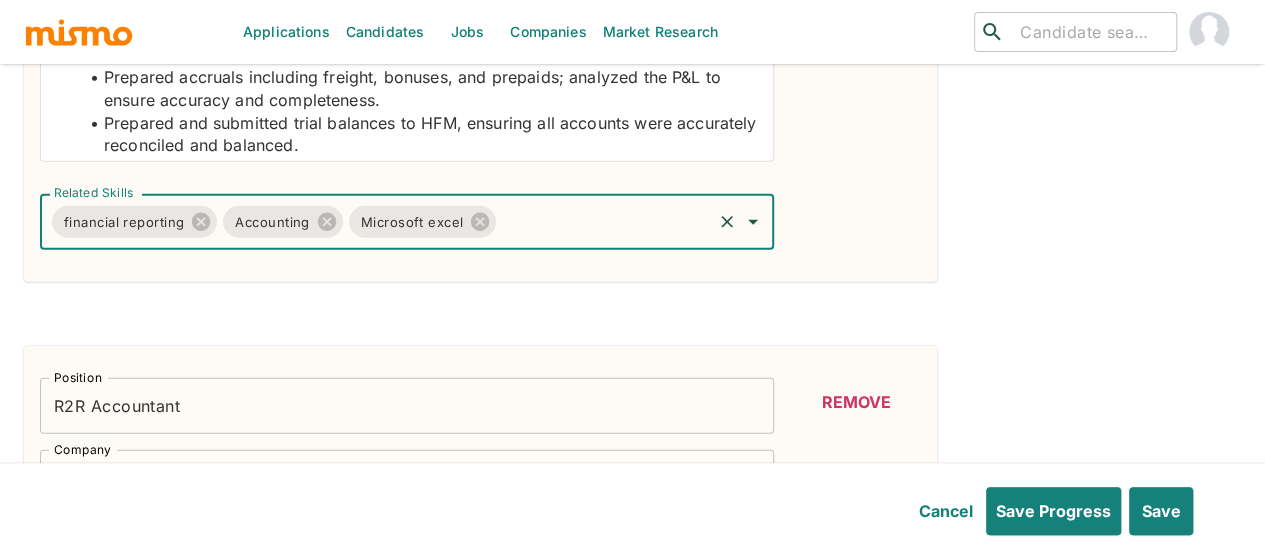 scroll, scrollTop: 30, scrollLeft: 0, axis: vertical 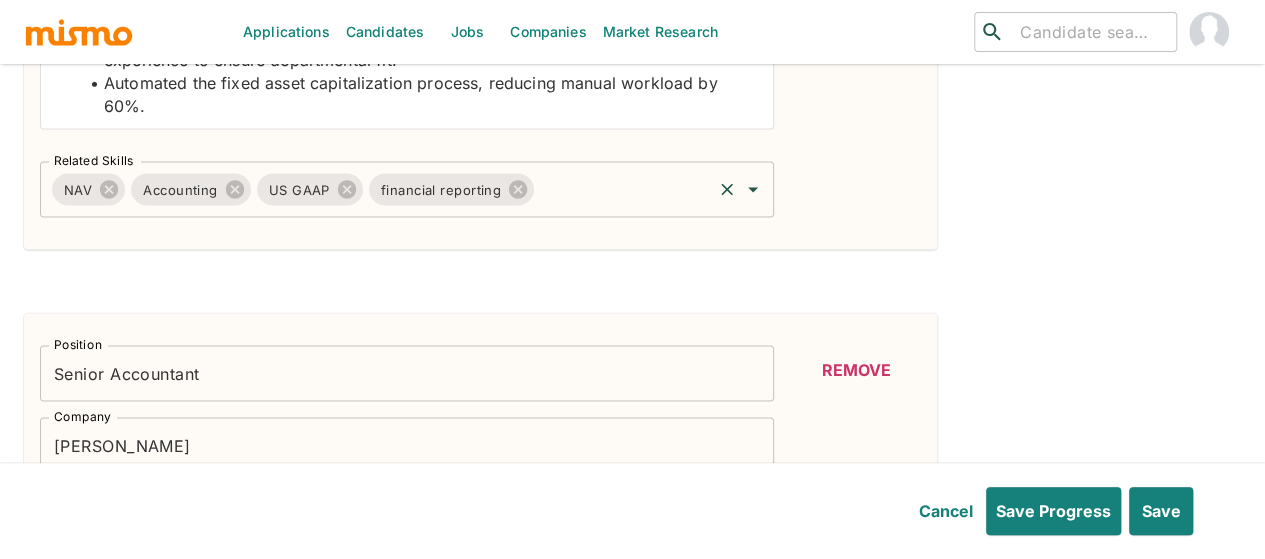 click on "Related Skills" at bounding box center (623, 189) 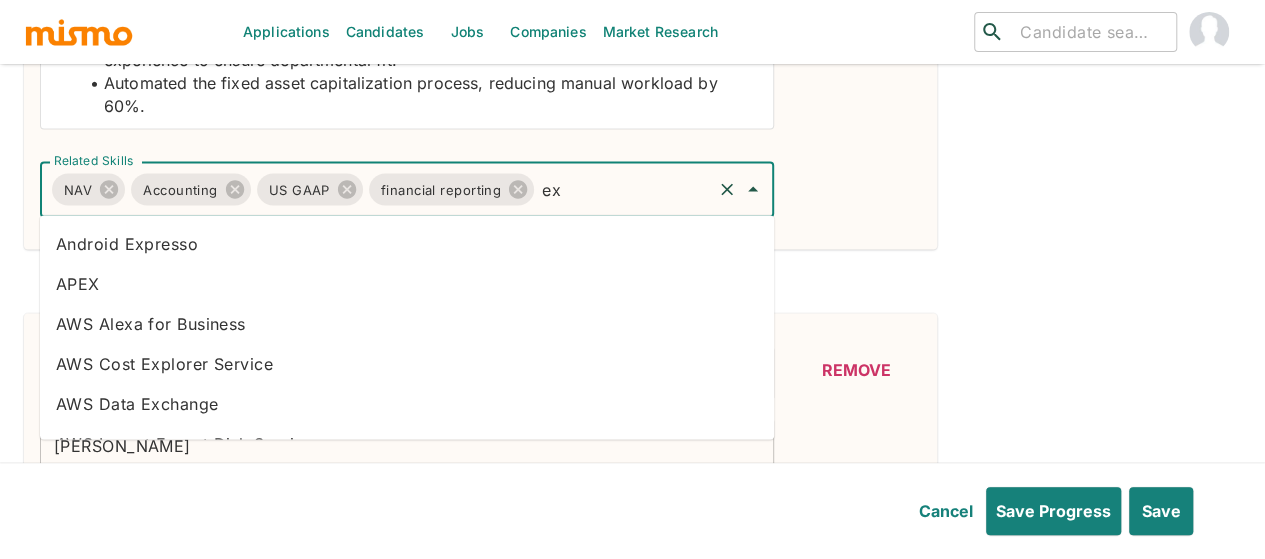 type on "exc" 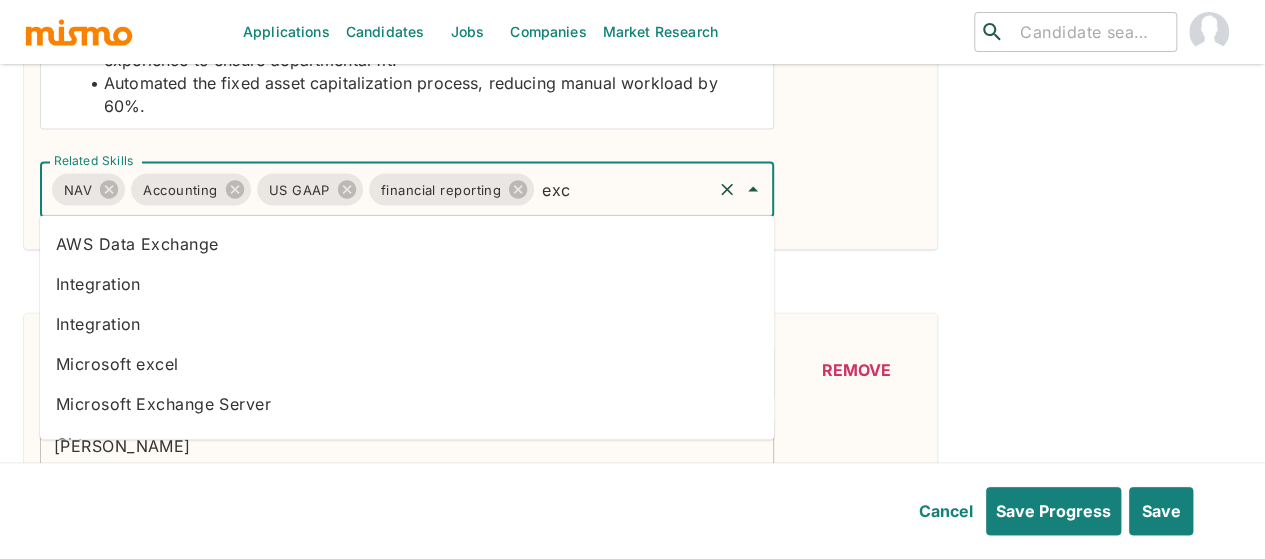 click on "Microsoft excel" at bounding box center (407, 363) 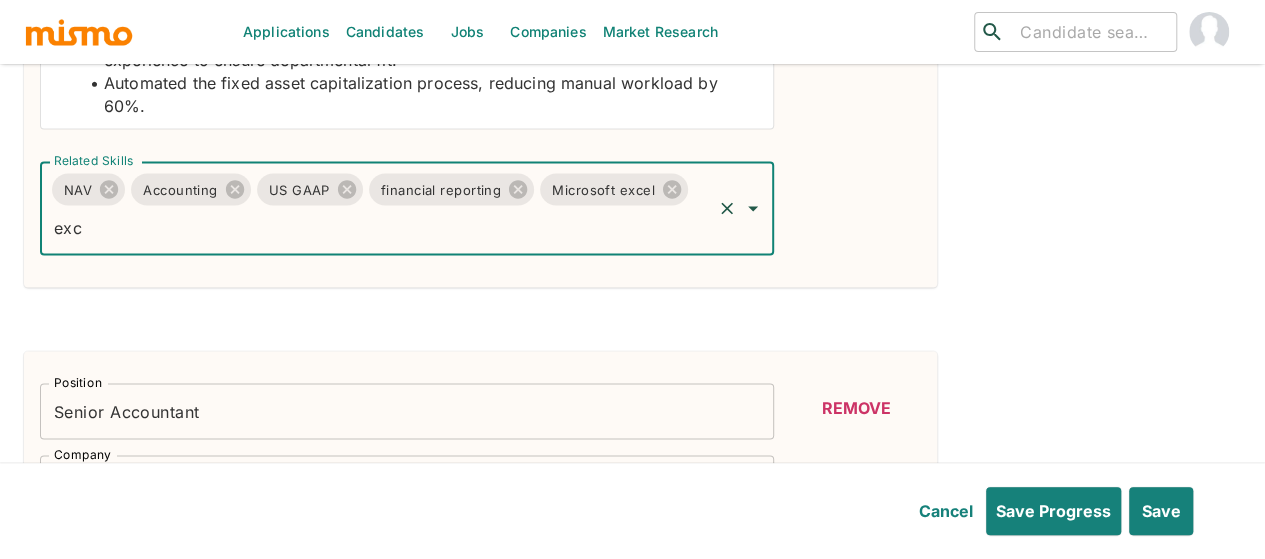 type 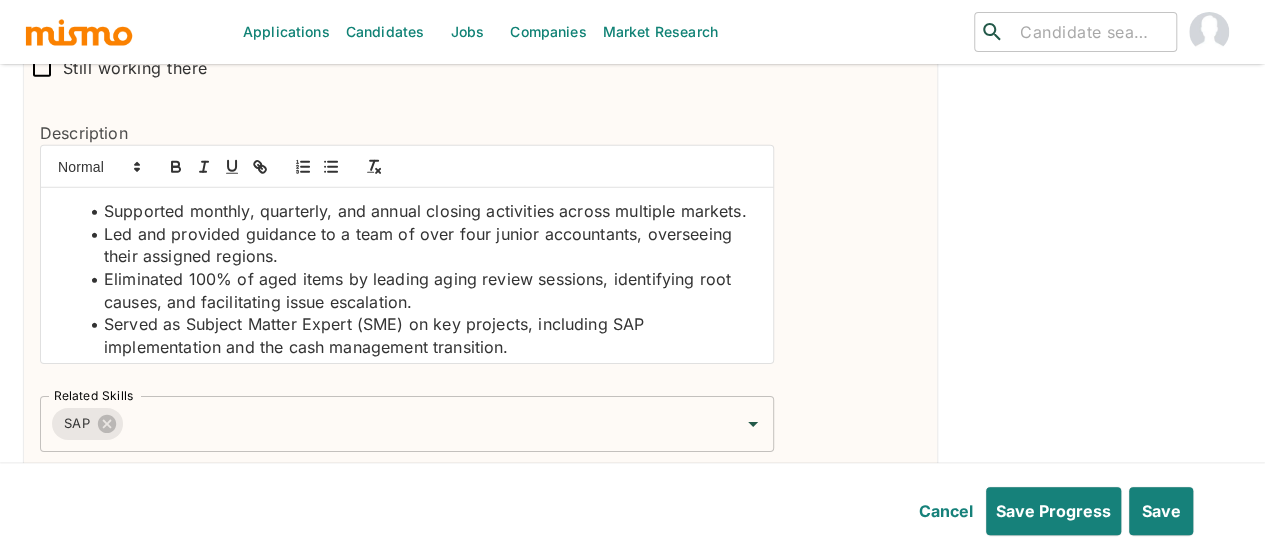 scroll, scrollTop: 3111, scrollLeft: 0, axis: vertical 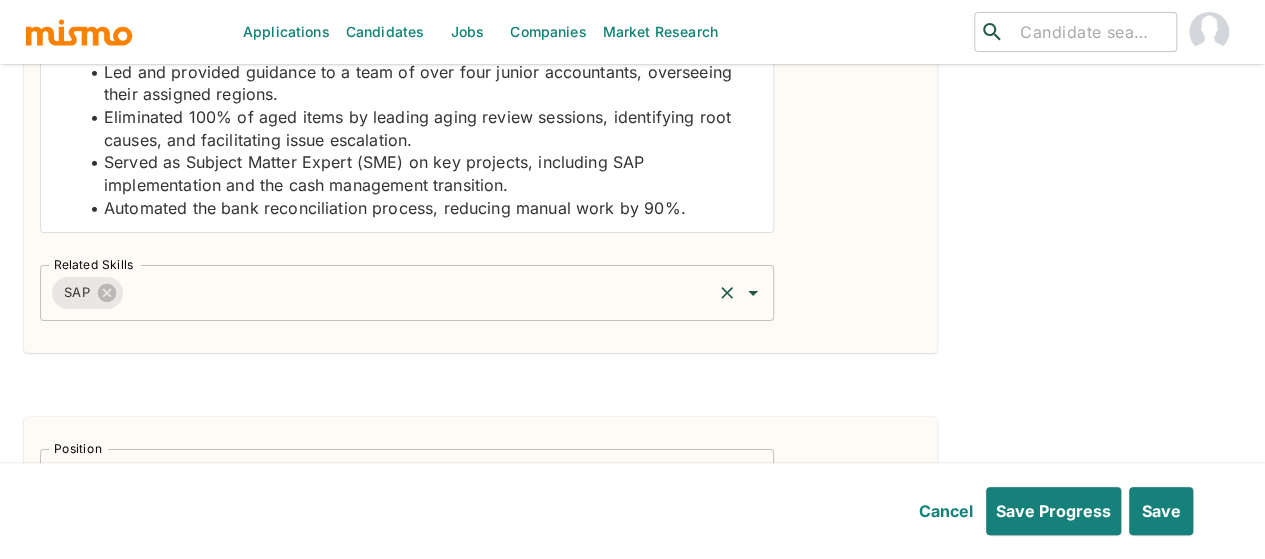 click on "Related Skills" at bounding box center [417, 293] 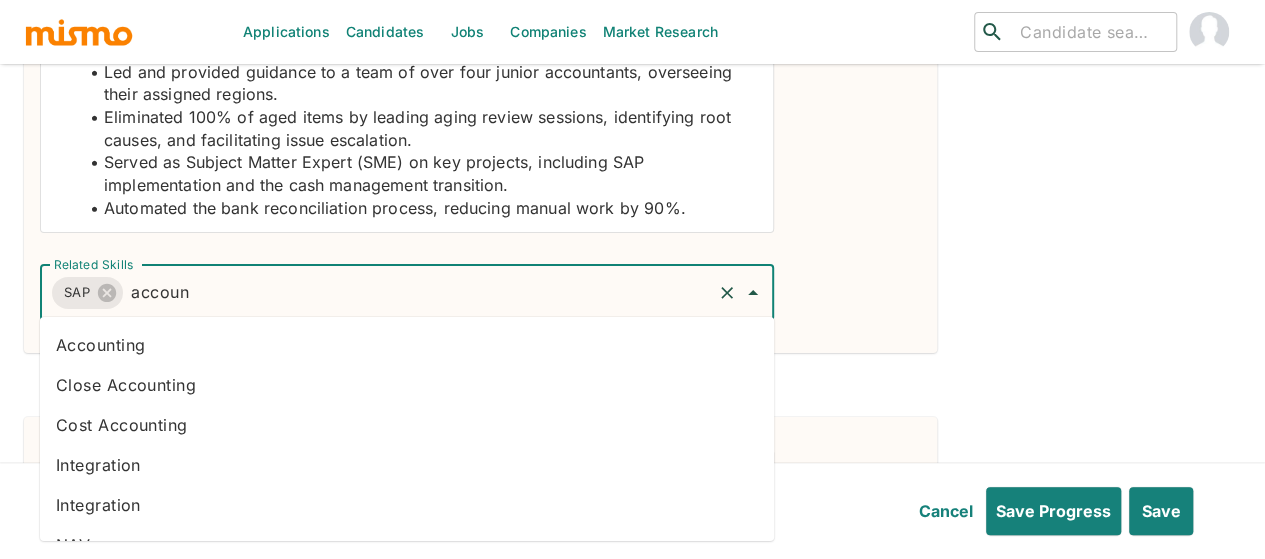 type on "account" 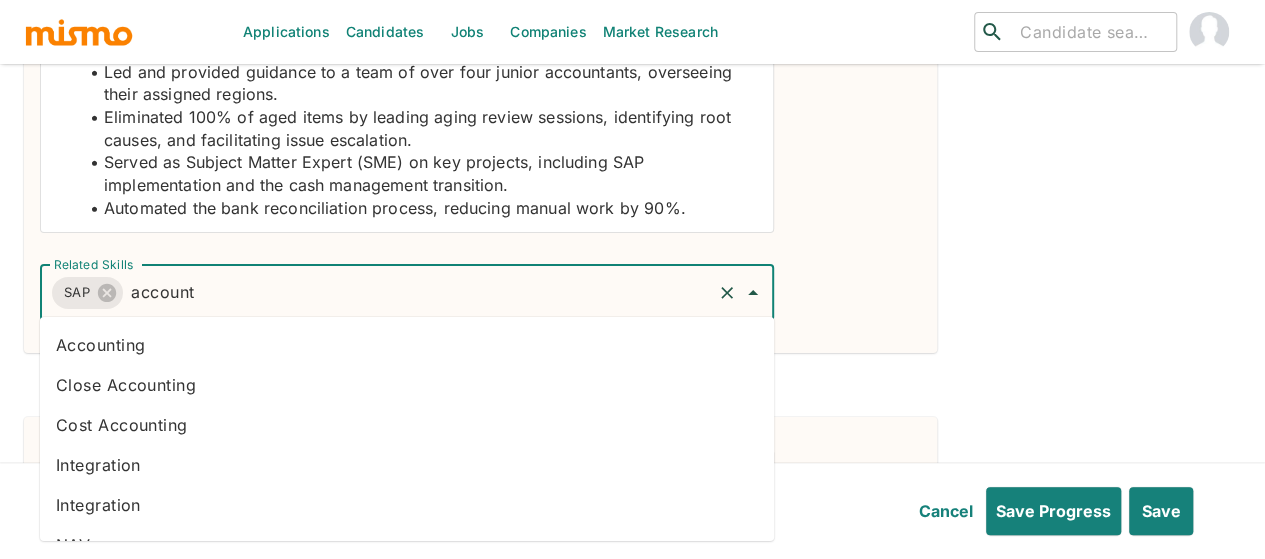 click on "Accounting" at bounding box center [407, 345] 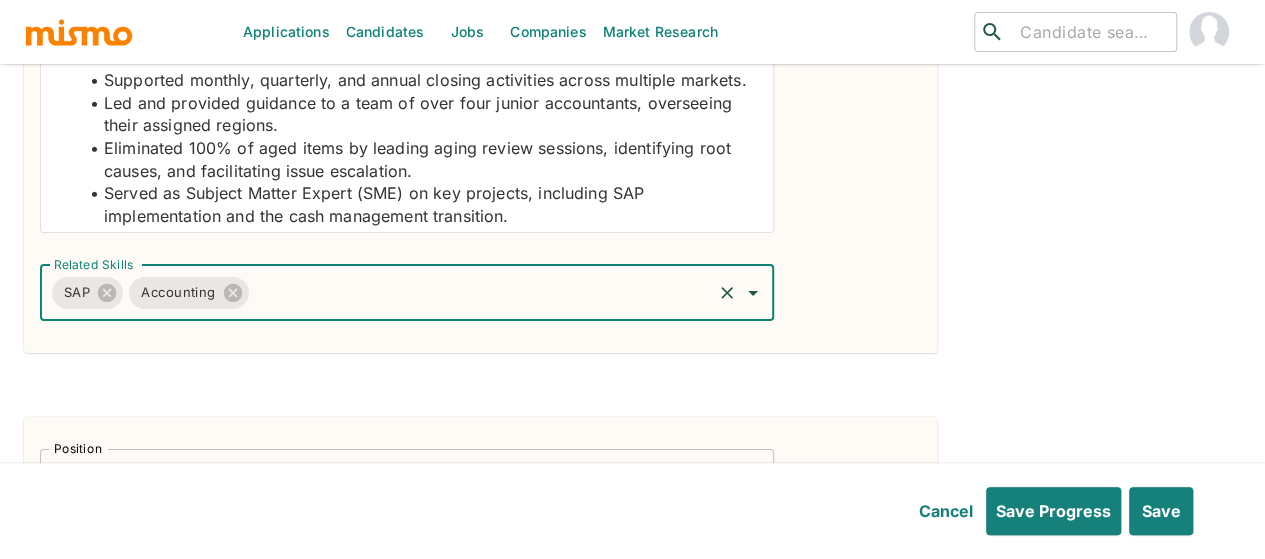 scroll, scrollTop: 53, scrollLeft: 0, axis: vertical 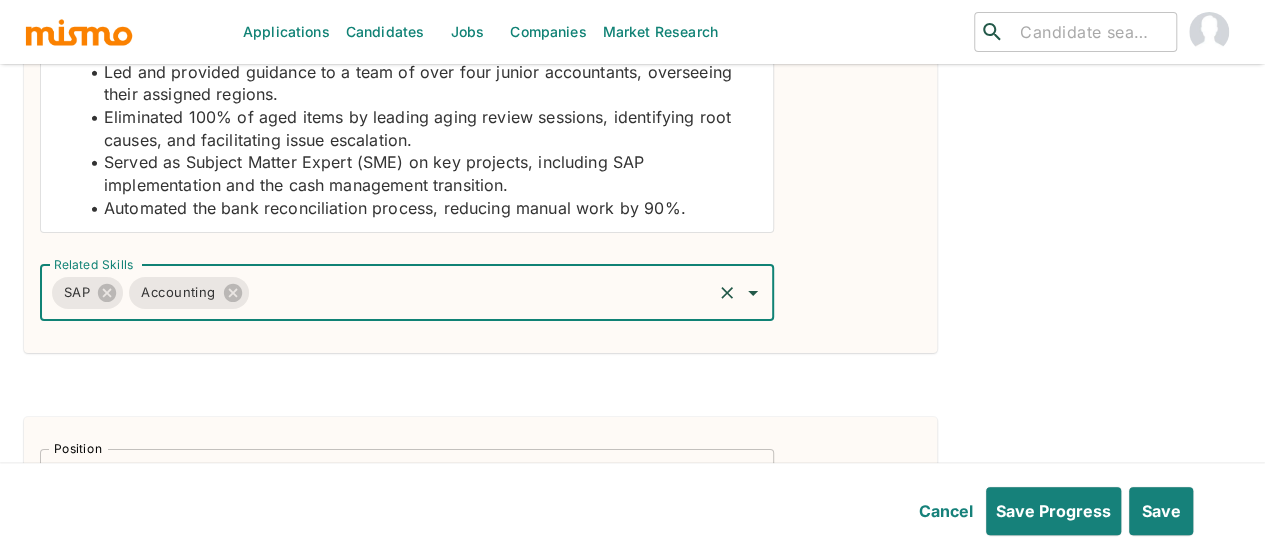 click on "Related Skills" at bounding box center (480, 293) 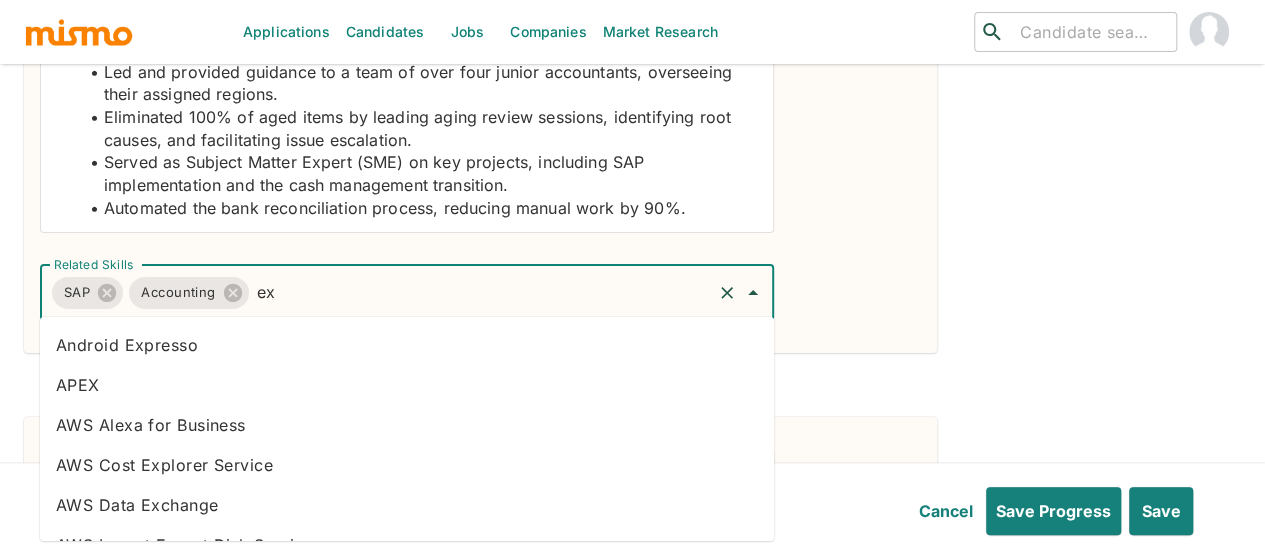 type on "exc" 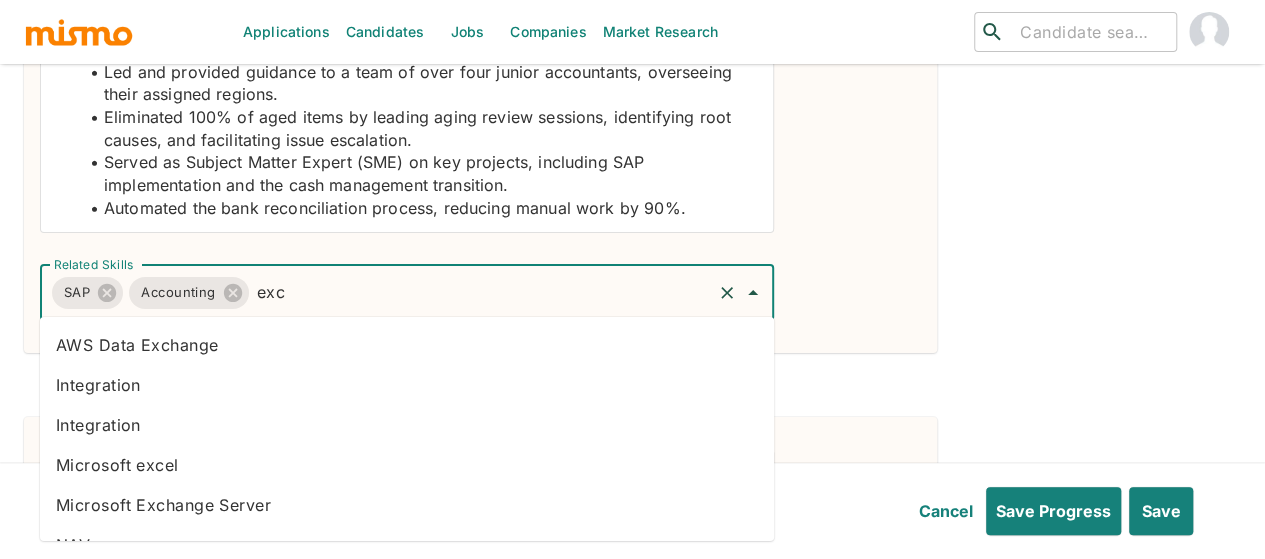 click on "Microsoft excel" at bounding box center (407, 465) 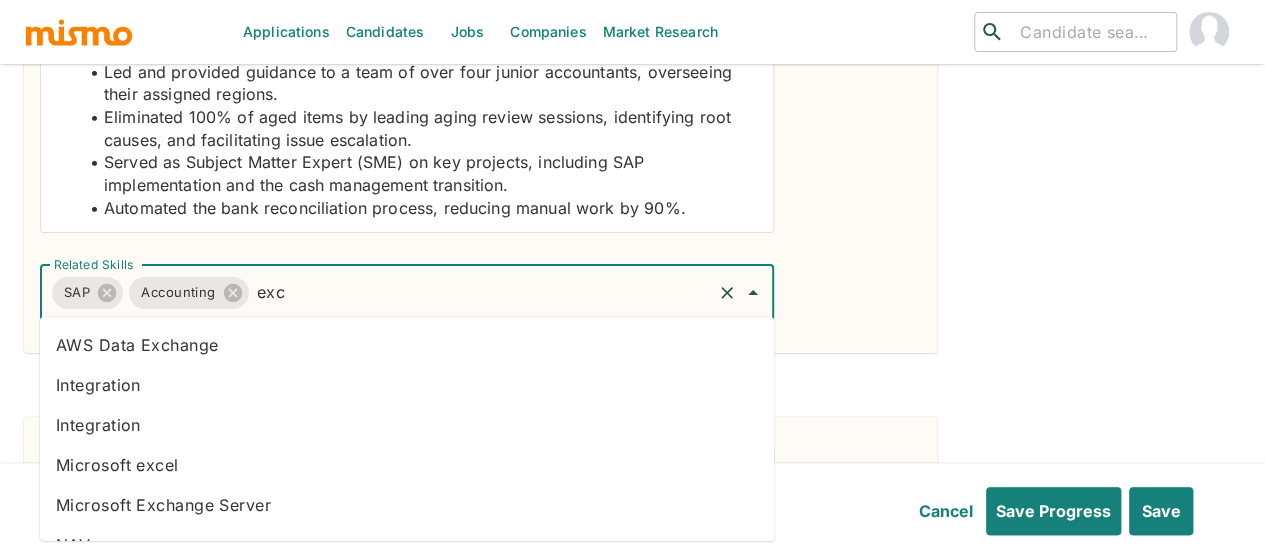 type 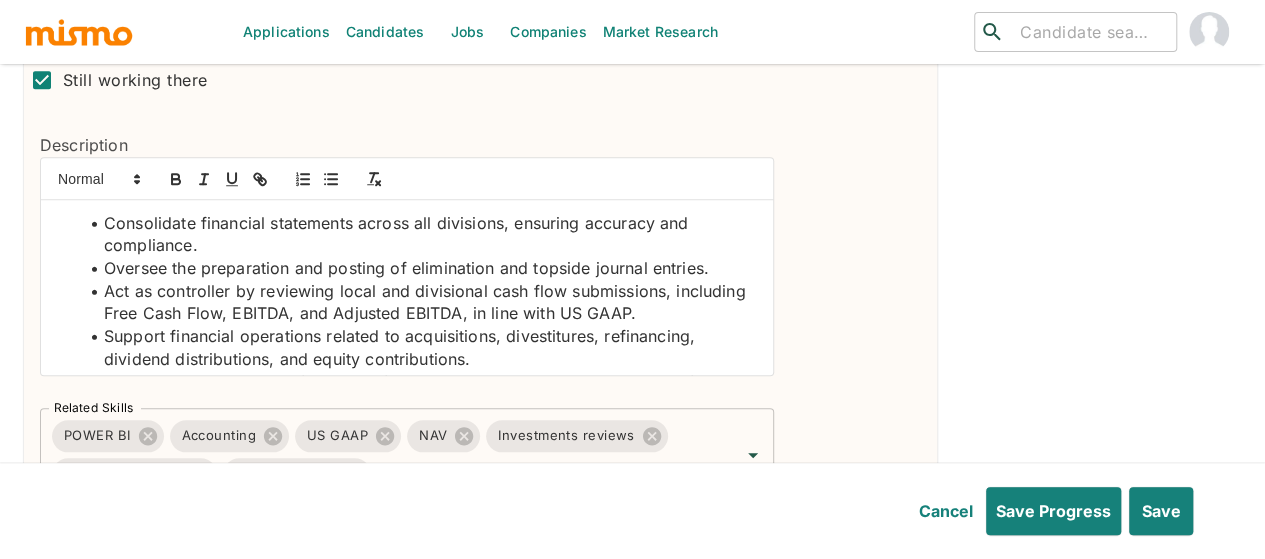 scroll, scrollTop: 800, scrollLeft: 0, axis: vertical 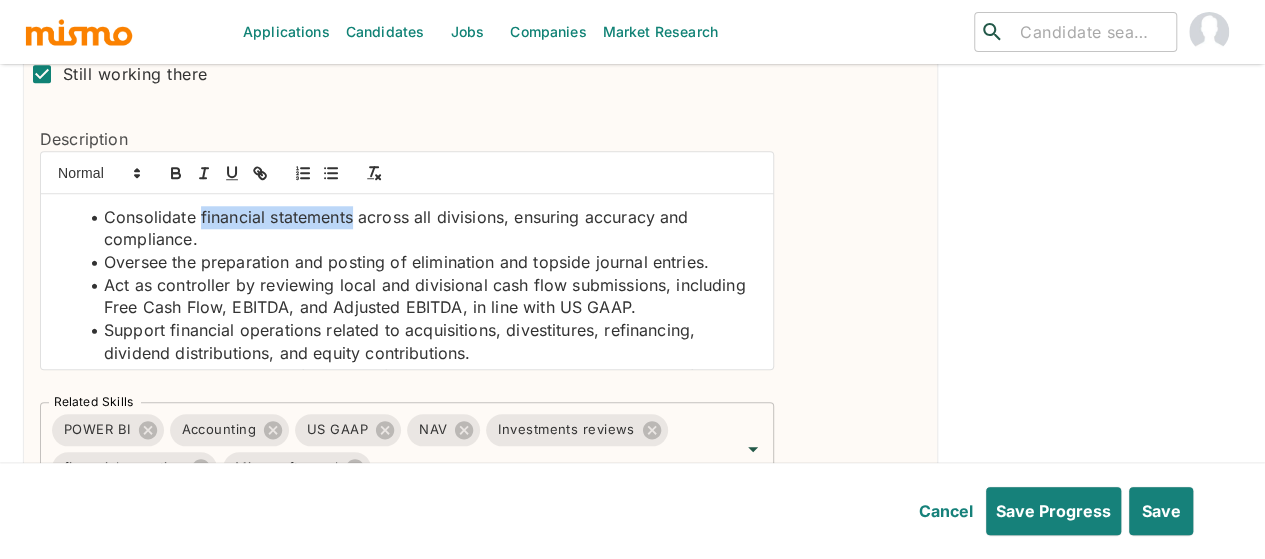 drag, startPoint x: 354, startPoint y: 219, endPoint x: 200, endPoint y: 216, distance: 154.02922 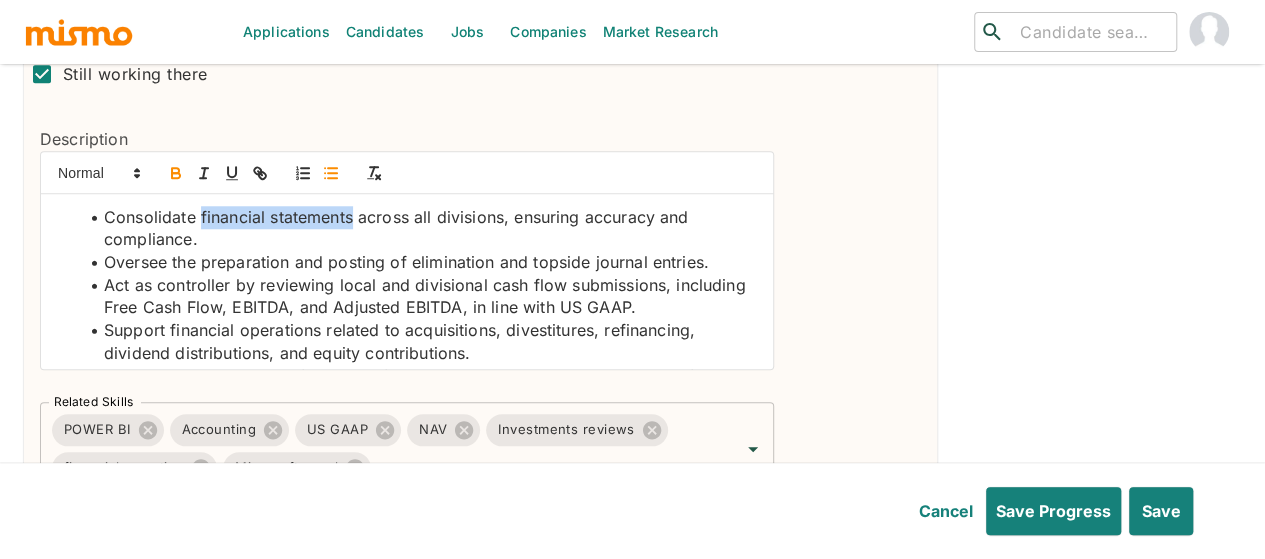 click 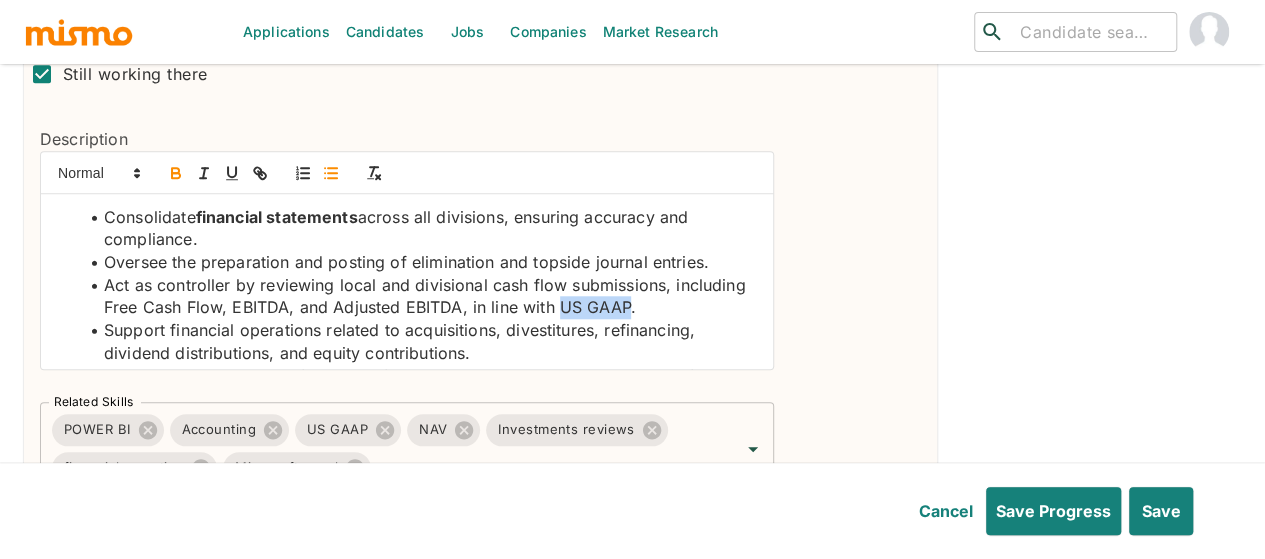 drag, startPoint x: 626, startPoint y: 301, endPoint x: 562, endPoint y: 303, distance: 64.03124 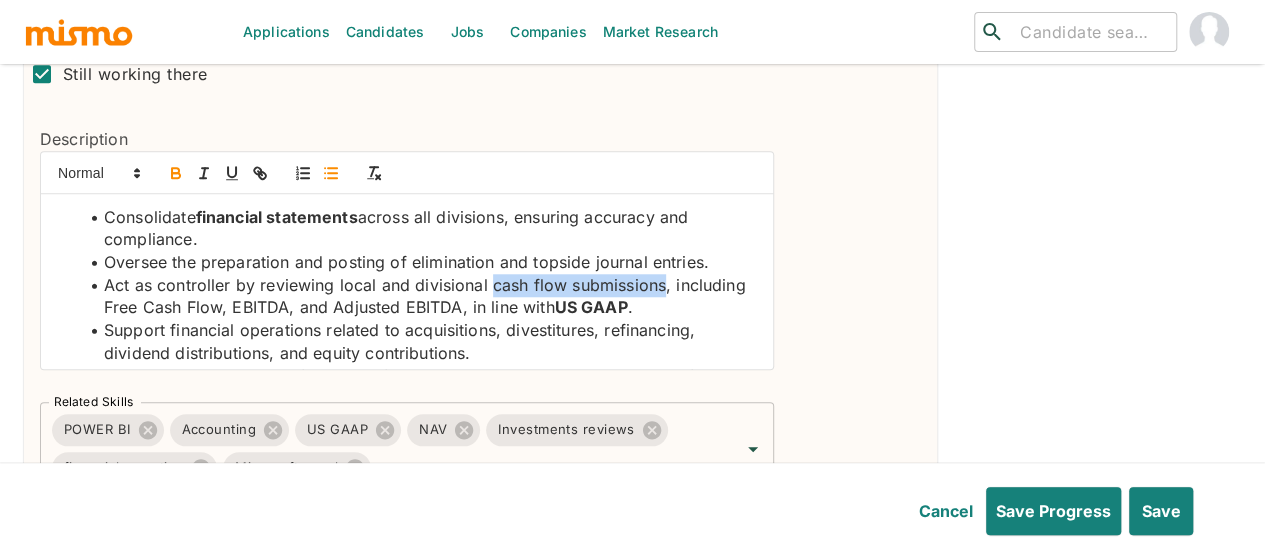drag, startPoint x: 660, startPoint y: 283, endPoint x: 490, endPoint y: 283, distance: 170 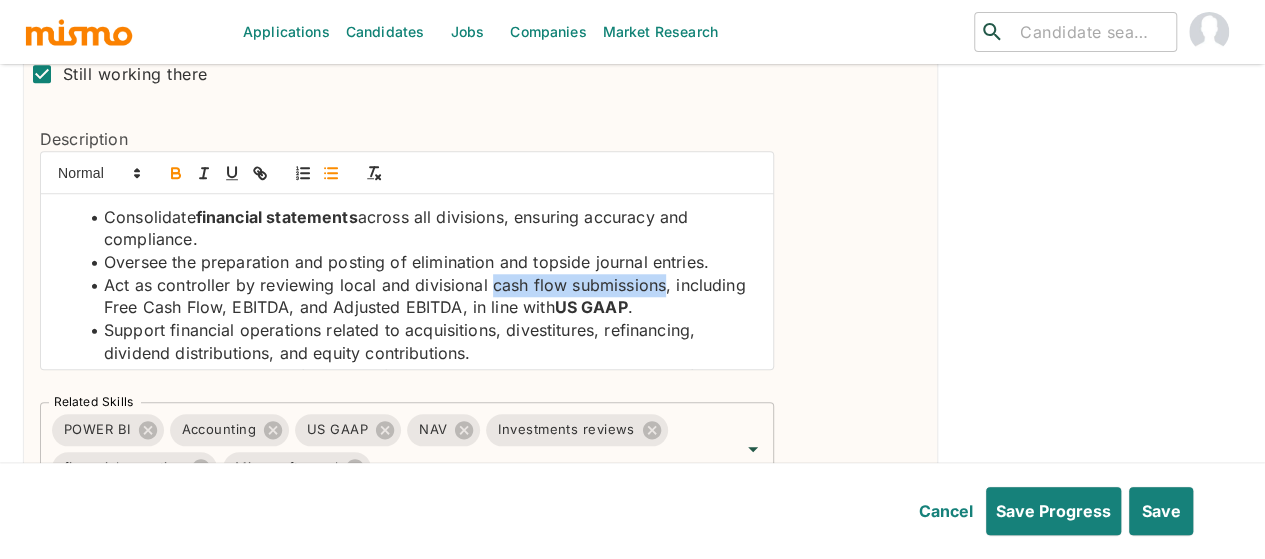 click on "Act as controller by reviewing local and divisional cash flow submissions, including Free Cash Flow, EBITDA, and Adjusted EBITDA, in line with  US GAAP ." at bounding box center [419, 296] 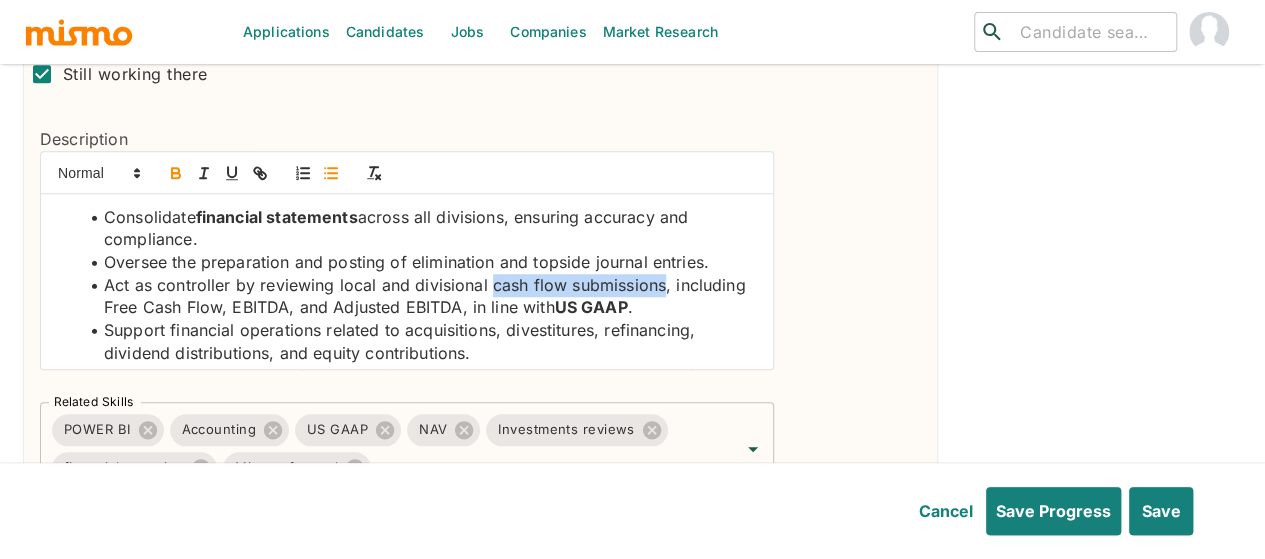 click 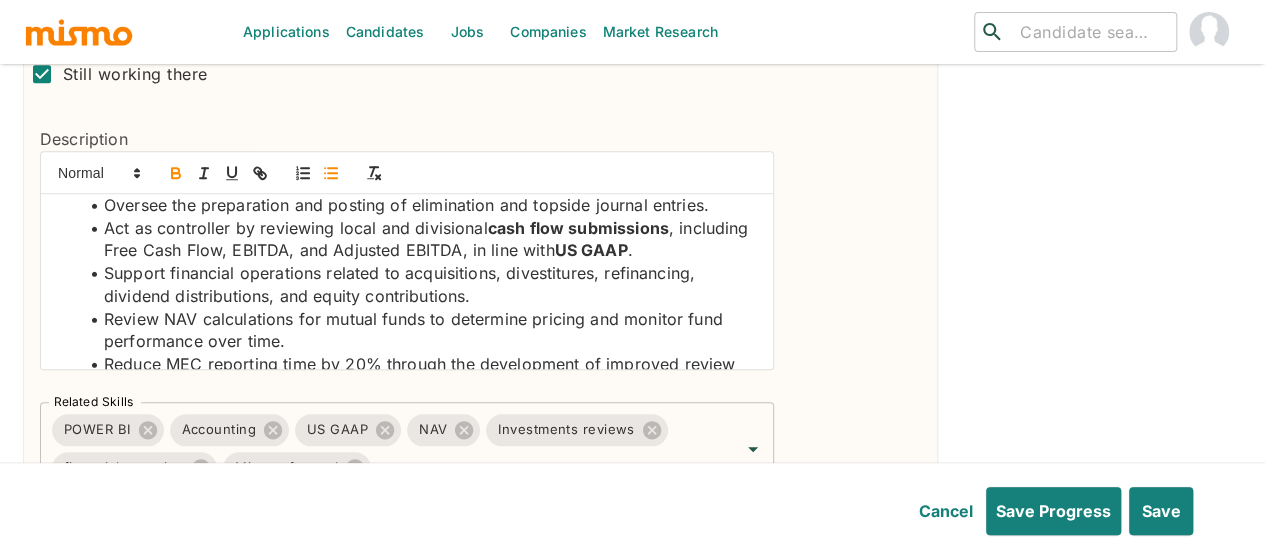 scroll, scrollTop: 100, scrollLeft: 0, axis: vertical 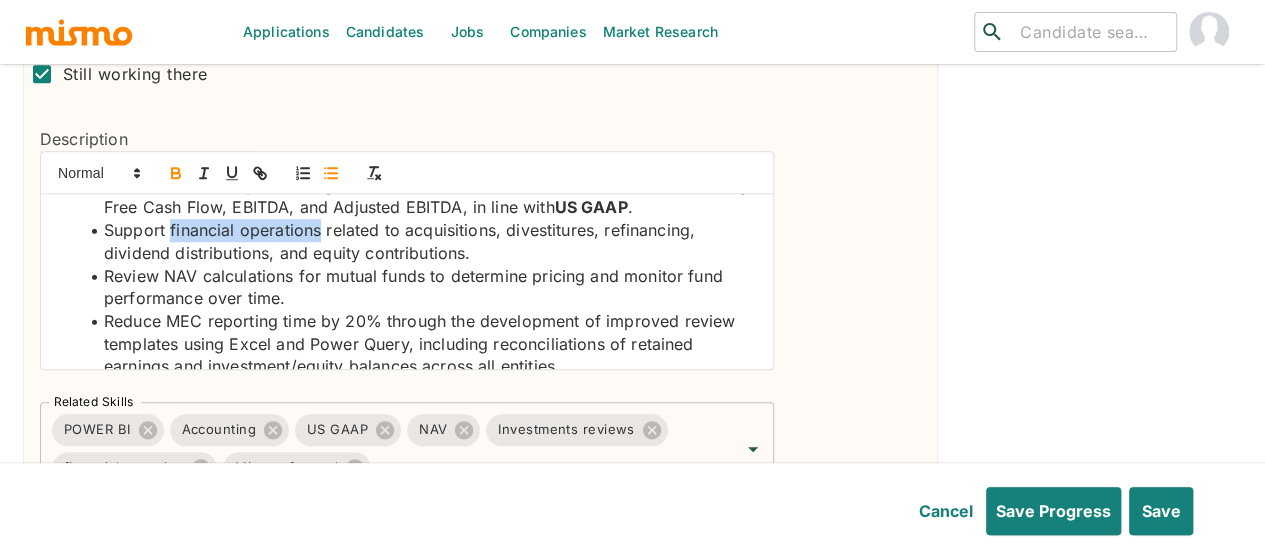 drag, startPoint x: 320, startPoint y: 231, endPoint x: 169, endPoint y: 230, distance: 151.00331 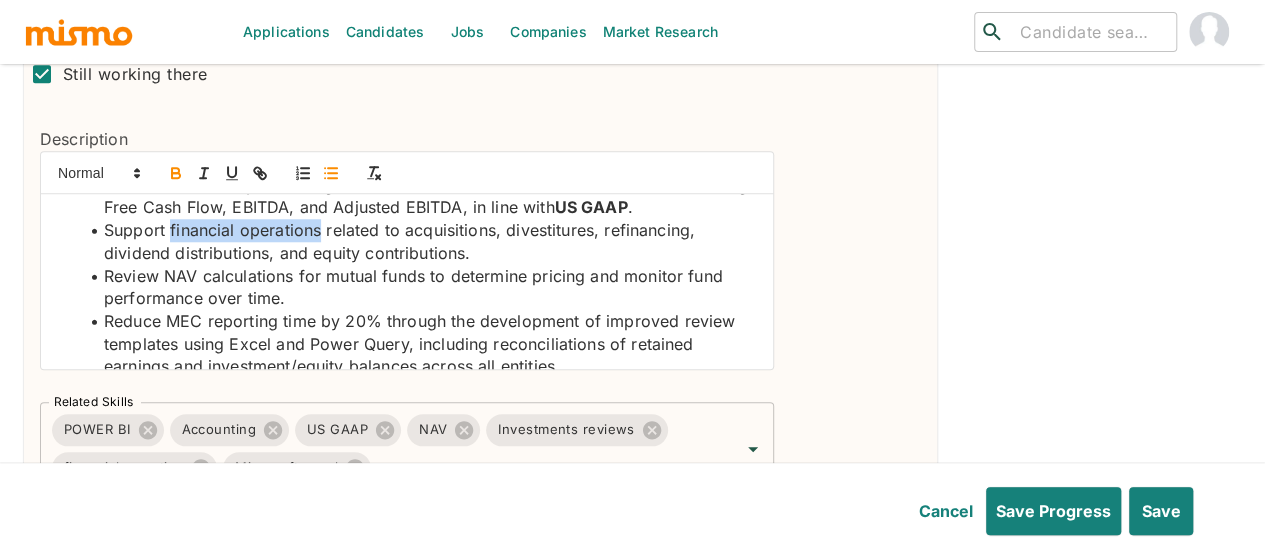 click on "Support financial operations related to acquisitions, divestitures, refinancing, dividend distributions, and equity contributions." at bounding box center [419, 241] 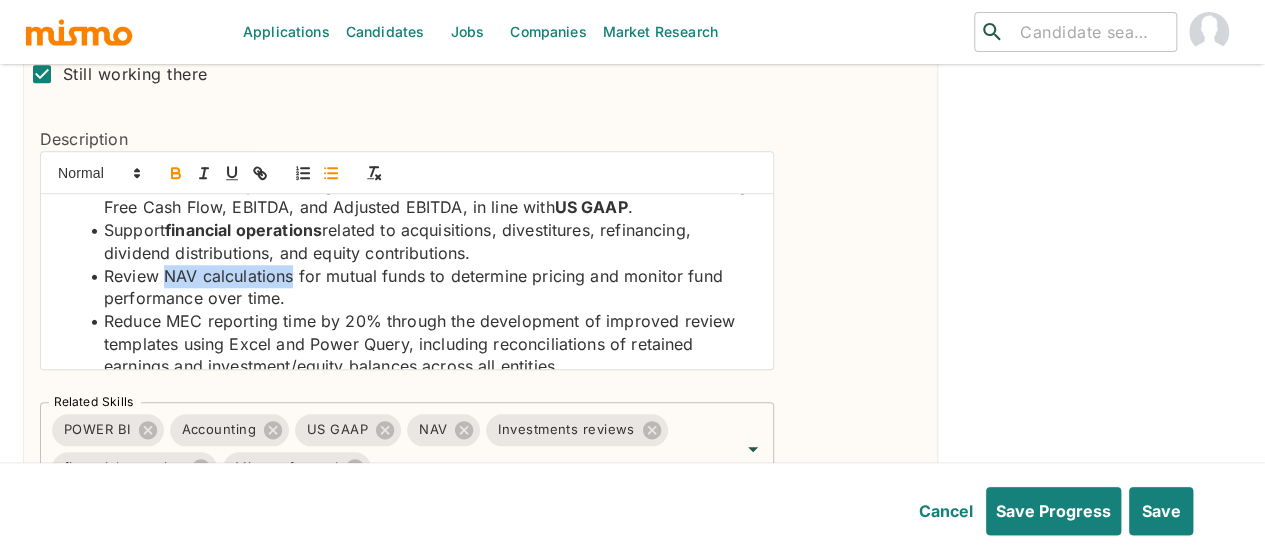 drag, startPoint x: 292, startPoint y: 277, endPoint x: 166, endPoint y: 273, distance: 126.06348 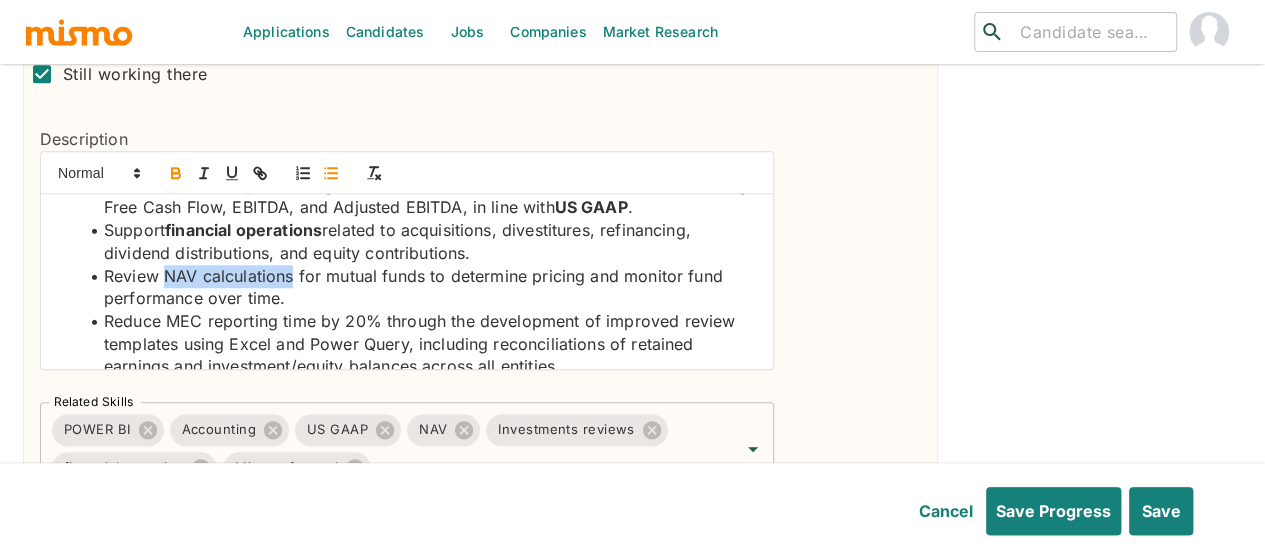 click on "Review NAV calculations for mutual funds to determine pricing and monitor fund performance over time." at bounding box center (419, 287) 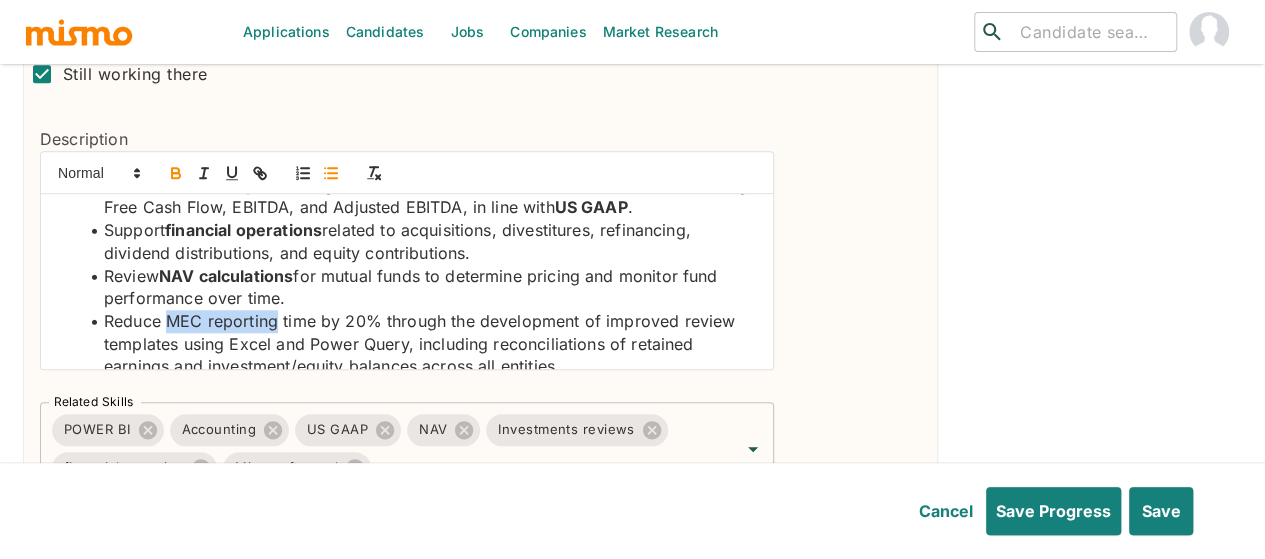 drag, startPoint x: 276, startPoint y: 320, endPoint x: 164, endPoint y: 316, distance: 112.0714 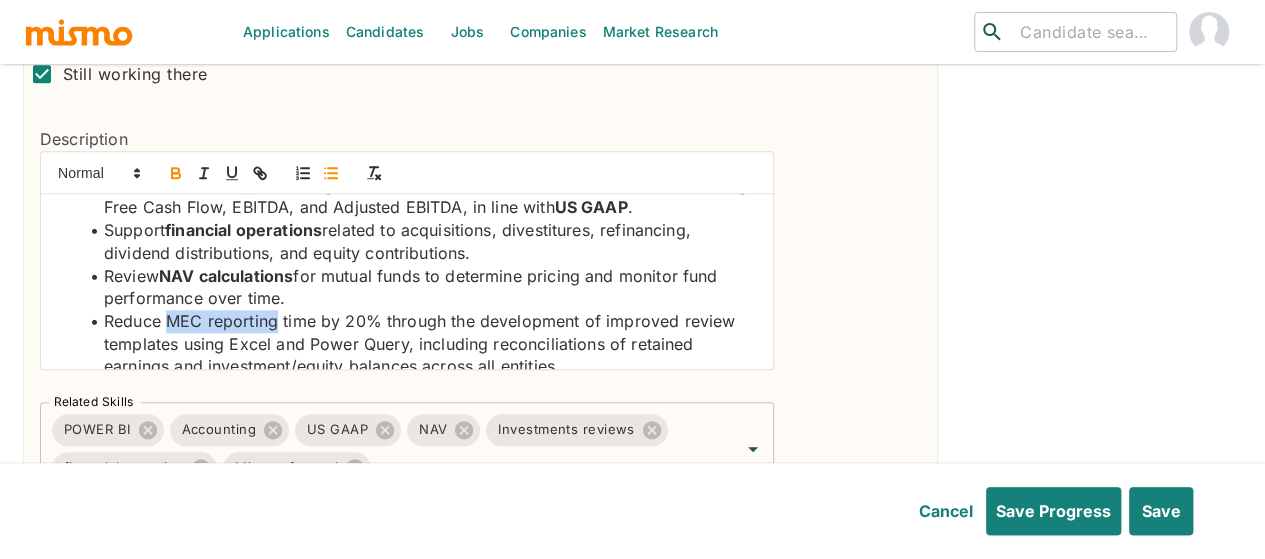click on "Reduce MEC reporting time by 20% through the development of improved review templates using Excel and Power Query, including reconciliations of retained earnings and investment/equity balances across all entities." at bounding box center (419, 344) 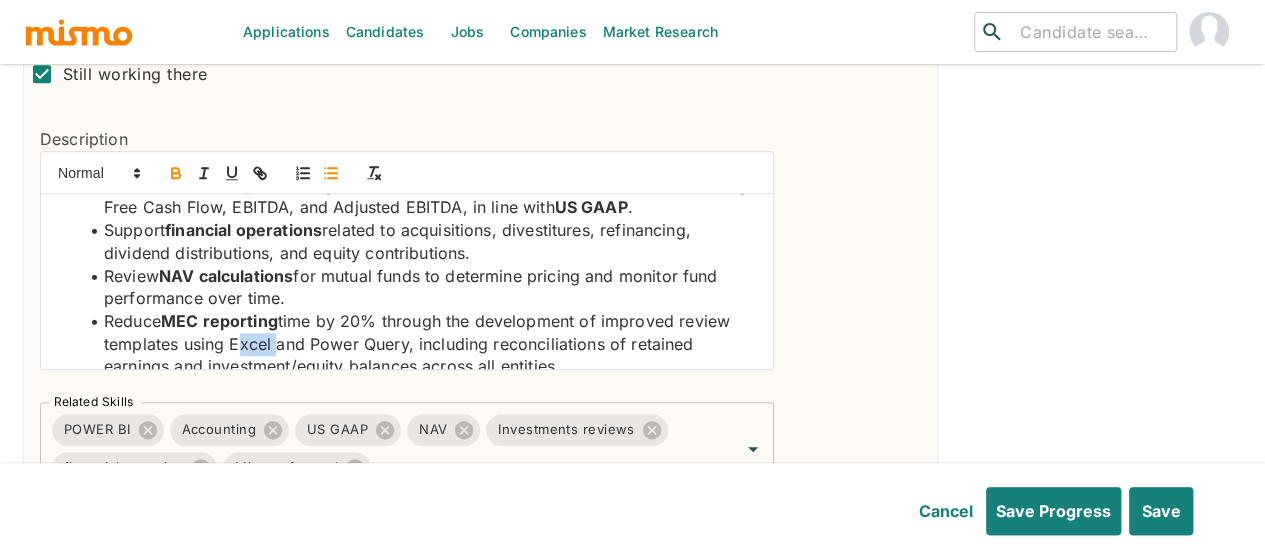 drag, startPoint x: 269, startPoint y: 343, endPoint x: 233, endPoint y: 343, distance: 36 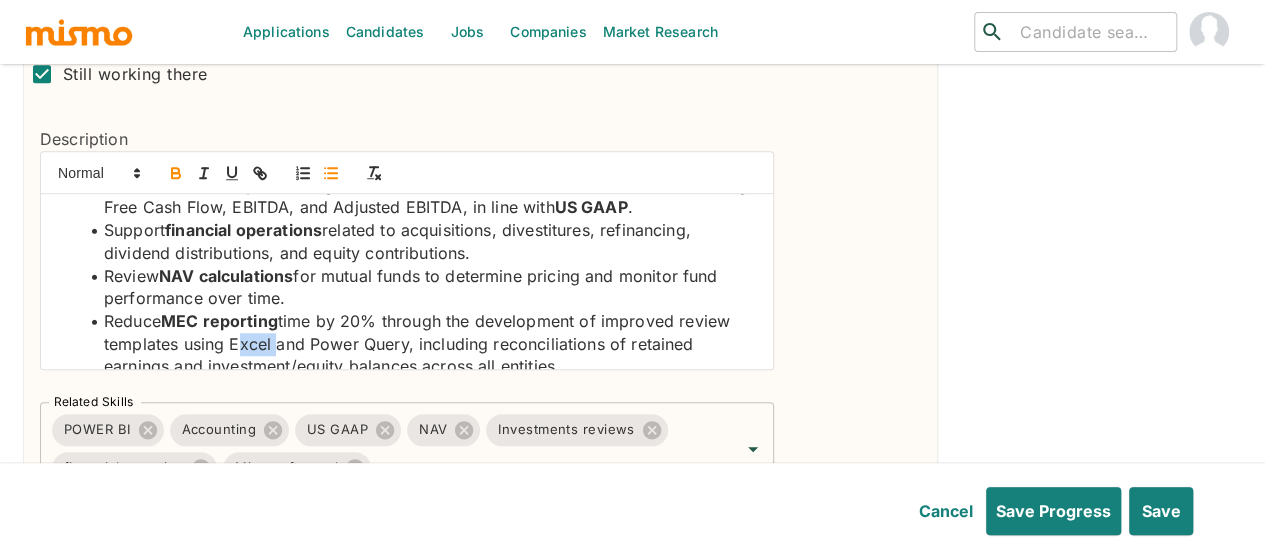 click on "Reduce  MEC reporting  time by 20% through the development of improved review templates using Excel and Power Query, including reconciliations of retained earnings and investment/equity balances across all entities." at bounding box center (419, 344) 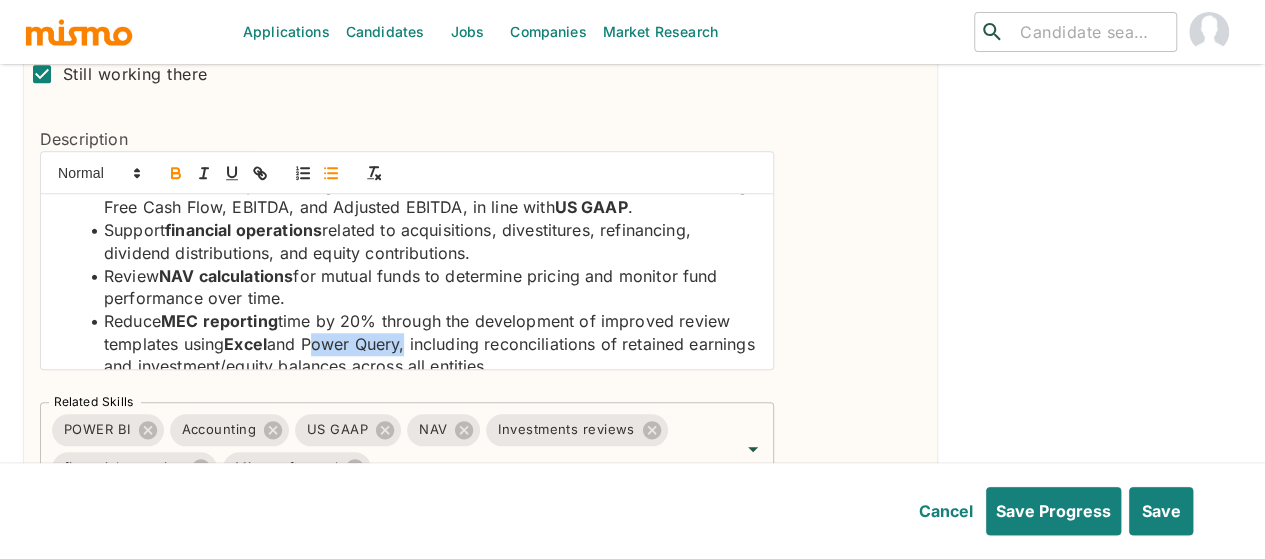 drag, startPoint x: 411, startPoint y: 343, endPoint x: 315, endPoint y: 339, distance: 96.0833 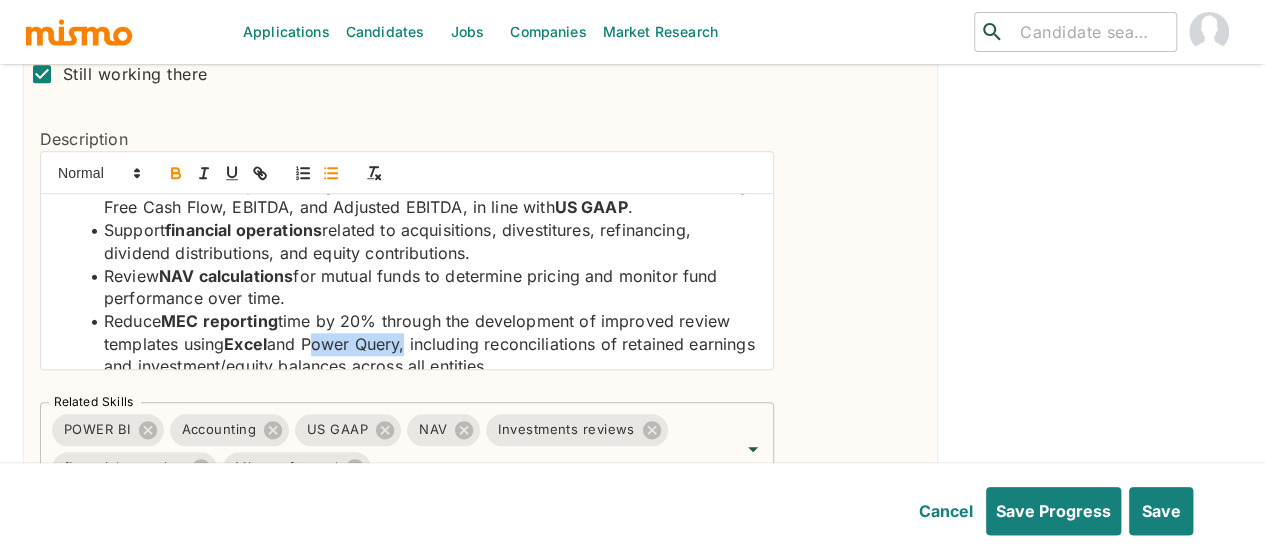 click on "Reduce  MEC reporting  time by 20% through the development of improved review templates using  Excel  and Power Query, including reconciliations of retained earnings and investment/equity balances across all entities." at bounding box center (419, 344) 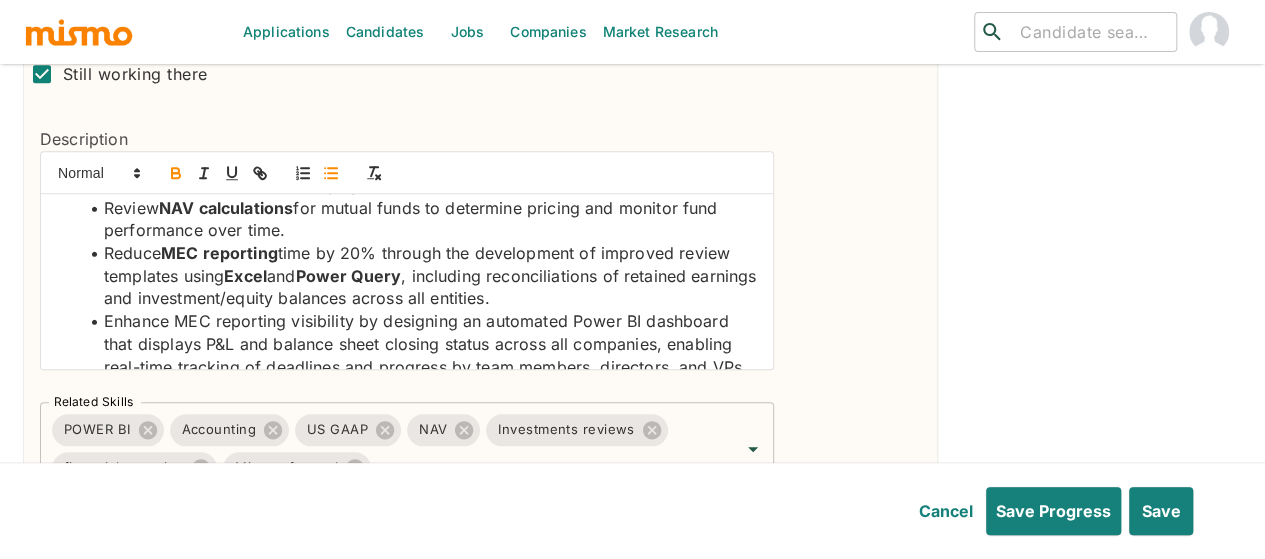 scroll, scrollTop: 200, scrollLeft: 0, axis: vertical 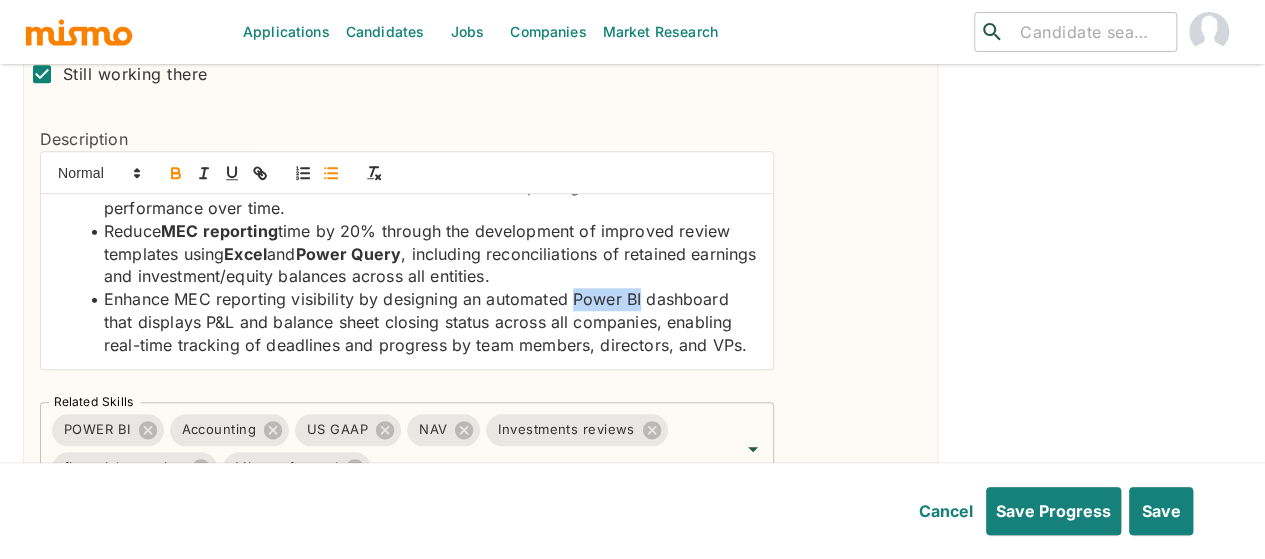 drag, startPoint x: 636, startPoint y: 286, endPoint x: 571, endPoint y: 287, distance: 65.00769 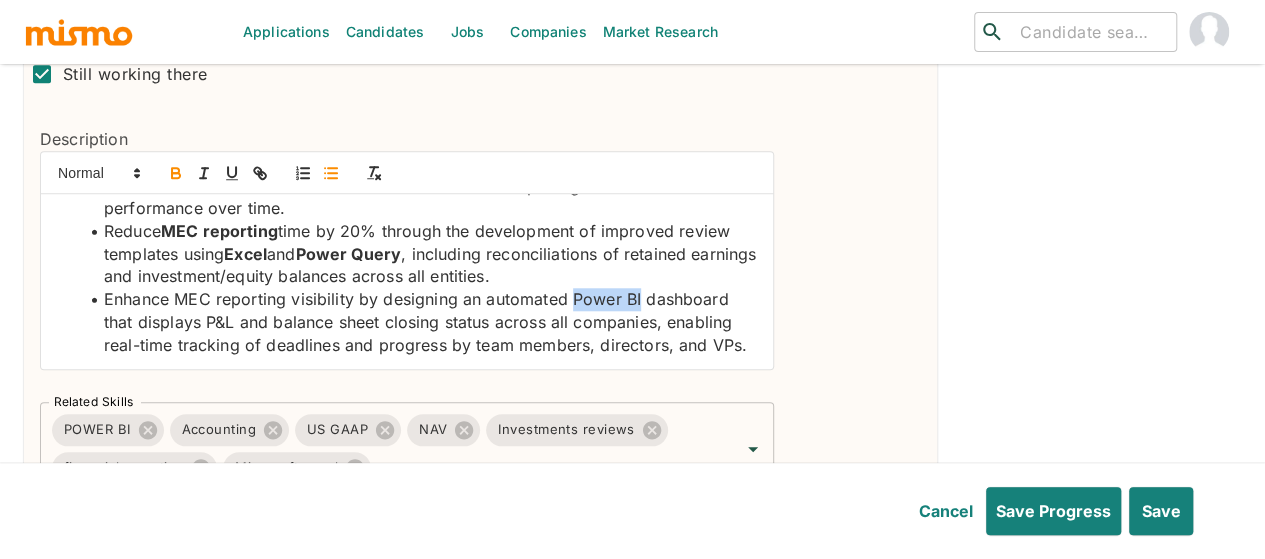 click 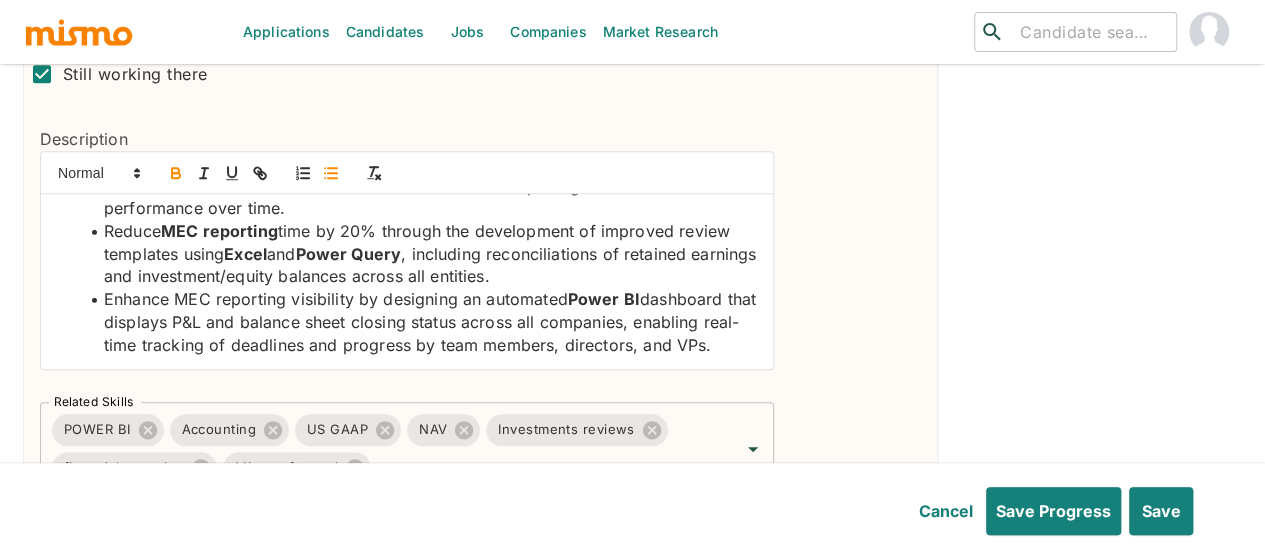 scroll, scrollTop: 212, scrollLeft: 0, axis: vertical 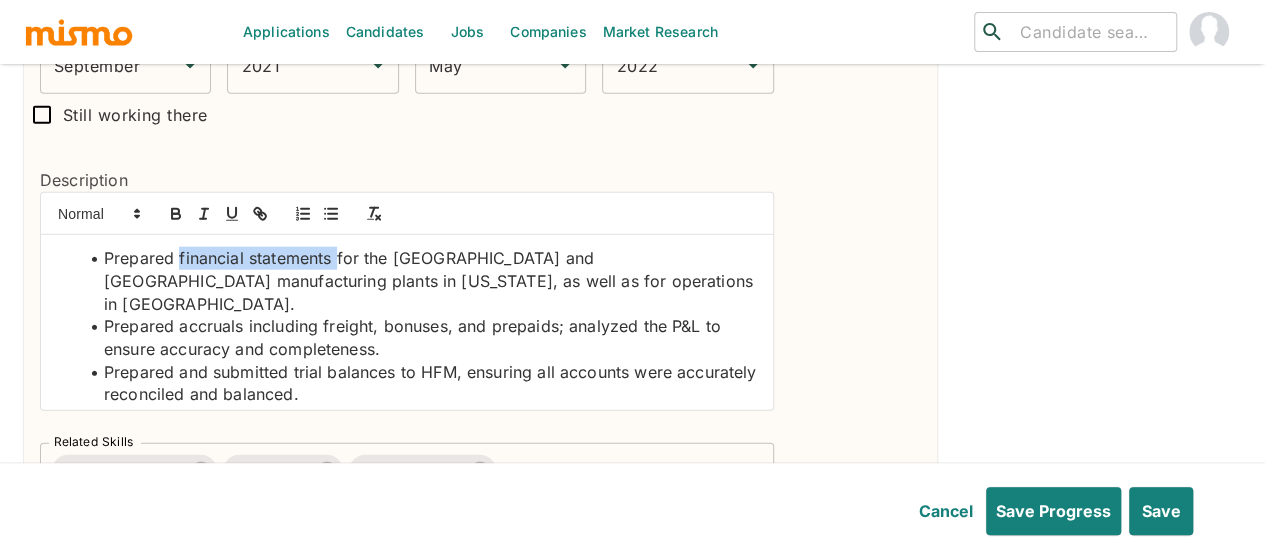 drag, startPoint x: 336, startPoint y: 255, endPoint x: 180, endPoint y: 253, distance: 156.01282 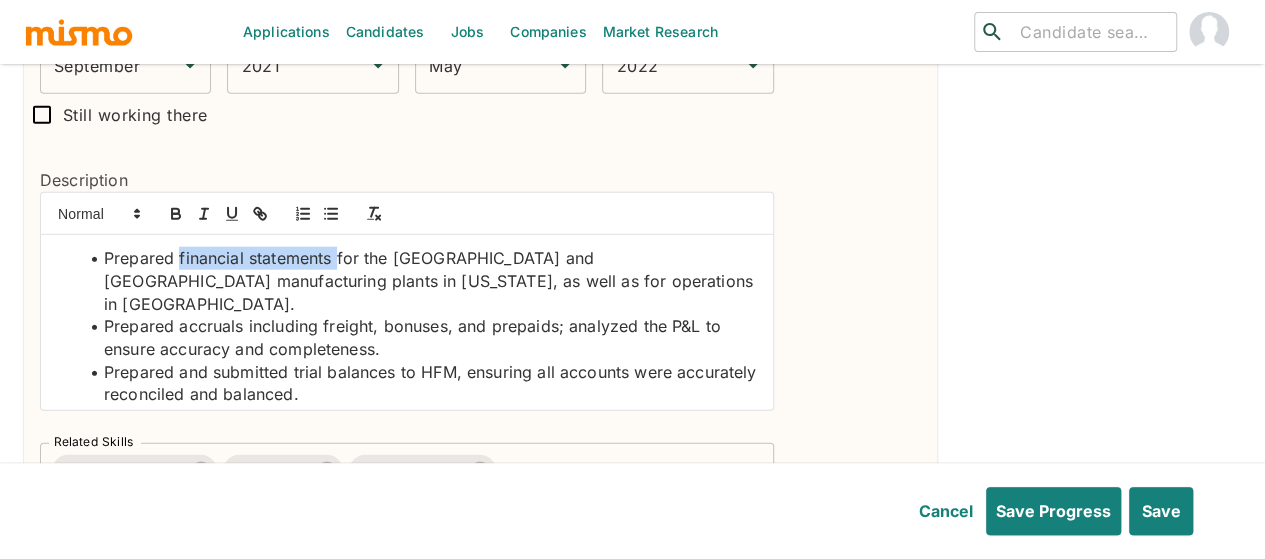 click on "Prepared financial statements for the Pasadena and Stafford manufacturing plants in Texas, as well as for operations in Canada." at bounding box center (419, -1462) 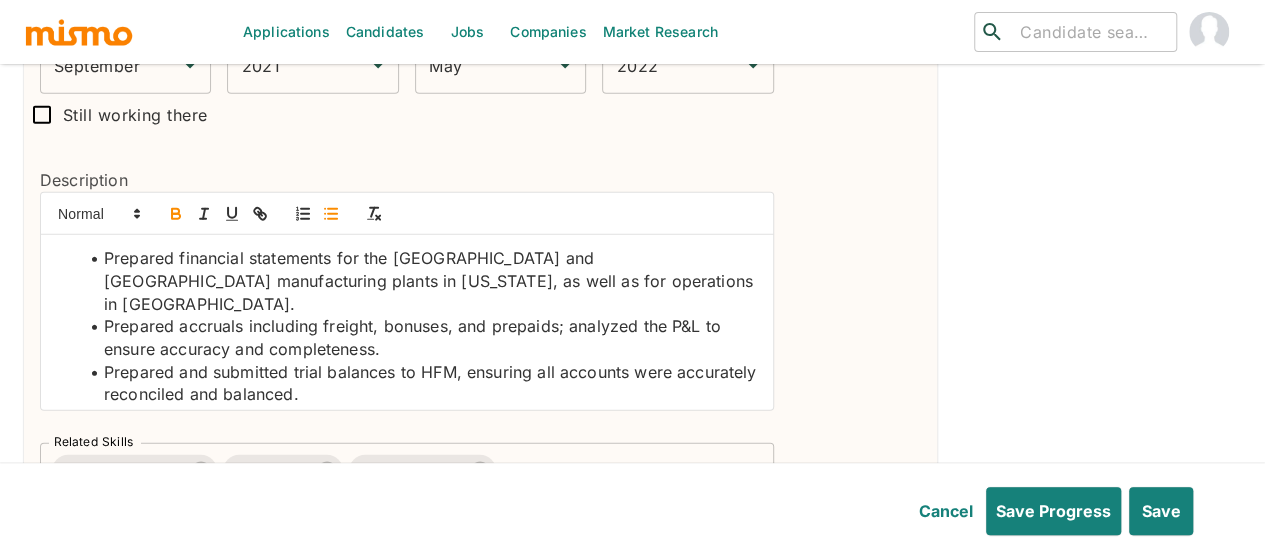 click at bounding box center (407, -1327) 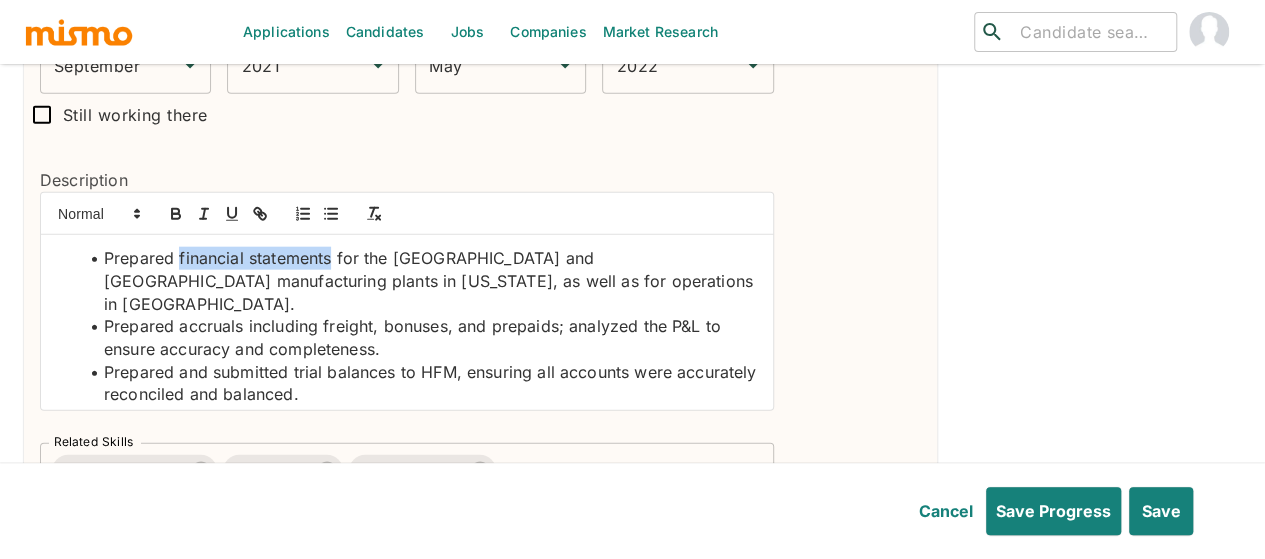 drag, startPoint x: 330, startPoint y: 259, endPoint x: 178, endPoint y: 252, distance: 152.1611 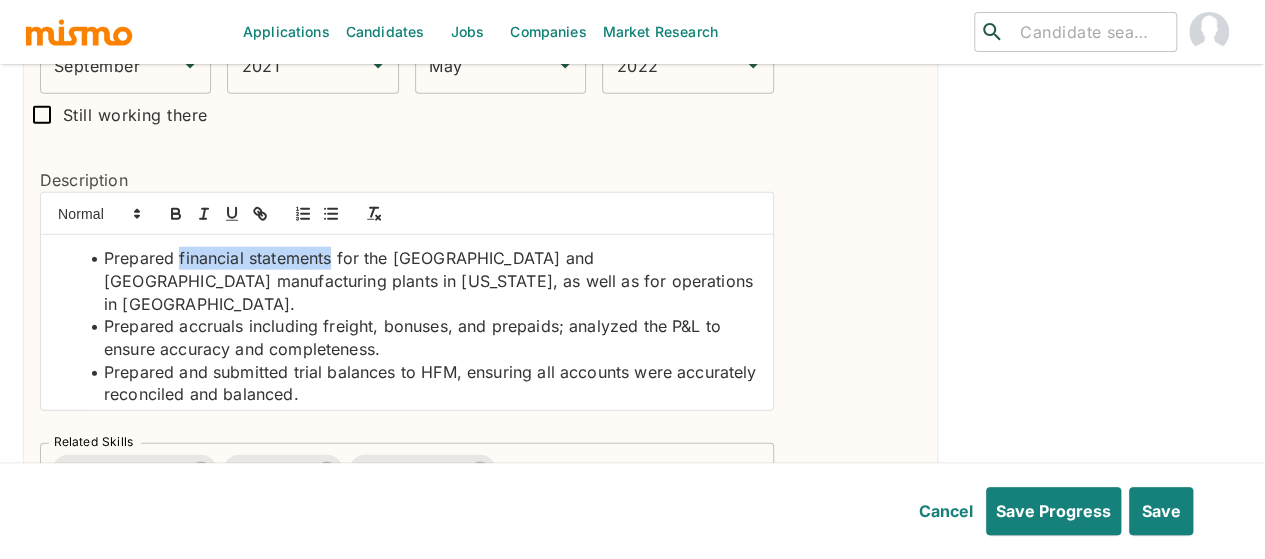 click on "Prepared financial statements for the Pasadena and Stafford manufacturing plants in Texas, as well as for operations in Canada." at bounding box center [419, -1462] 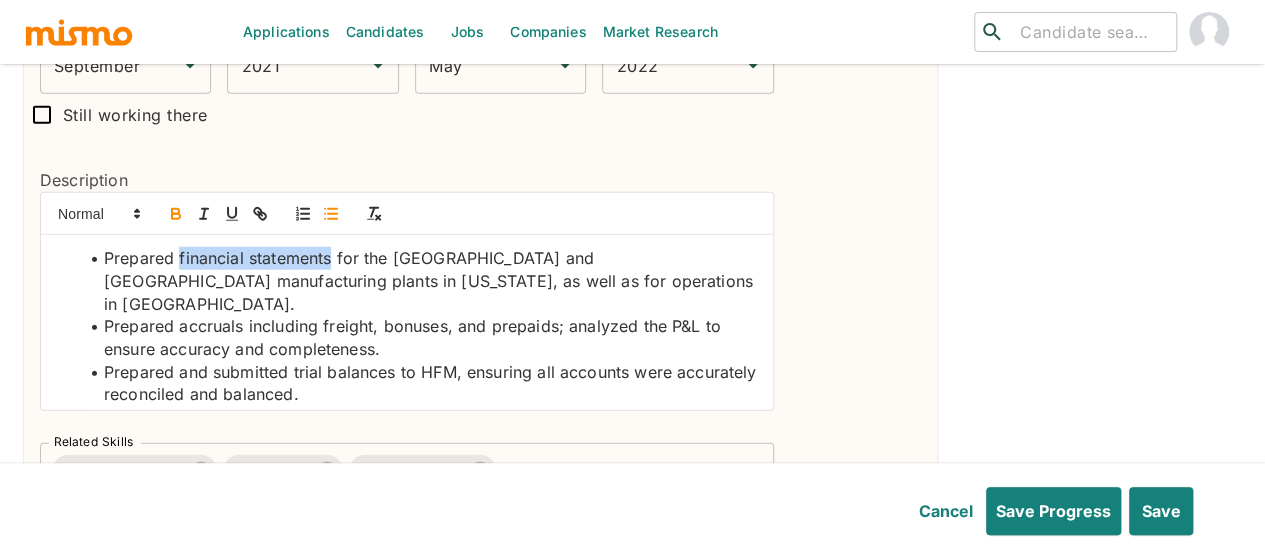 click at bounding box center [176, -1327] 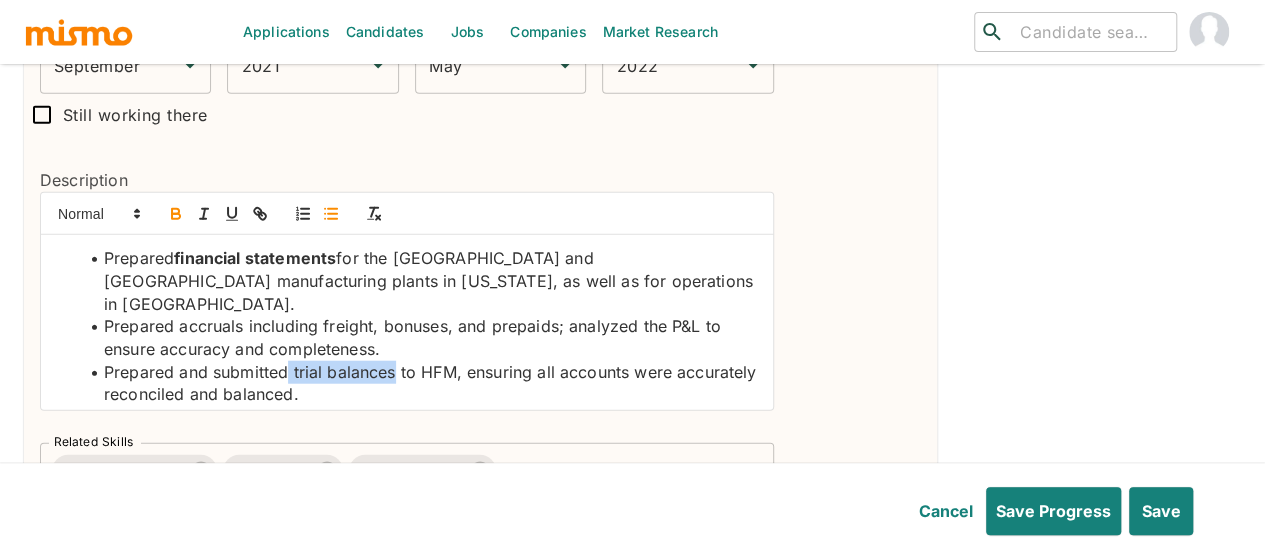 drag, startPoint x: 395, startPoint y: 347, endPoint x: 289, endPoint y: 343, distance: 106.07545 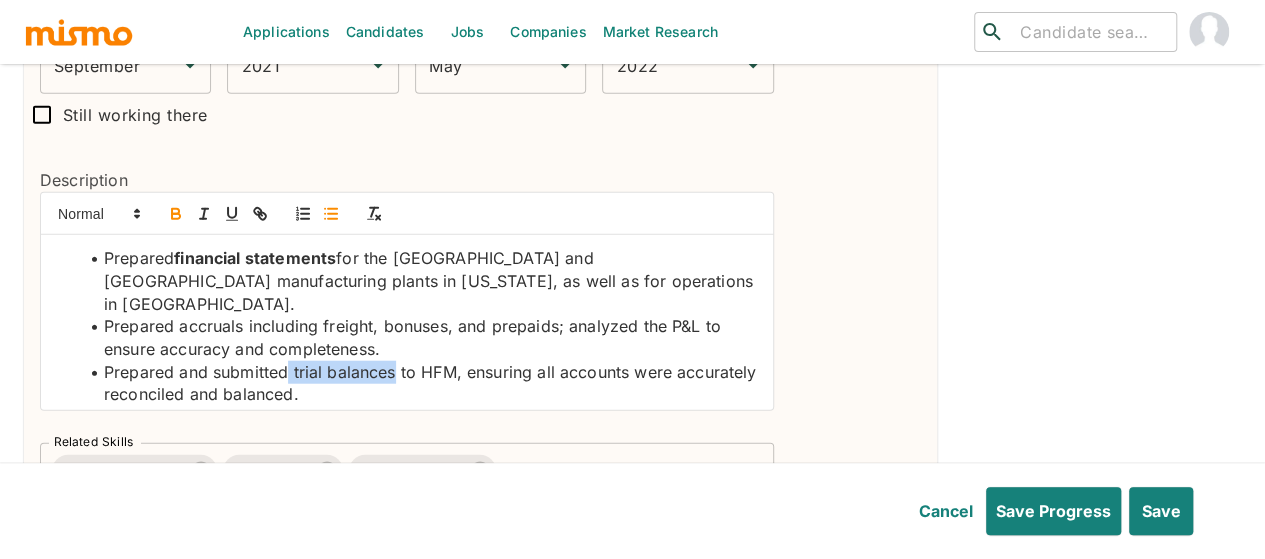 click 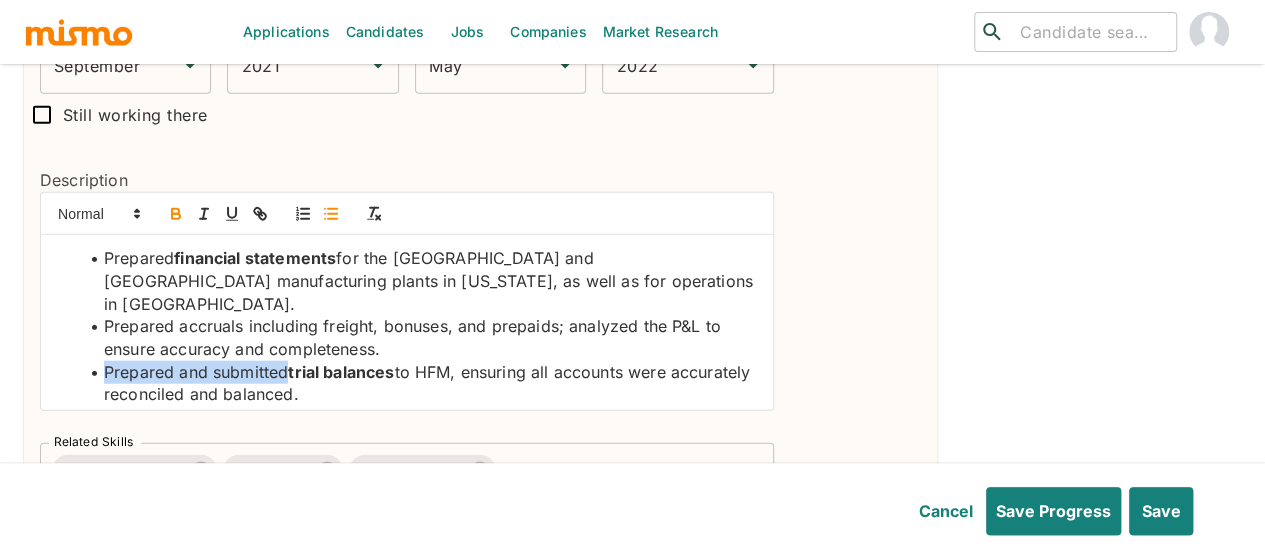 scroll, scrollTop: 30, scrollLeft: 0, axis: vertical 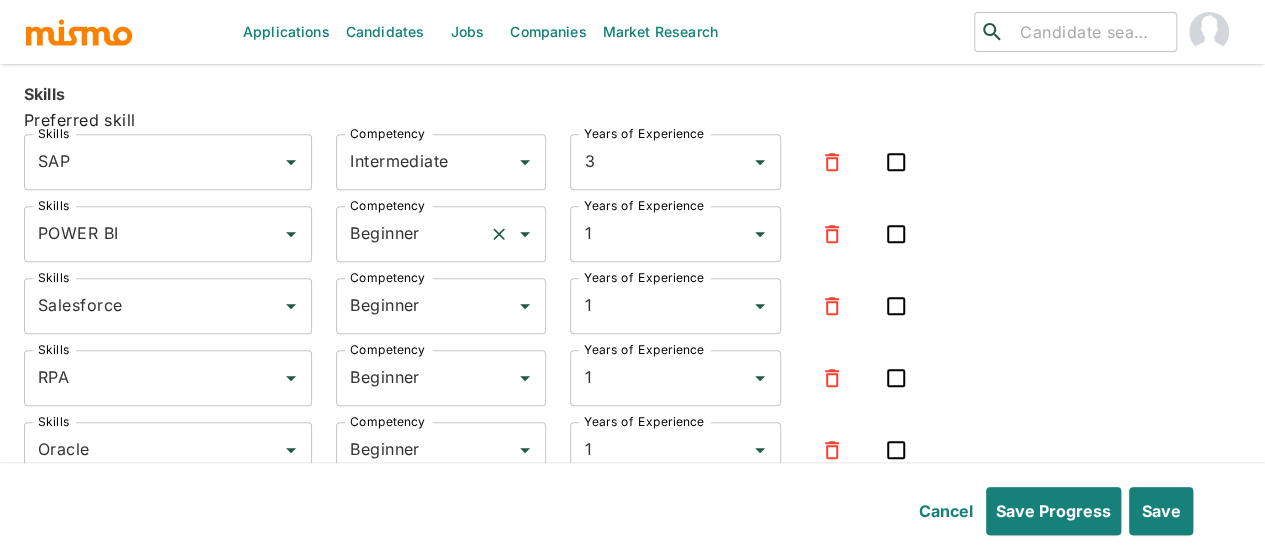 click 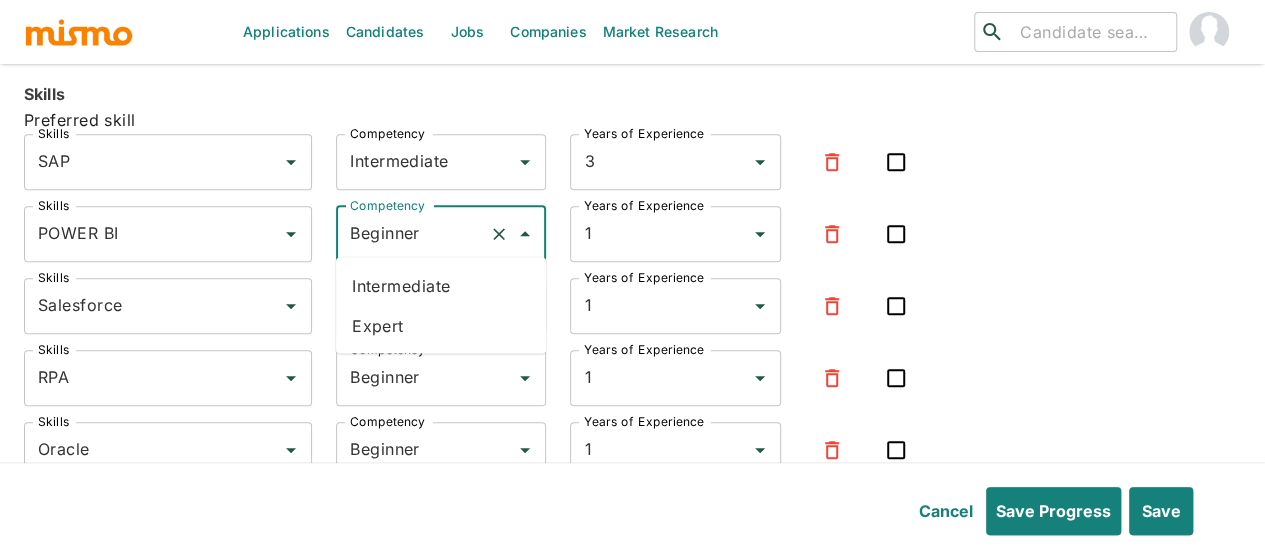 click on "Expert" at bounding box center [441, 325] 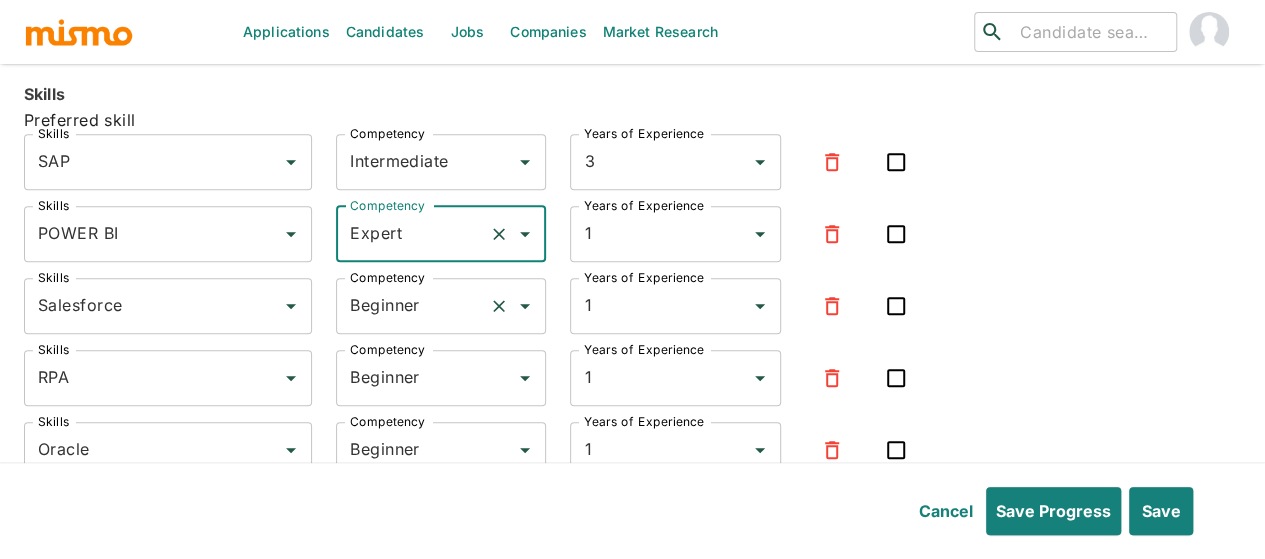 click 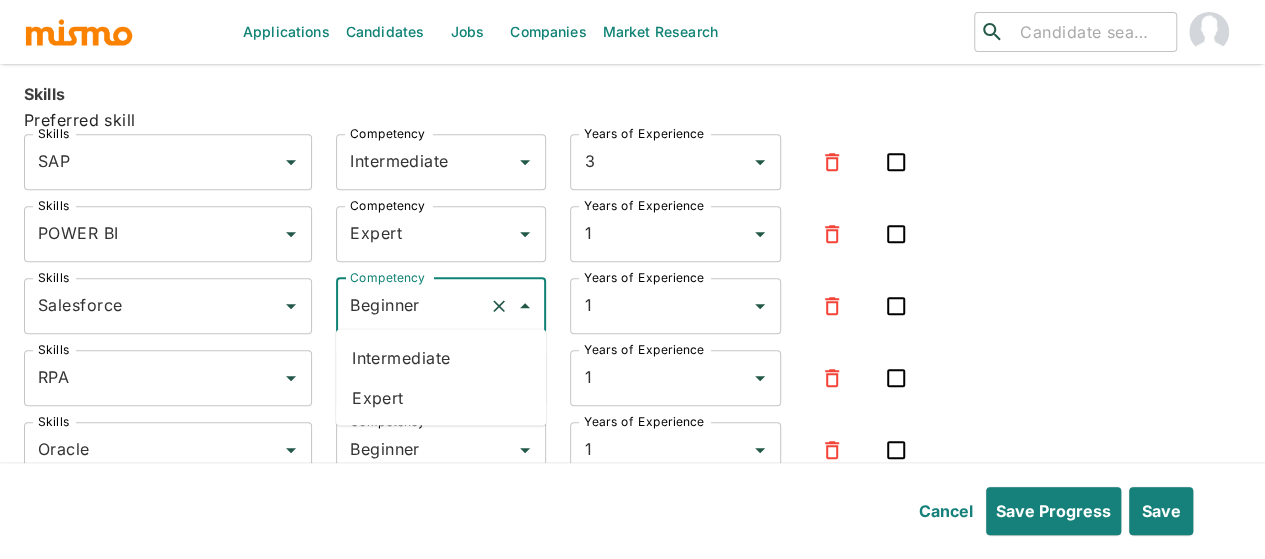 click on "Intermediate" at bounding box center [441, 357] 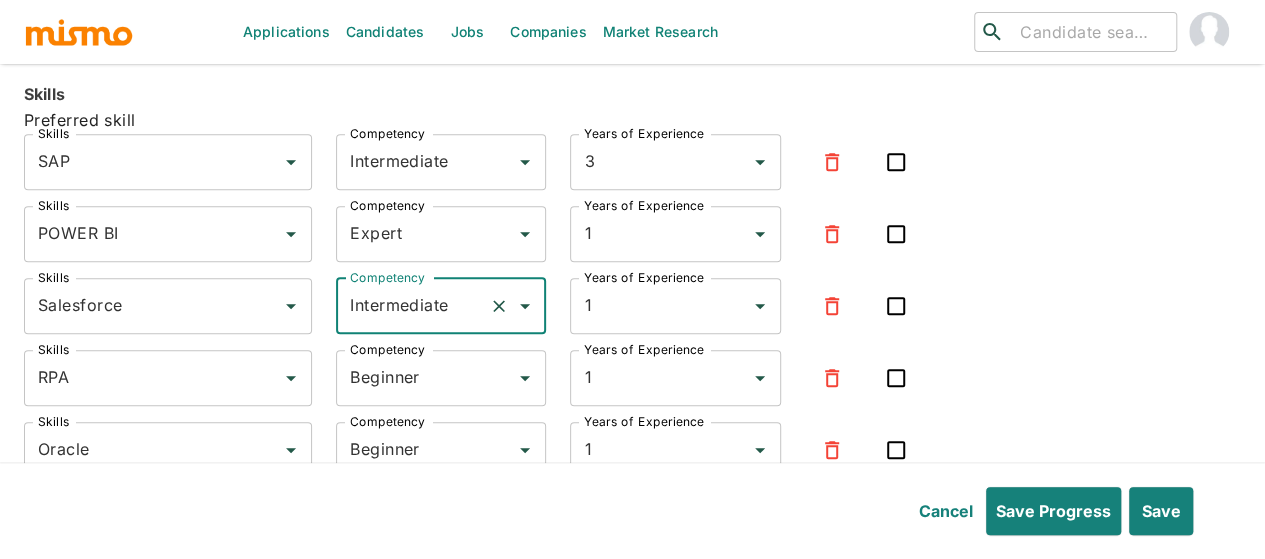 click 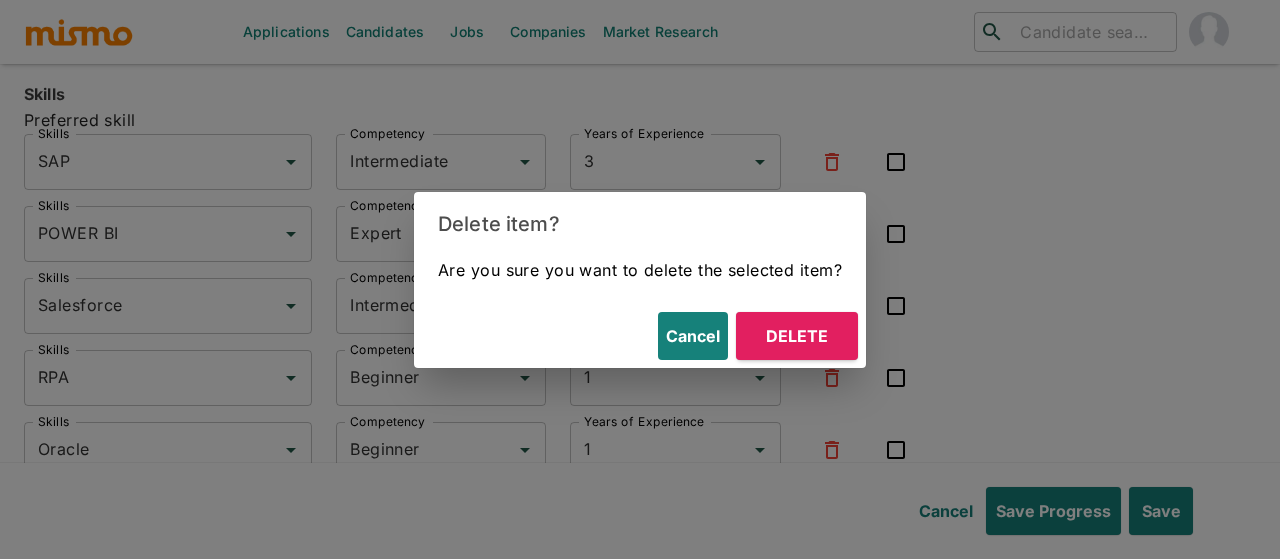 click on "Delete" at bounding box center [797, 336] 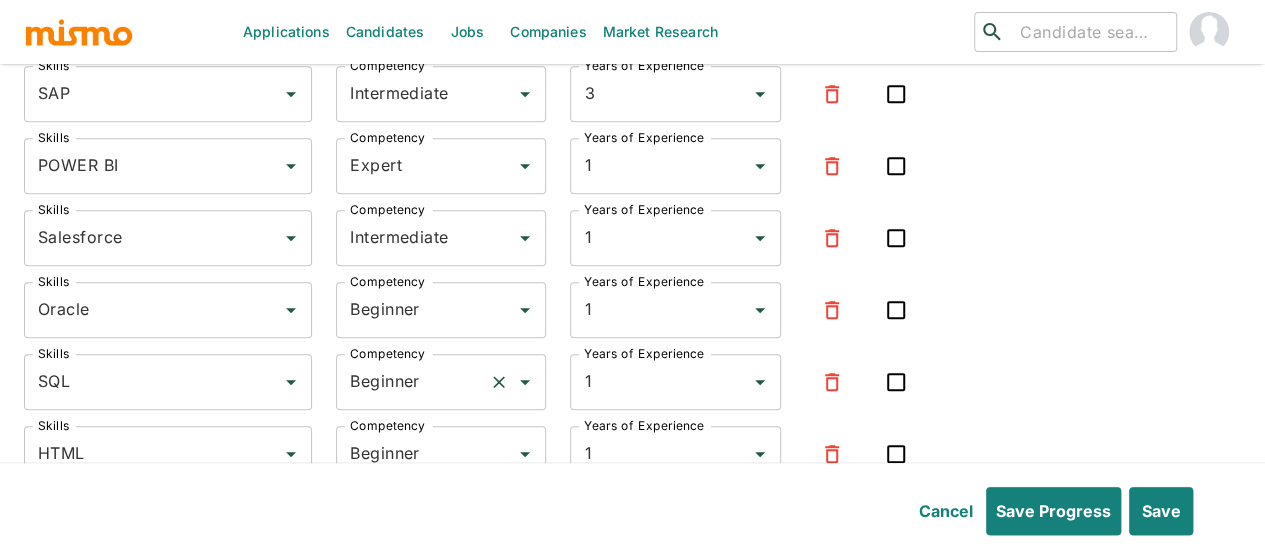 scroll, scrollTop: 4500, scrollLeft: 0, axis: vertical 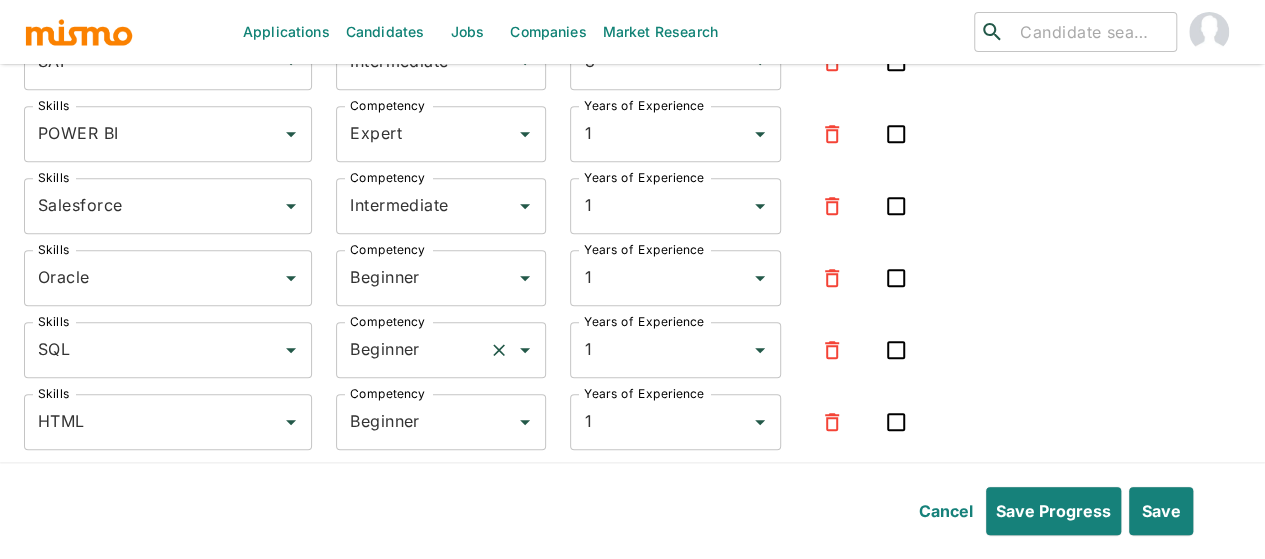 click 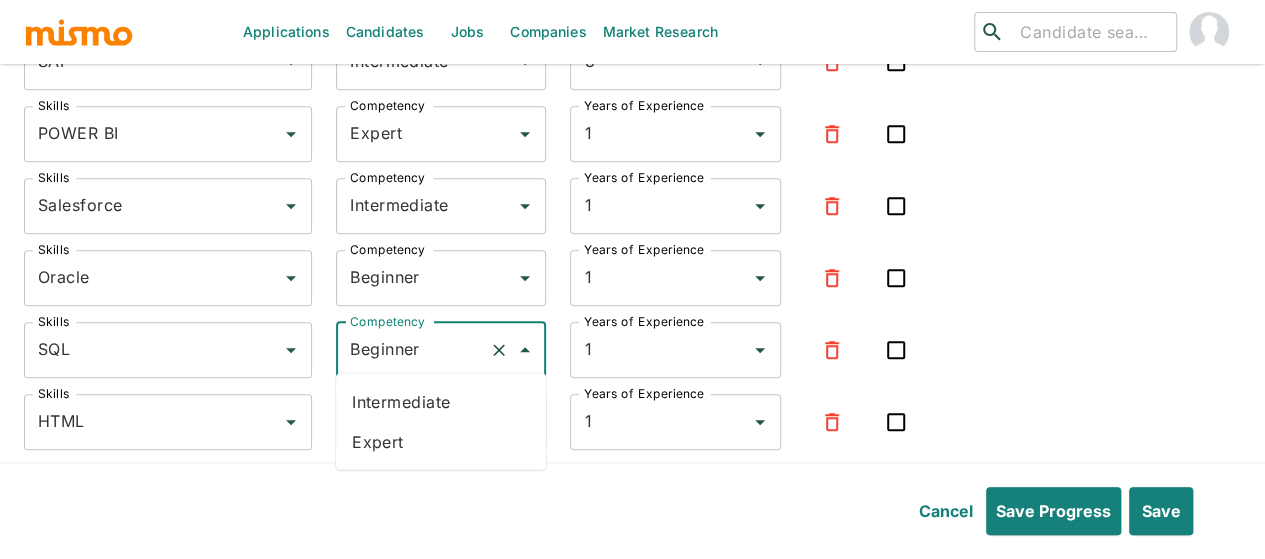 click on "Intermediate" at bounding box center [441, 401] 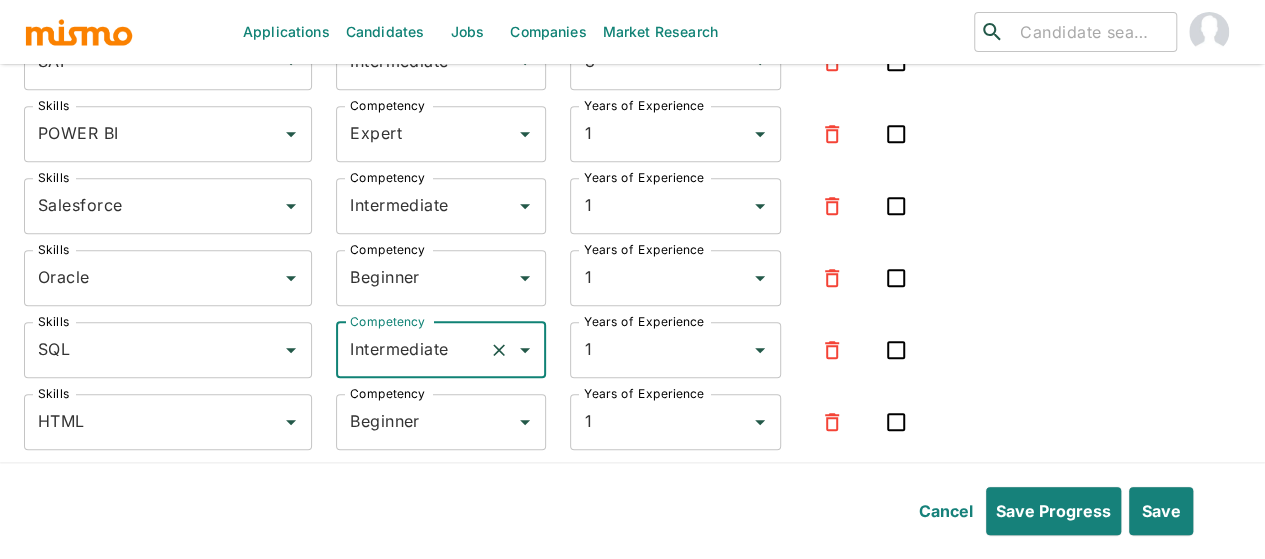 click 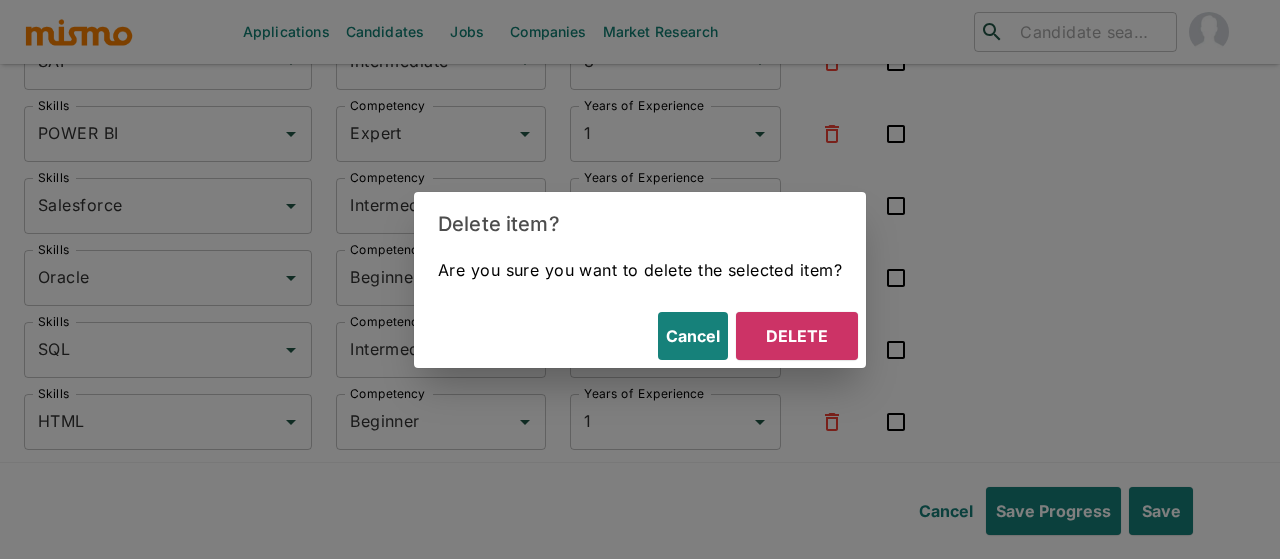 click on "Delete" at bounding box center [797, 336] 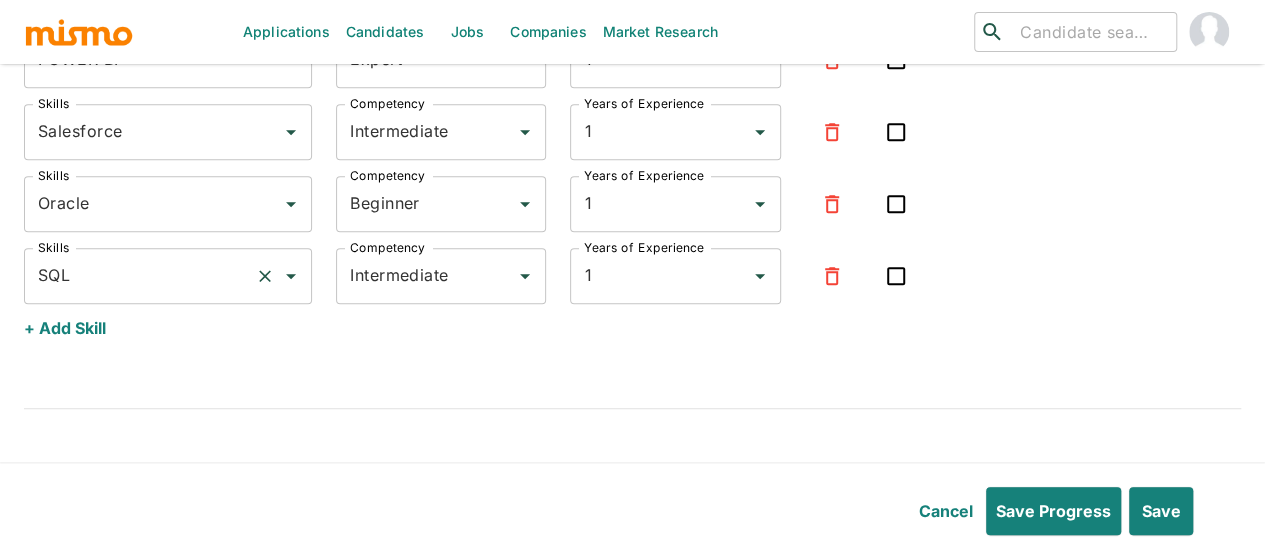 scroll, scrollTop: 4600, scrollLeft: 0, axis: vertical 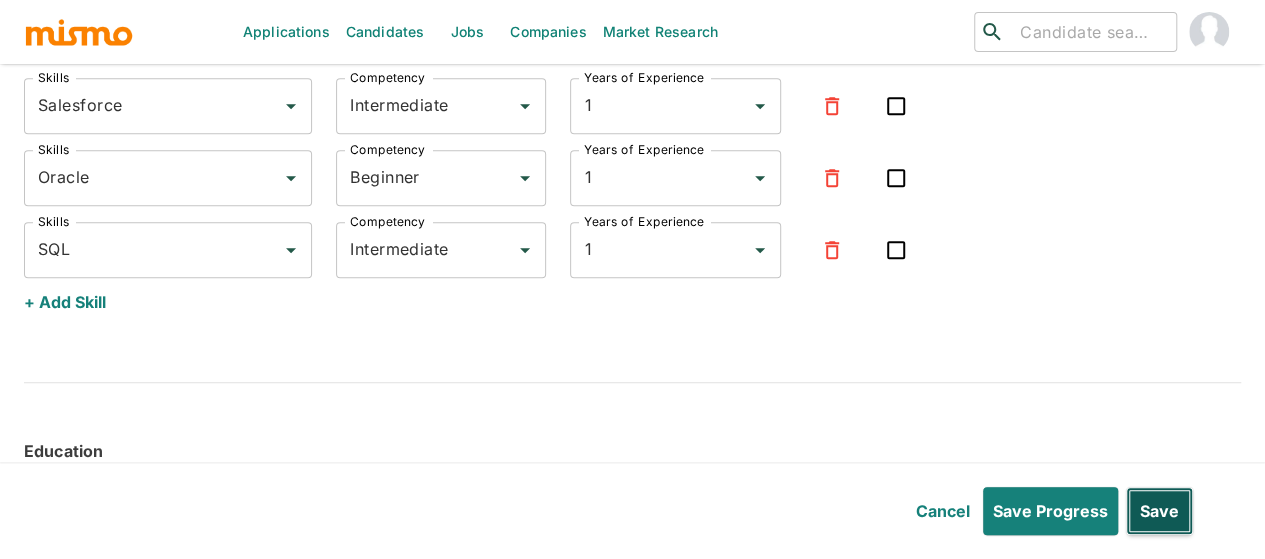 click on "Save" at bounding box center [1159, 511] 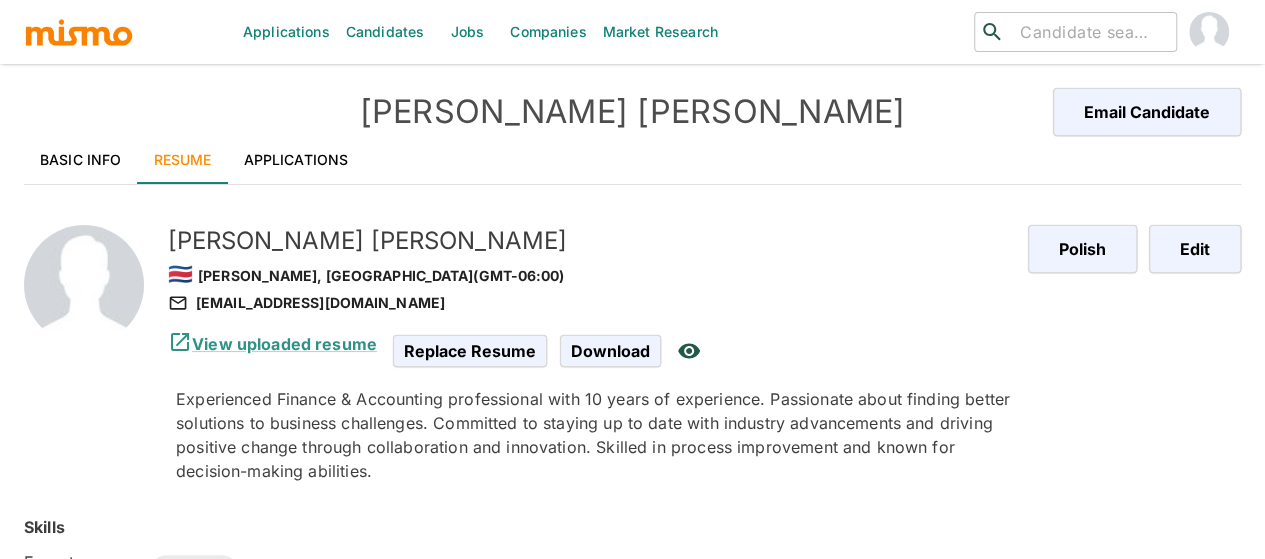 scroll, scrollTop: 0, scrollLeft: 0, axis: both 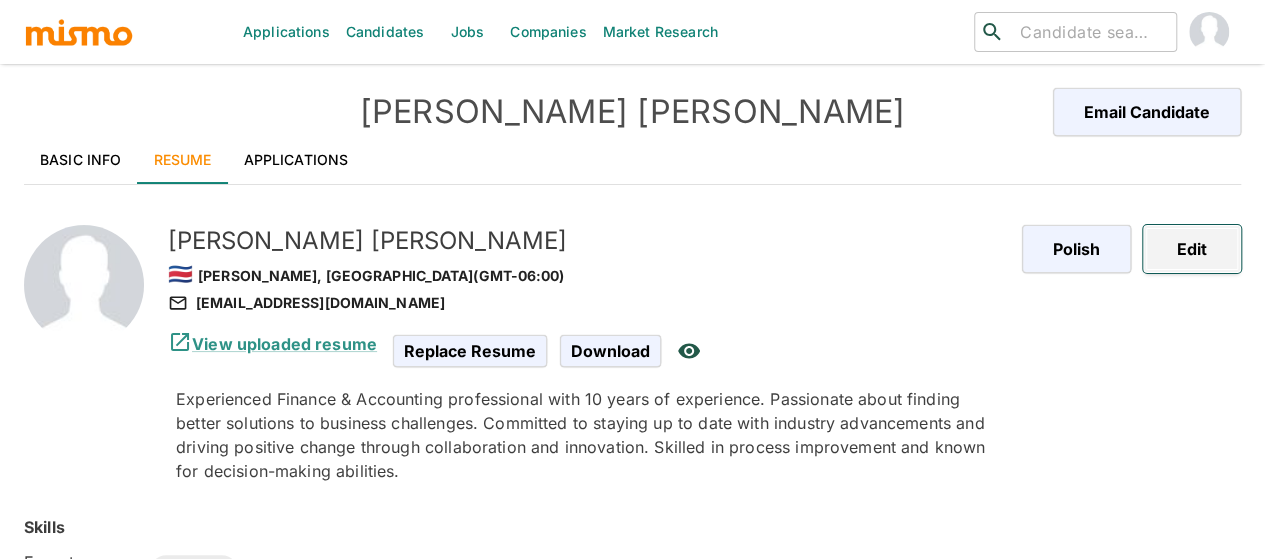 click on "Edit" at bounding box center [1192, 249] 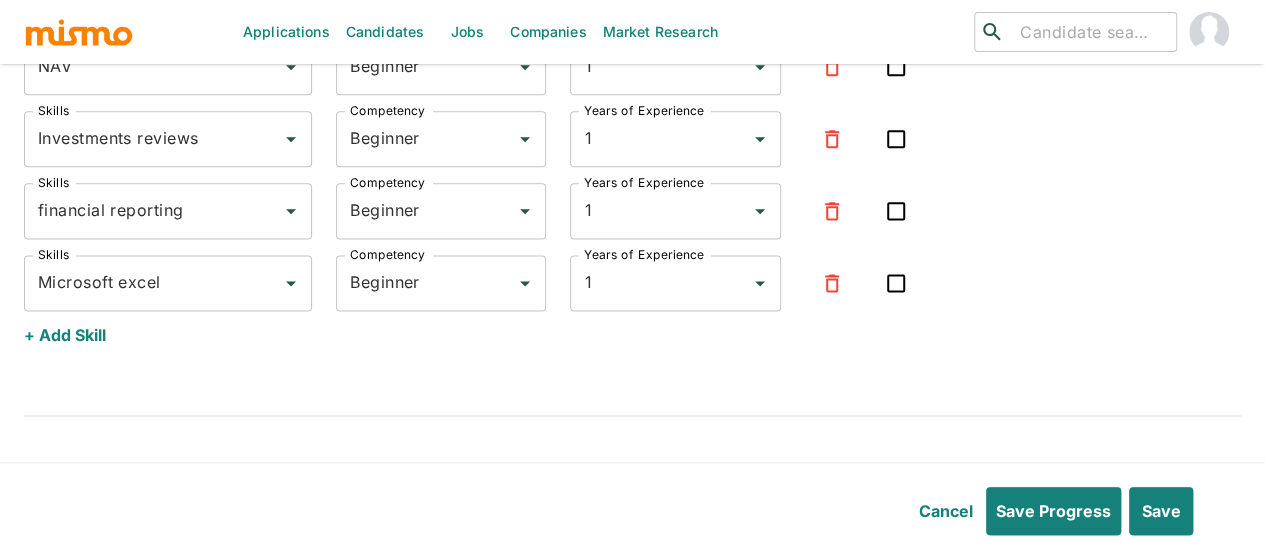 scroll, scrollTop: 5000, scrollLeft: 0, axis: vertical 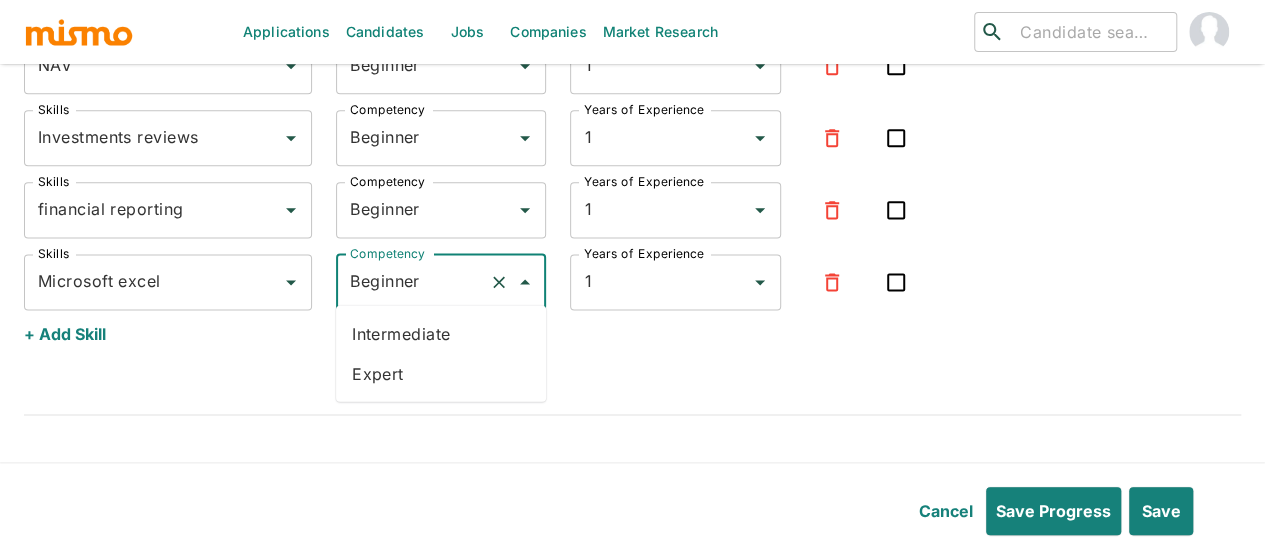 click on "Beginner" at bounding box center (413, 282) 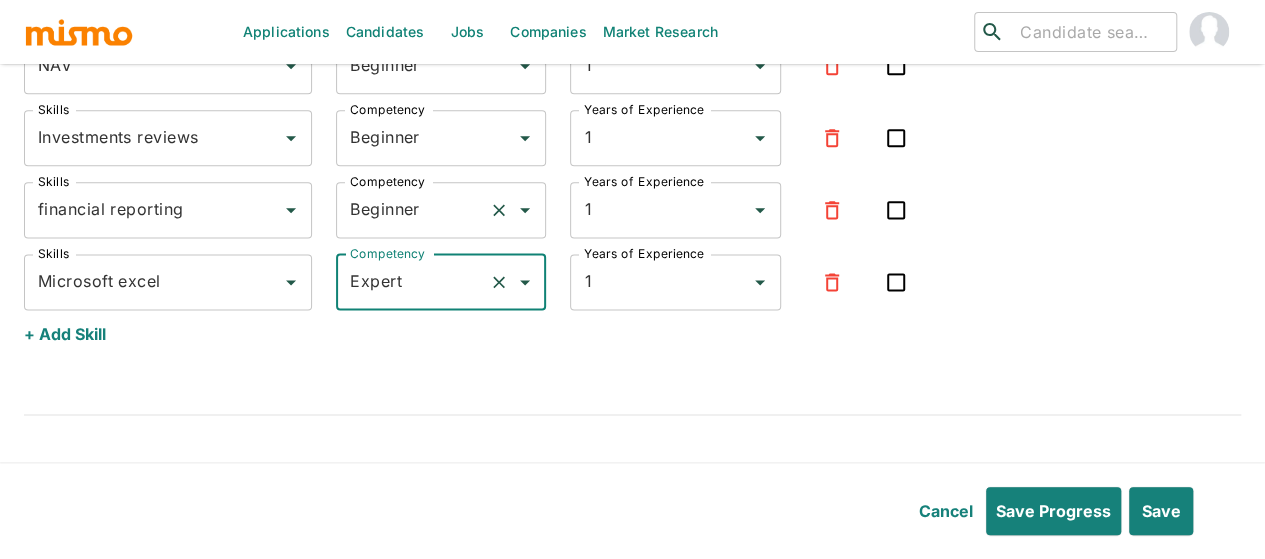 click on "Beginner" at bounding box center (413, 210) 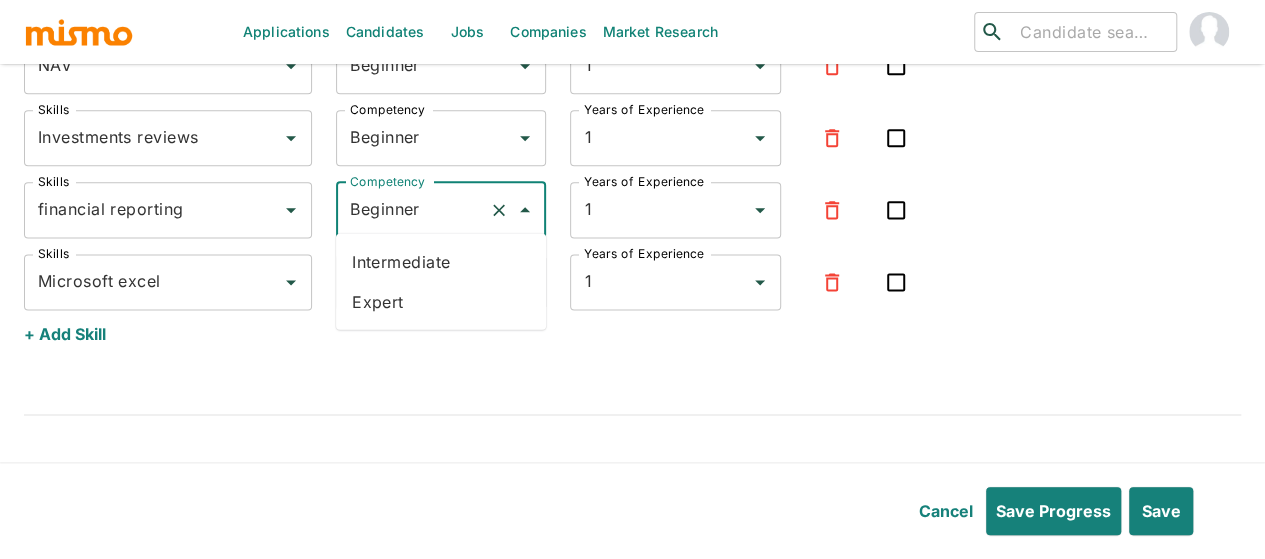 click on "Expert" at bounding box center (441, 301) 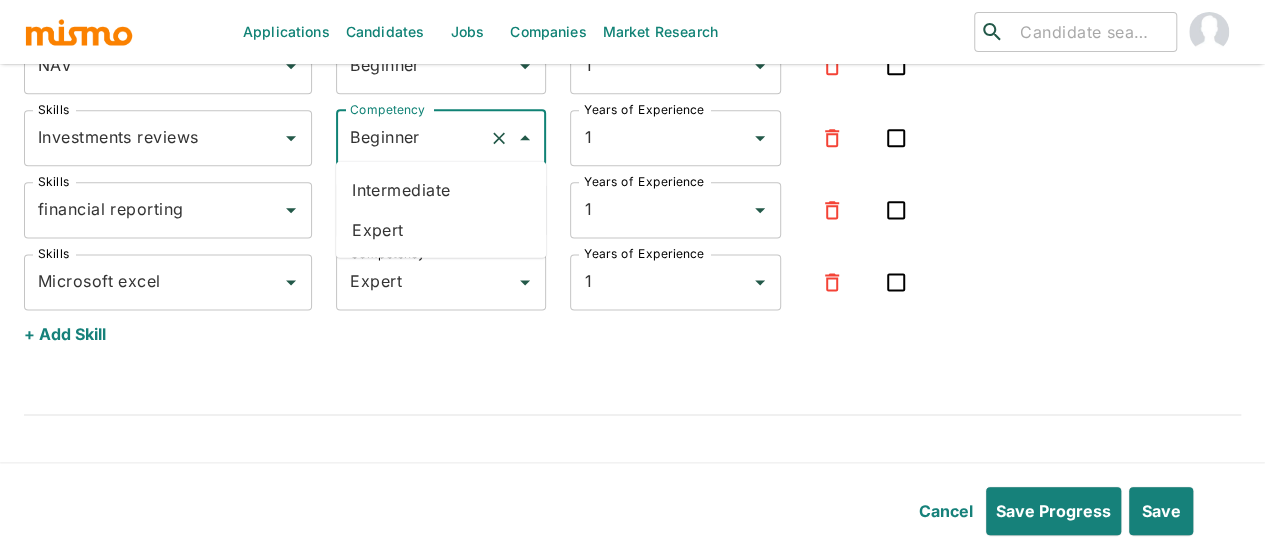 click on "Beginner" at bounding box center (413, 138) 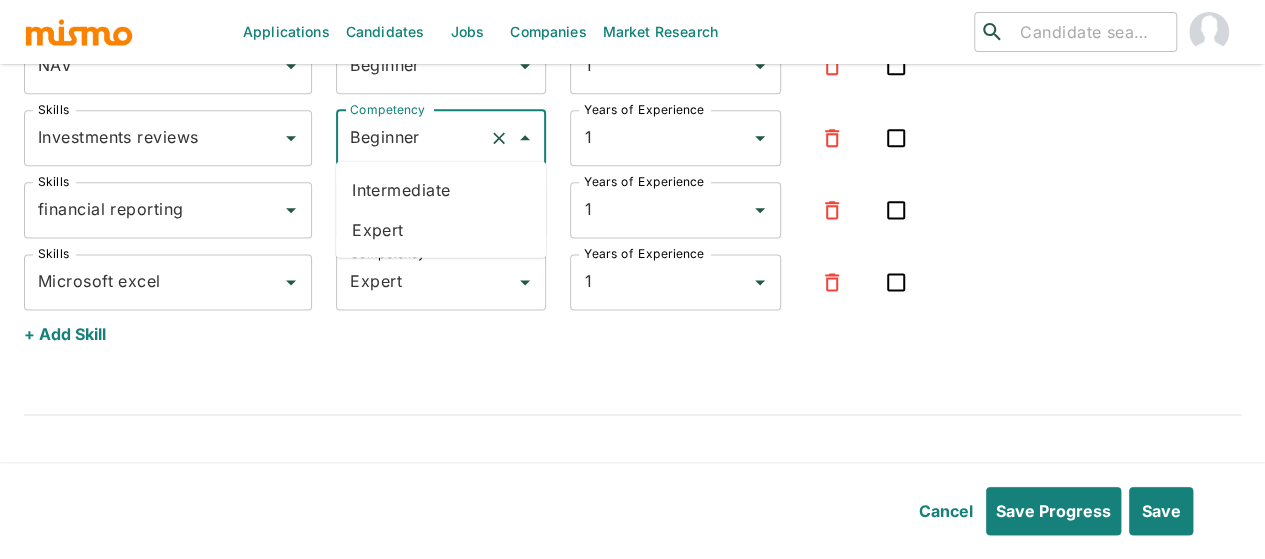 click on "Expert" at bounding box center (441, 229) 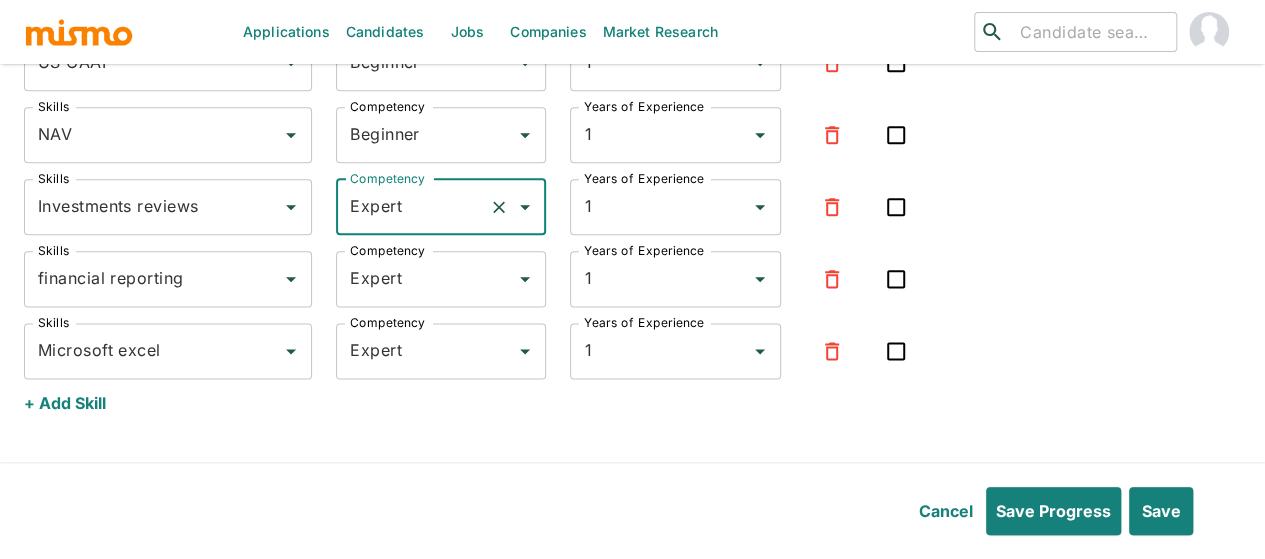 scroll, scrollTop: 4900, scrollLeft: 0, axis: vertical 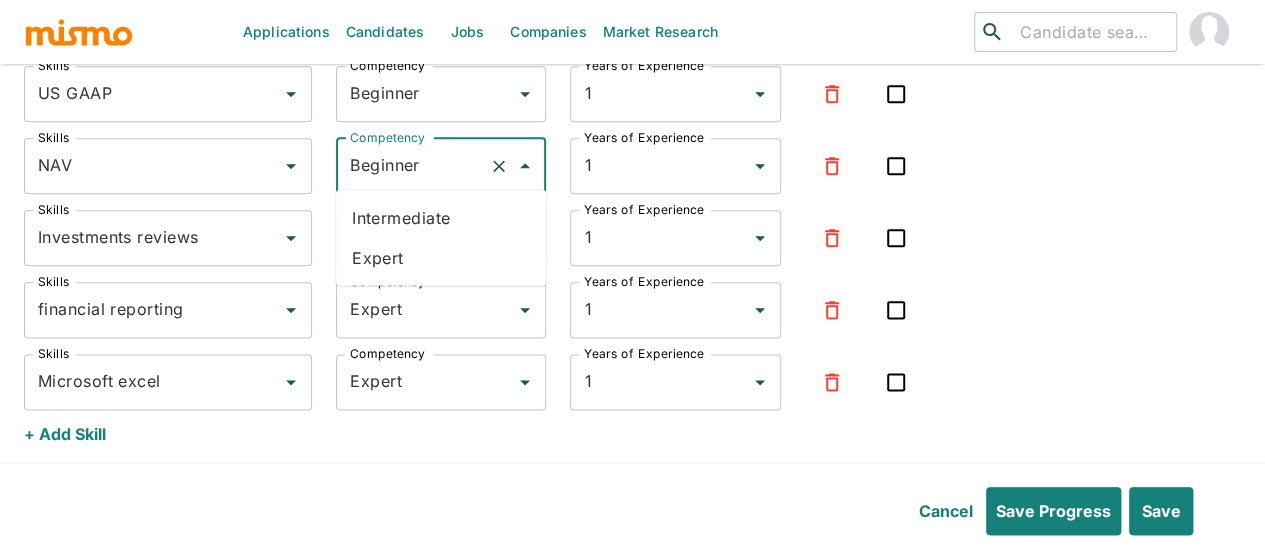 click on "Beginner" at bounding box center [413, 166] 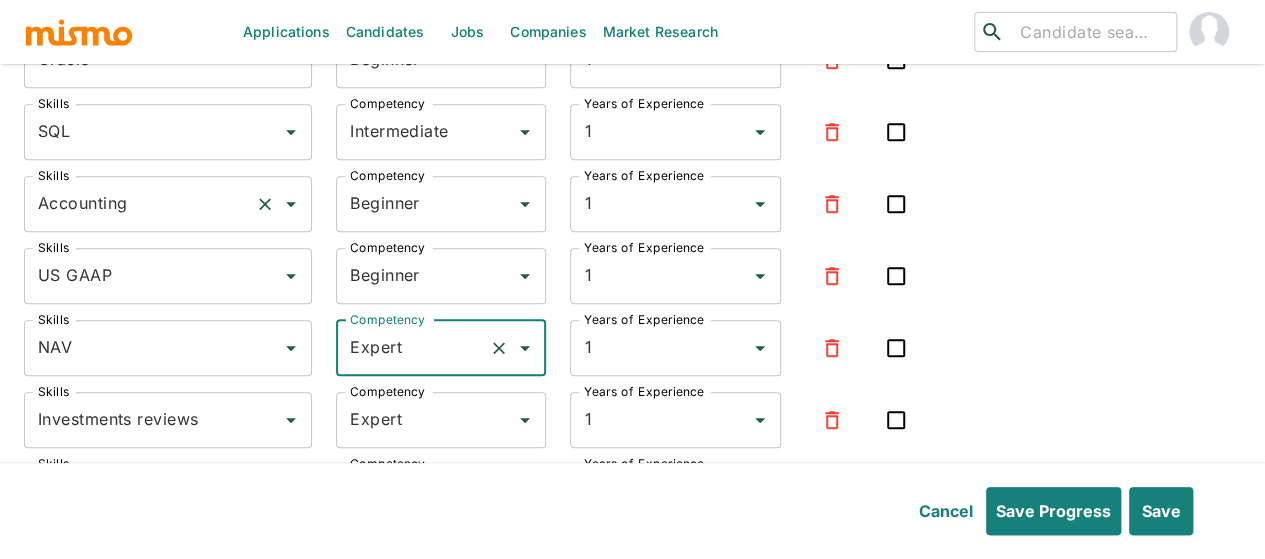 scroll, scrollTop: 4700, scrollLeft: 0, axis: vertical 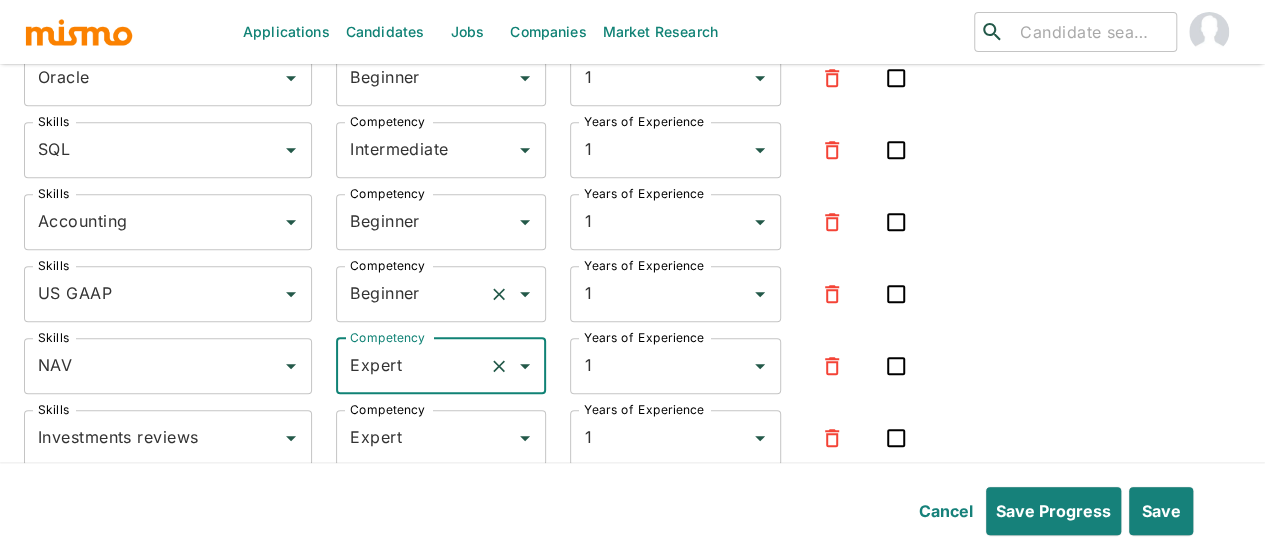 click on "Beginner" at bounding box center (413, 294) 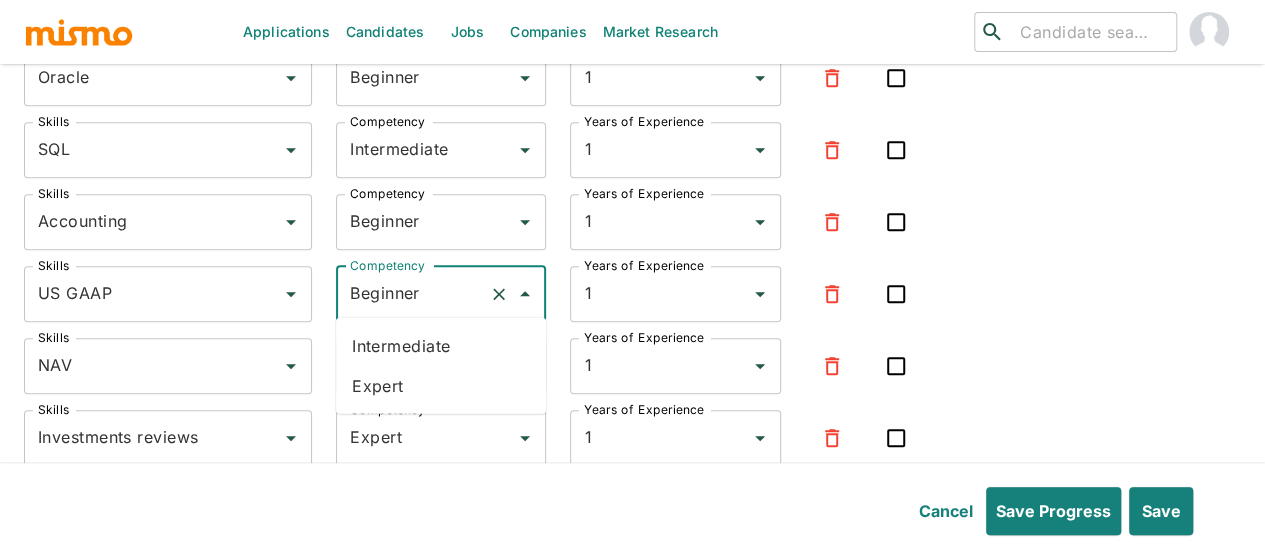 click on "Expert" at bounding box center (441, 385) 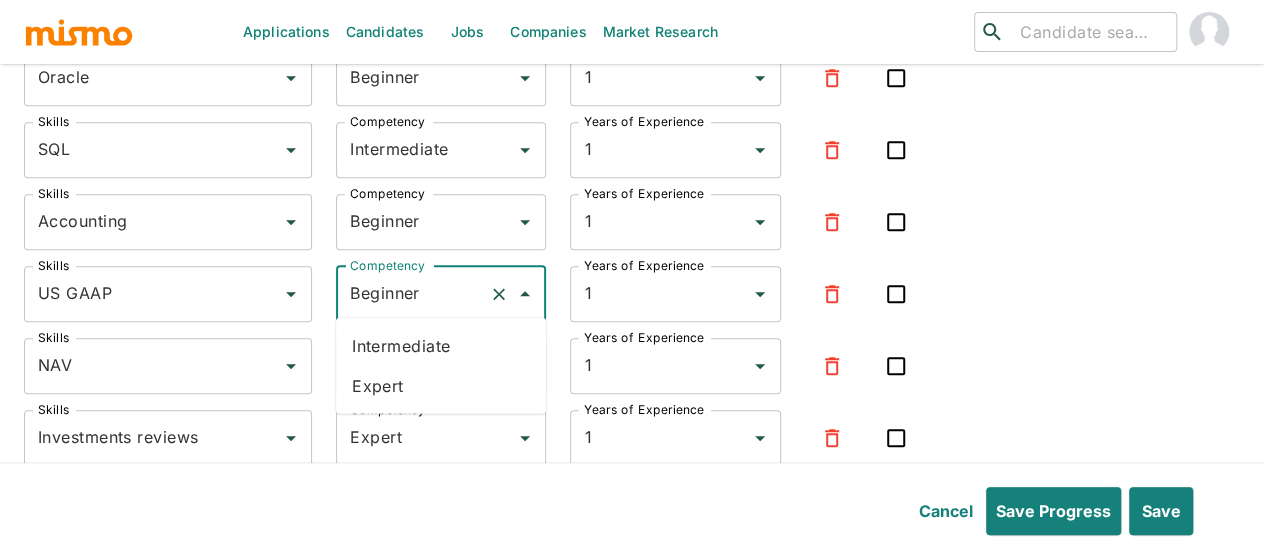 type on "Expert" 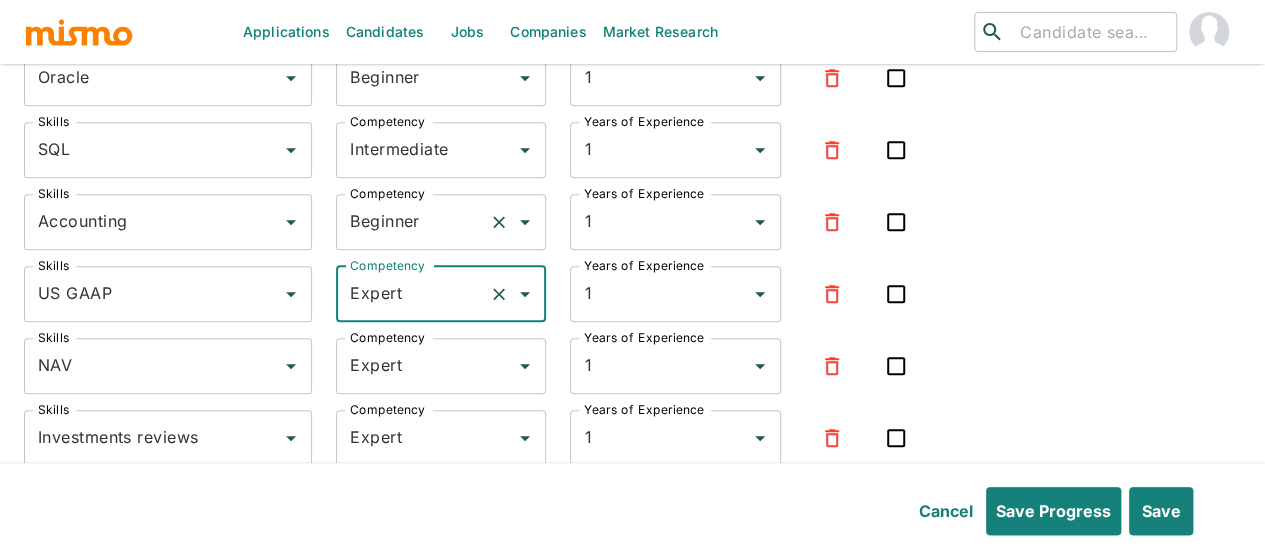 click on "Beginner" at bounding box center [413, 222] 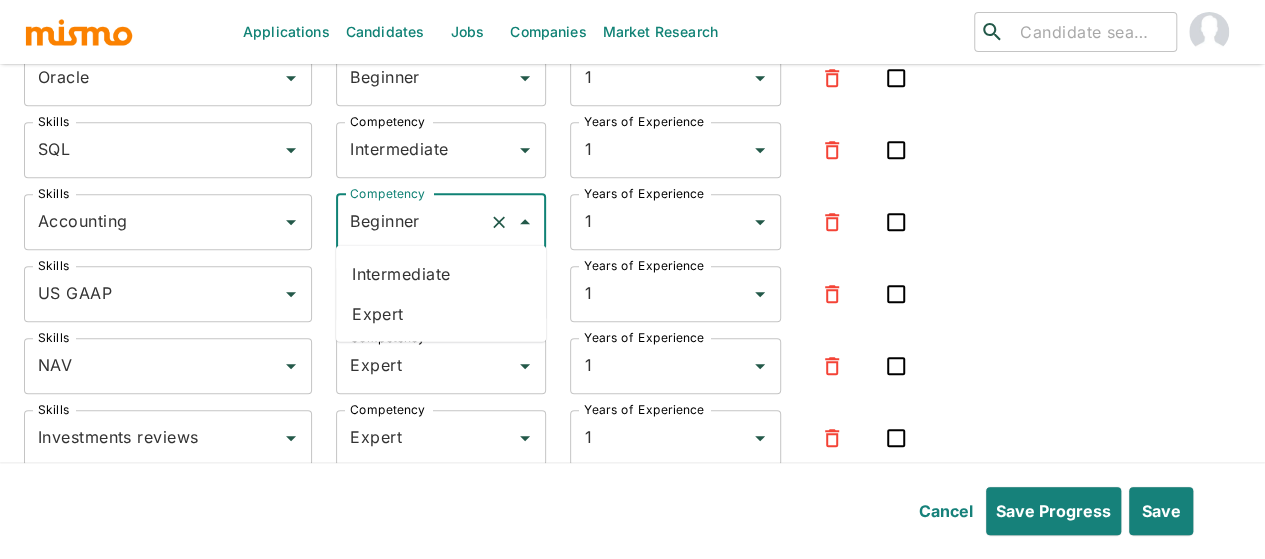 click on "Expert" at bounding box center (441, 313) 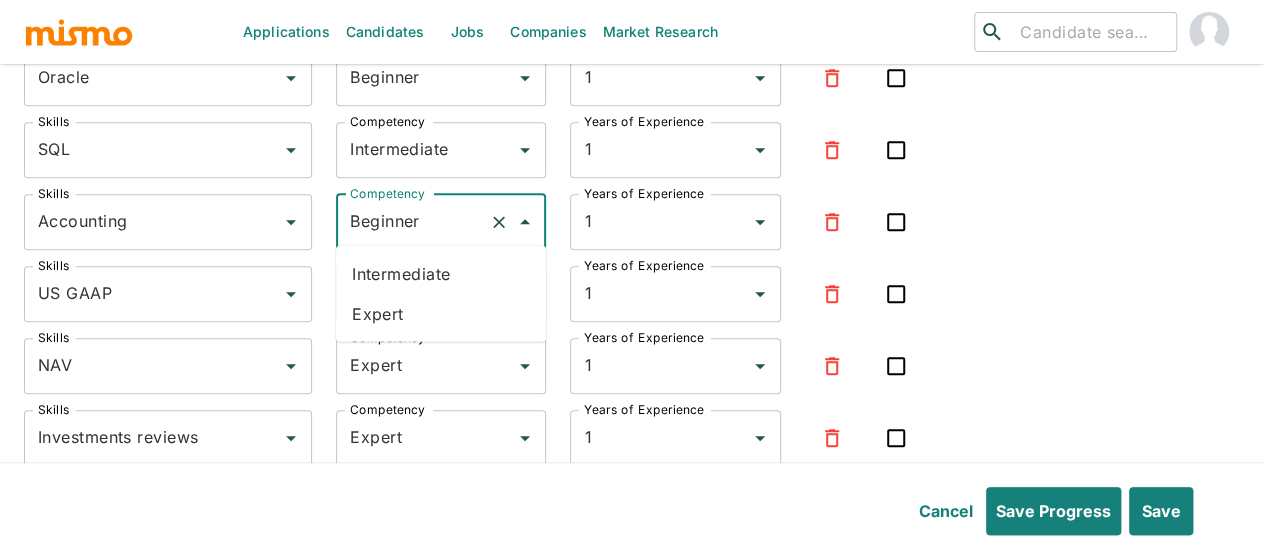 type on "Expert" 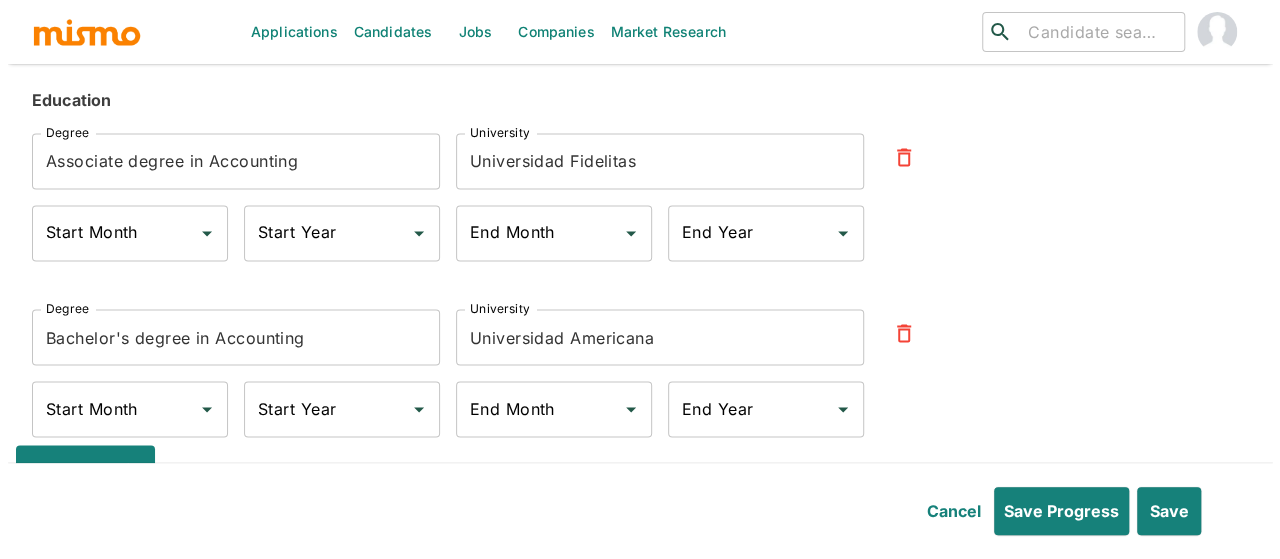 scroll, scrollTop: 5352, scrollLeft: 0, axis: vertical 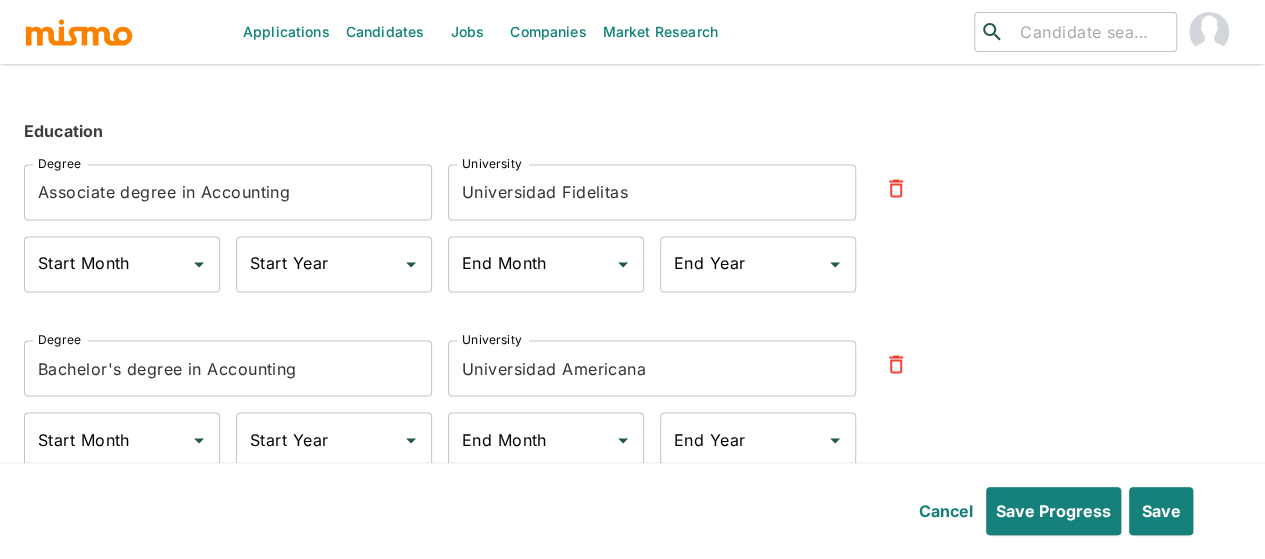 click 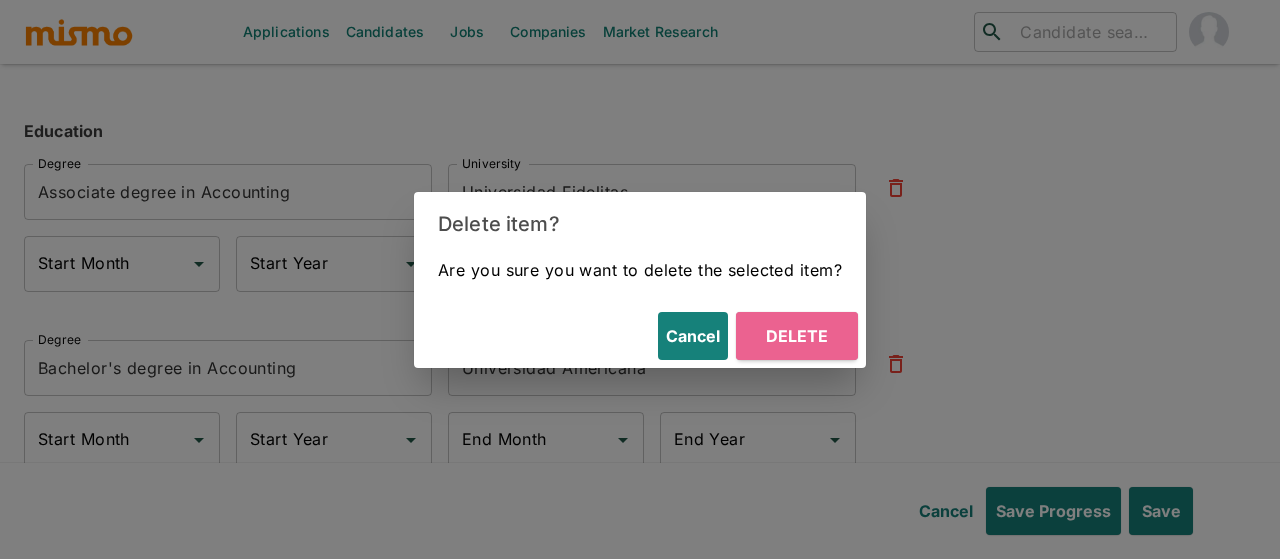 click on "Delete" at bounding box center [797, 336] 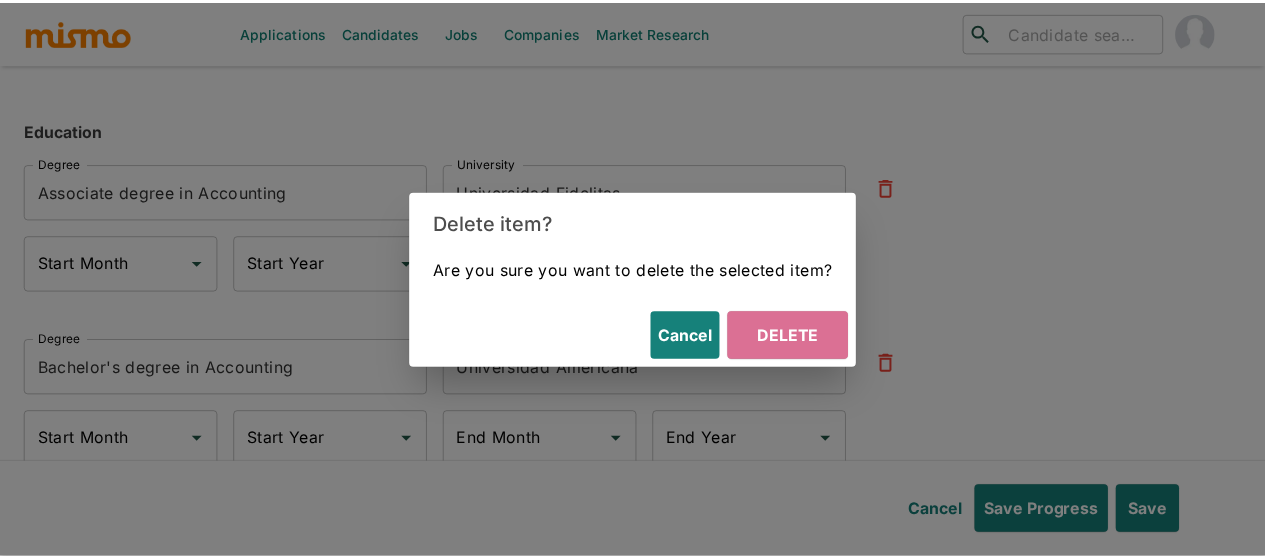 scroll, scrollTop: 5276, scrollLeft: 0, axis: vertical 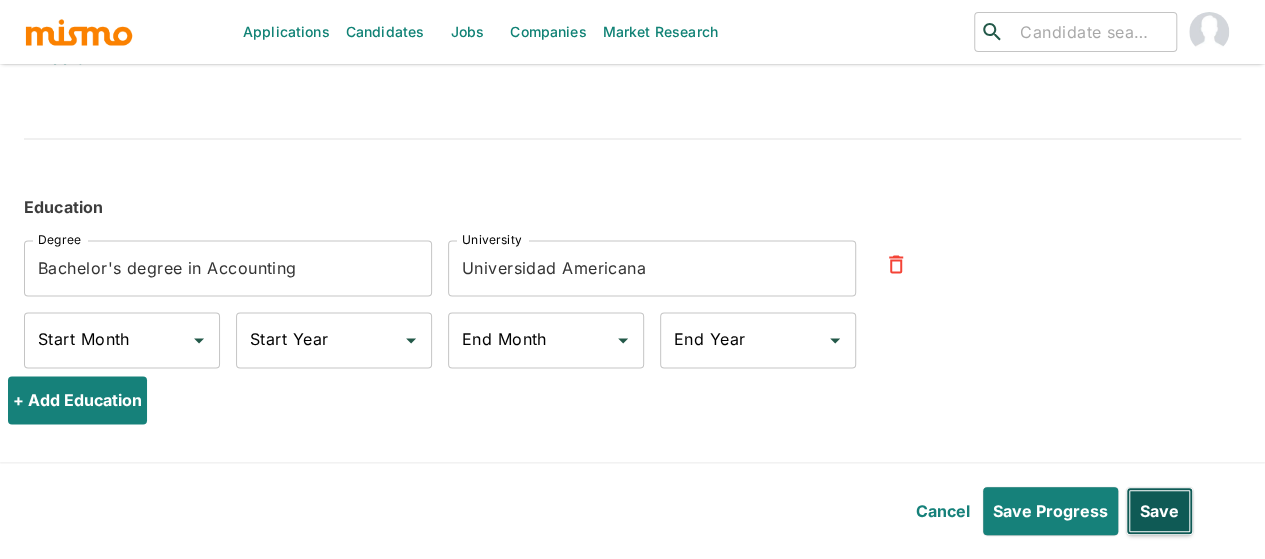 click on "Save" at bounding box center [1159, 511] 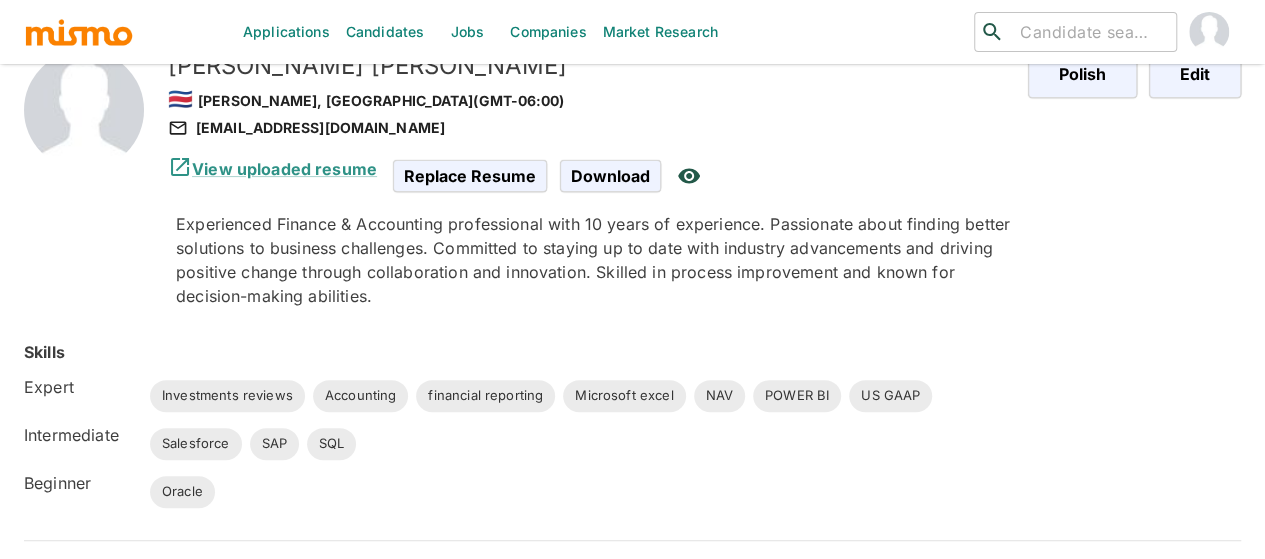 scroll, scrollTop: 0, scrollLeft: 0, axis: both 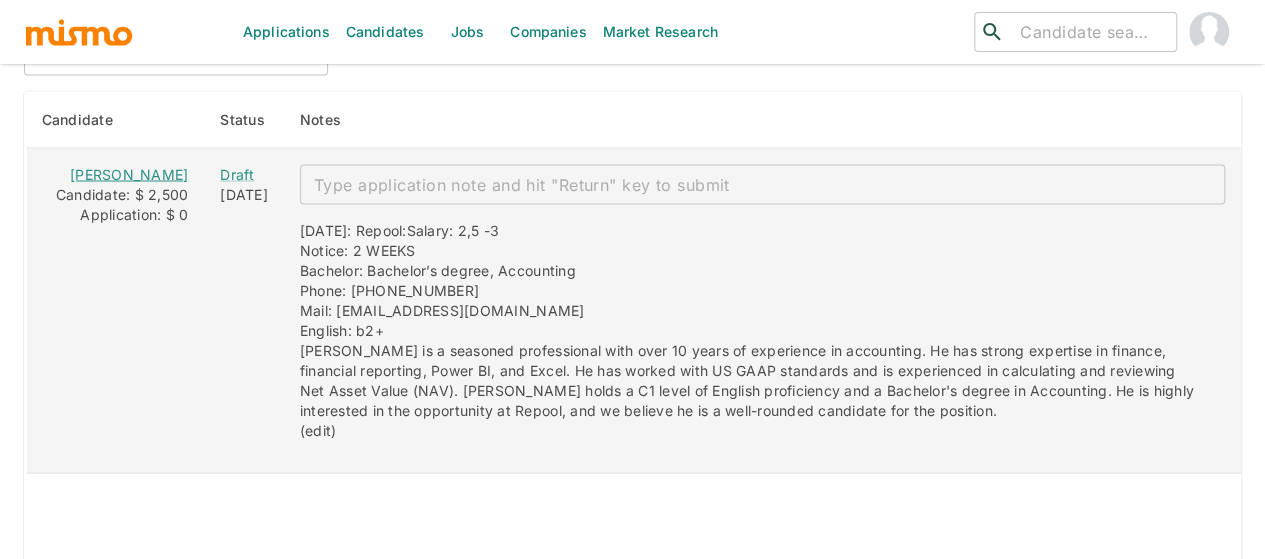 click on "[PERSON_NAME]" at bounding box center [129, 173] 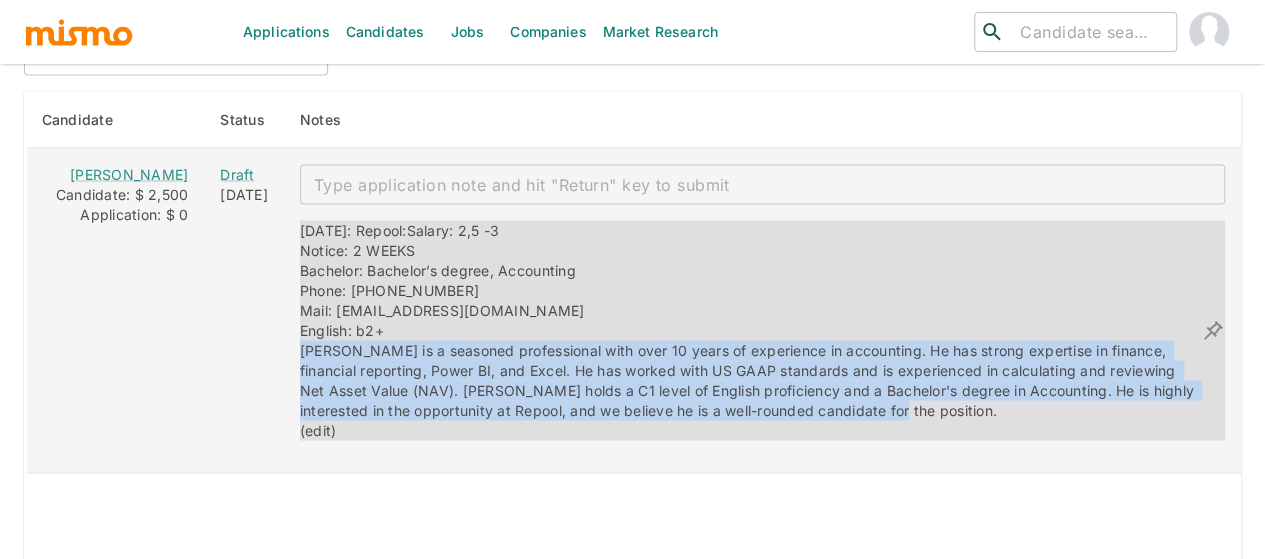 drag, startPoint x: 887, startPoint y: 402, endPoint x: 269, endPoint y: 350, distance: 620.18384 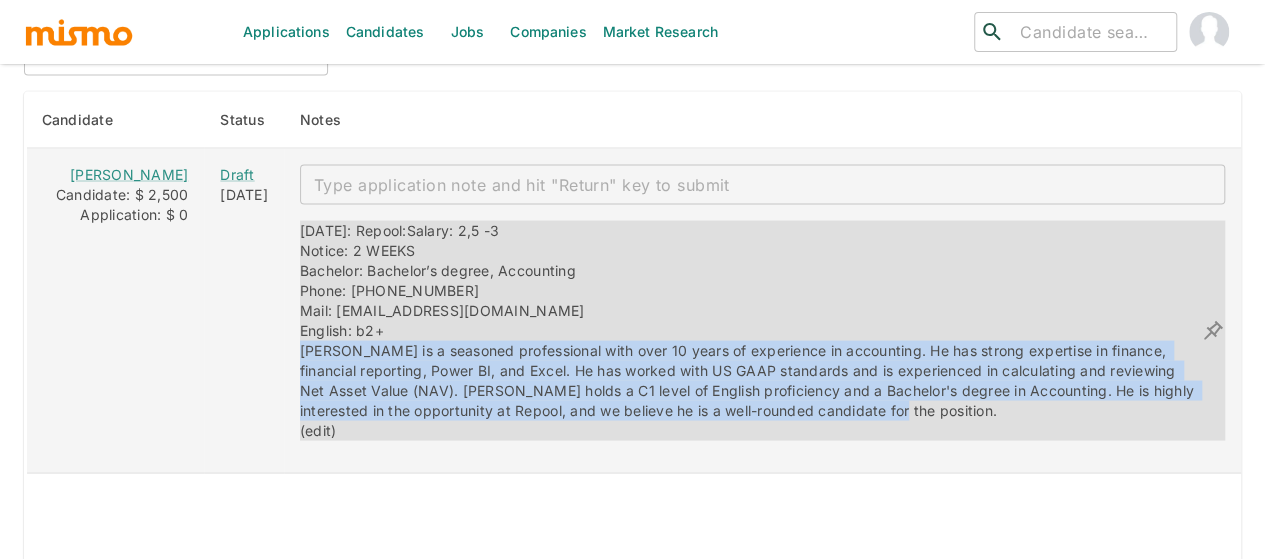 click on "[DATE]:
Repool:  Salary: 2,5 -3 Notice: 2 WEEKS Bachelor: Bachelor’s degree, Accounting Phone: [PHONE_NUMBER] Mail: [EMAIL_ADDRESS][DOMAIN_NAME] English: b2+  [PERSON_NAME] is a seasoned professional with over 10 years of experience in accounting. He has strong expertise in finance, financial reporting, Power BI, and Excel. He has worked with US GAAP standards and is experienced in calculating and reviewing Net Asset Value (NAV). [PERSON_NAME] holds a C1 level of English proficiency and a Bachelor's degree in Accounting. He is highly interested in the opportunity at Repool, and we believe he is a well-rounded candidate for the position.  (edit)" at bounding box center (750, 330) 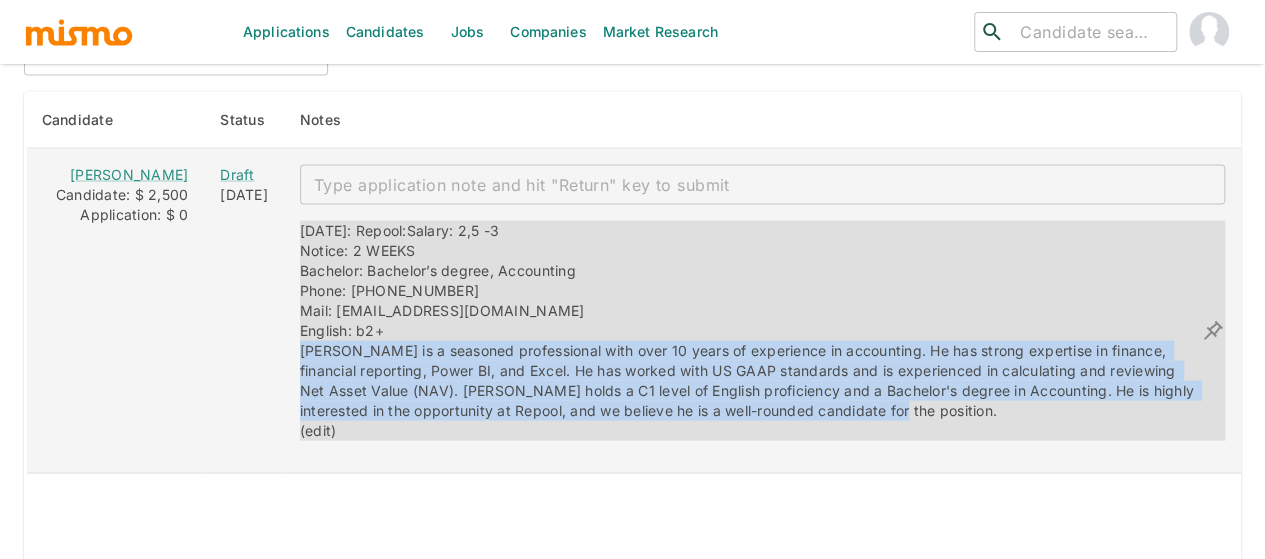 copy on "[PERSON_NAME] is a seasoned professional with over 10 years of experience in accounting. He has strong expertise in finance, financial reporting, Power BI, and Excel. He has worked with US GAAP standards and is experienced in calculating and reviewing Net Asset Value (NAV). [PERSON_NAME] holds a C1 level of English proficiency and a Bachelor's degree in Accounting. He is highly interested in the opportunity at Repool, and we believe he is a well-rounded candidate for the position." 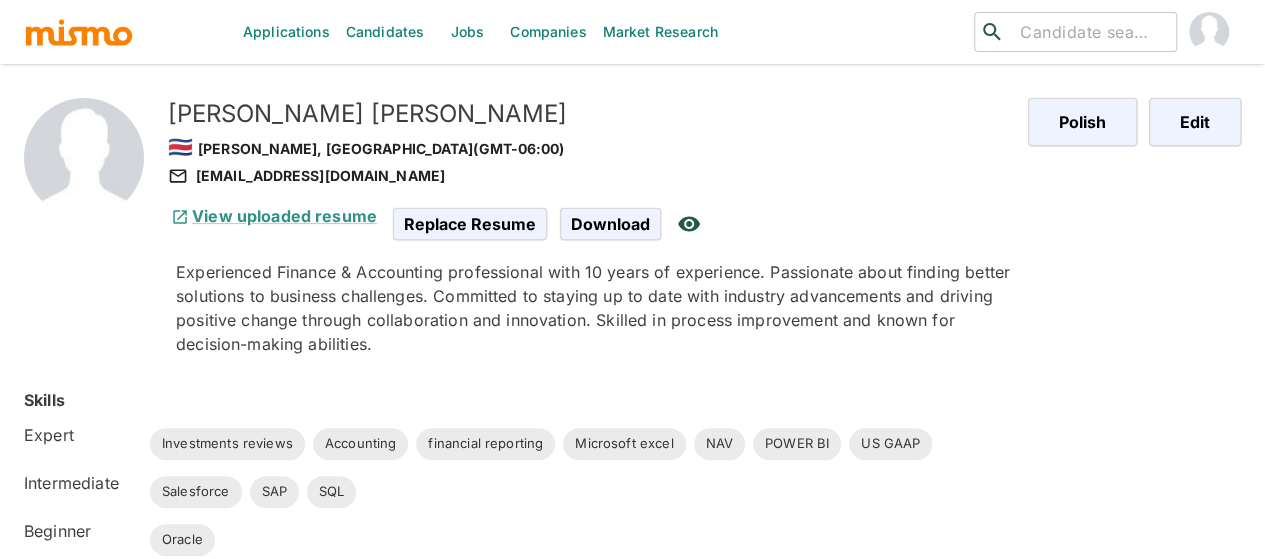 scroll, scrollTop: 0, scrollLeft: 0, axis: both 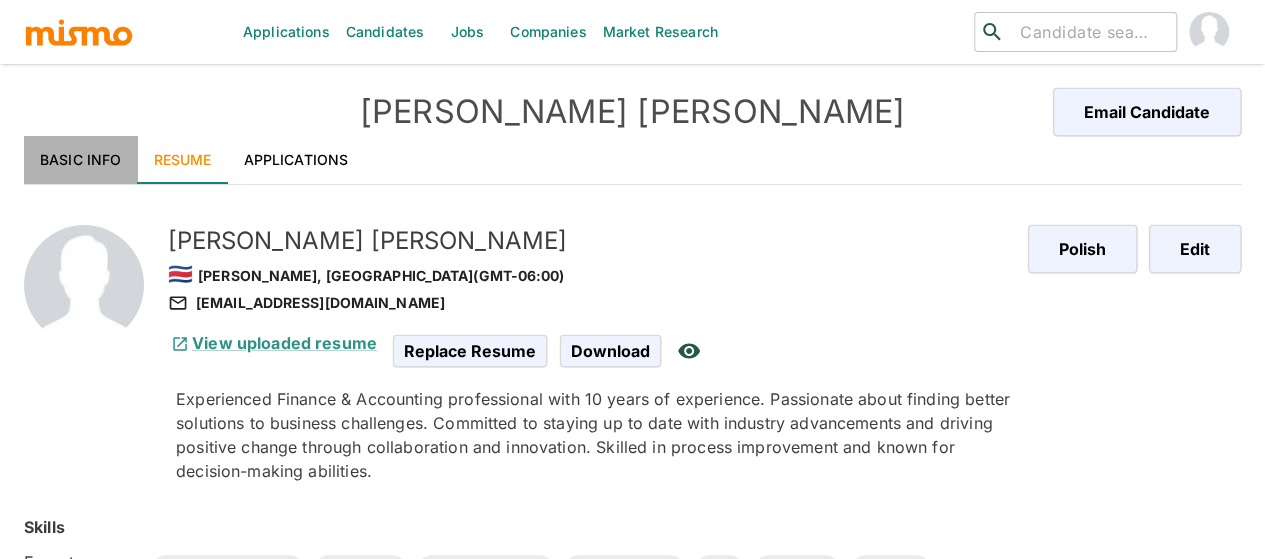 click on "Basic Info" at bounding box center [81, 160] 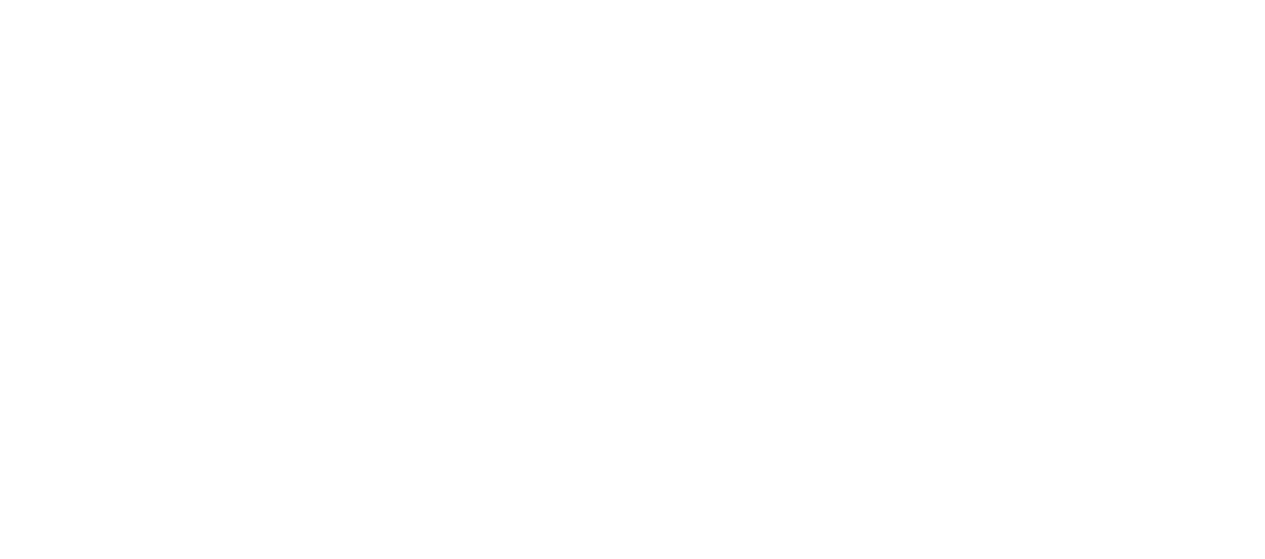 scroll, scrollTop: 0, scrollLeft: 0, axis: both 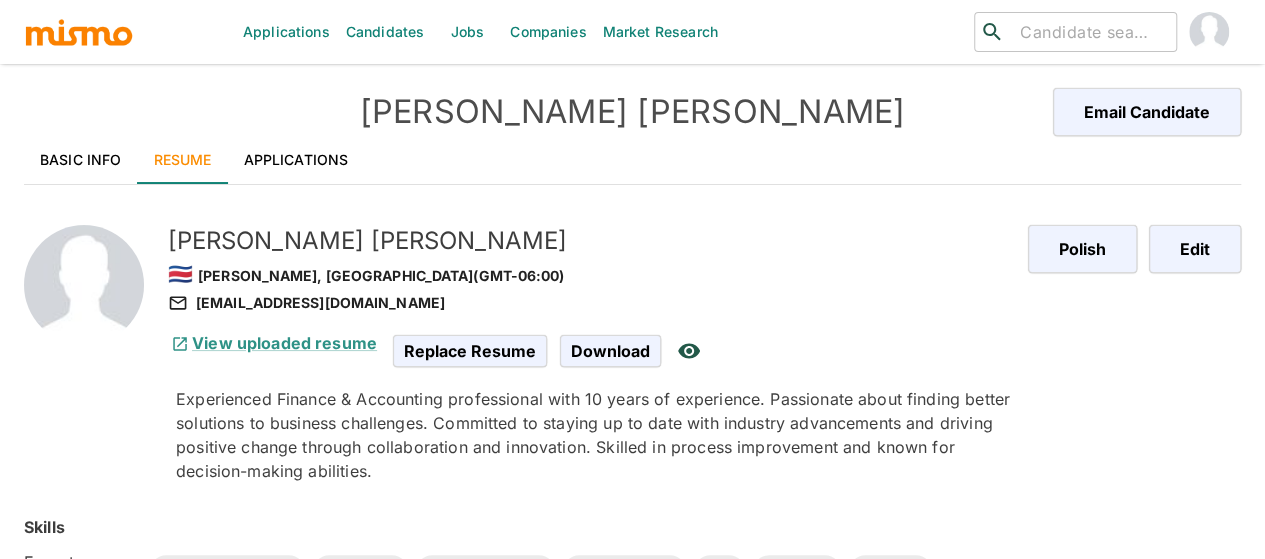 click at bounding box center (1090, 32) 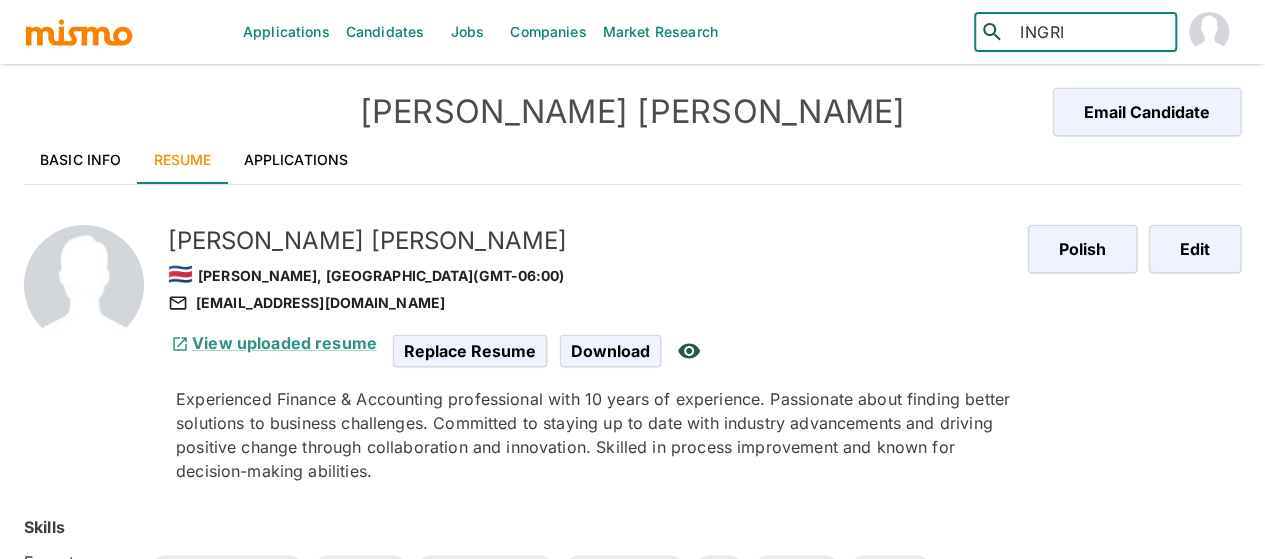 type on "[PERSON_NAME]" 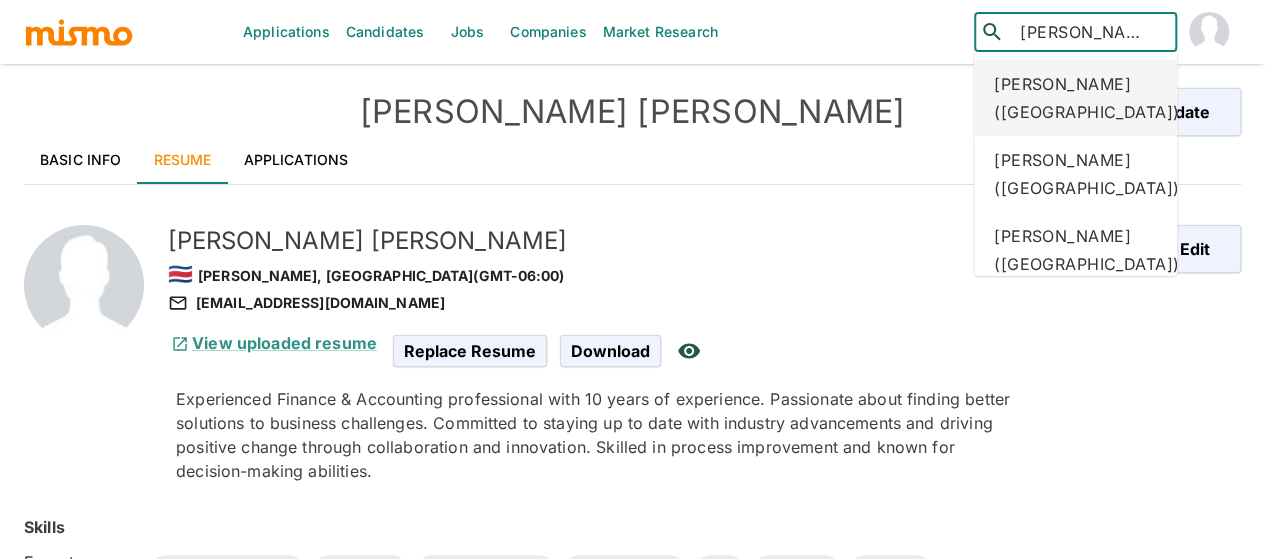 click on "[PERSON_NAME] ([GEOGRAPHIC_DATA])" at bounding box center [1075, 98] 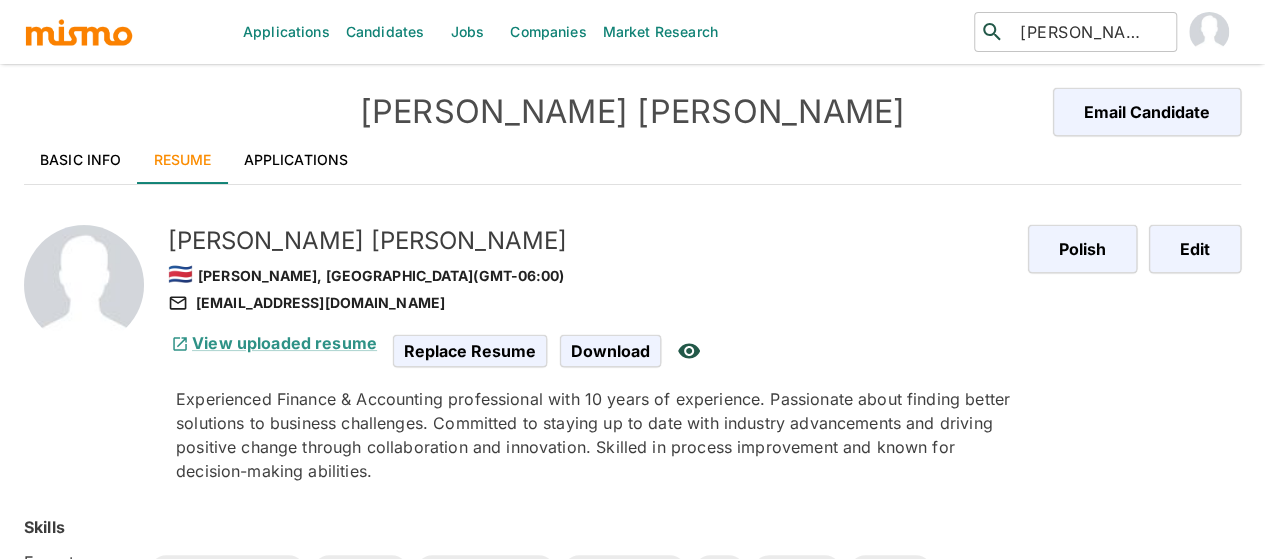 type 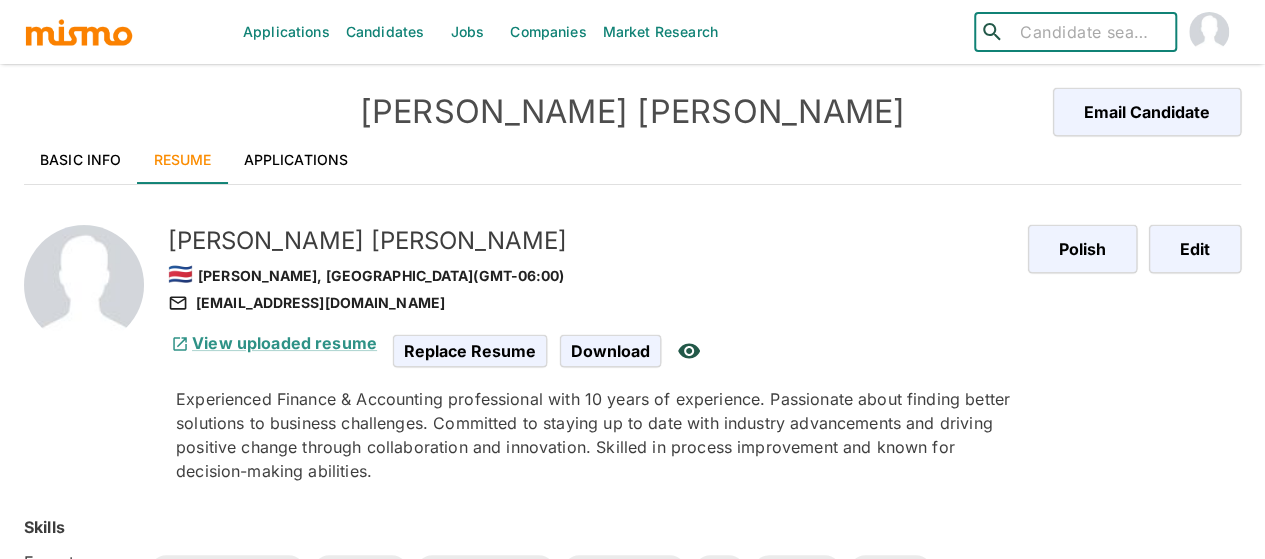 click on "Jobs" at bounding box center (467, 32) 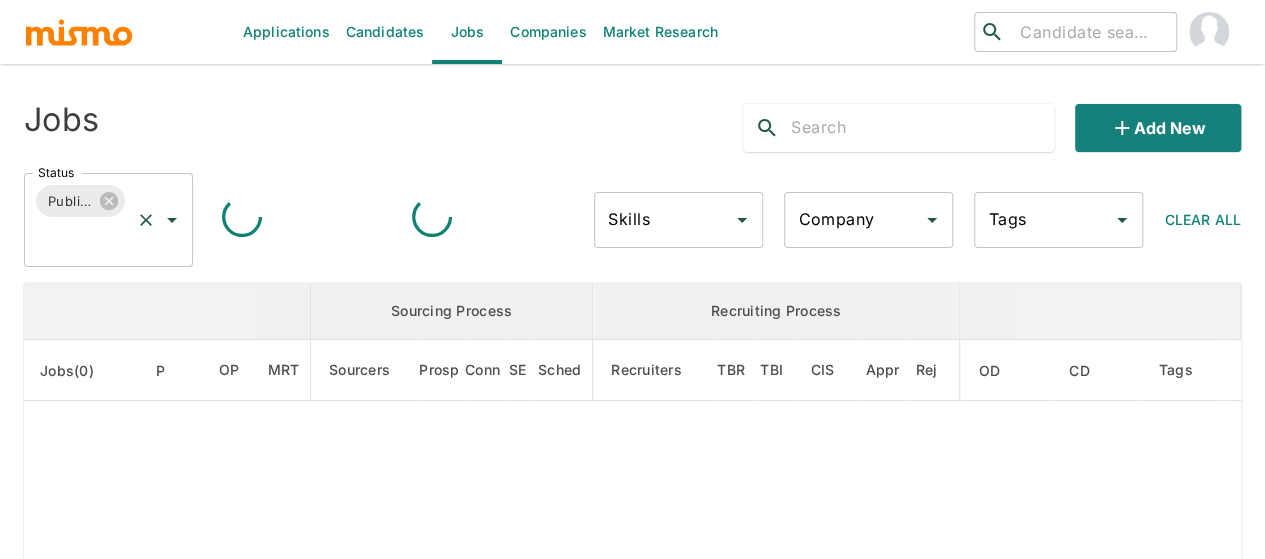 click 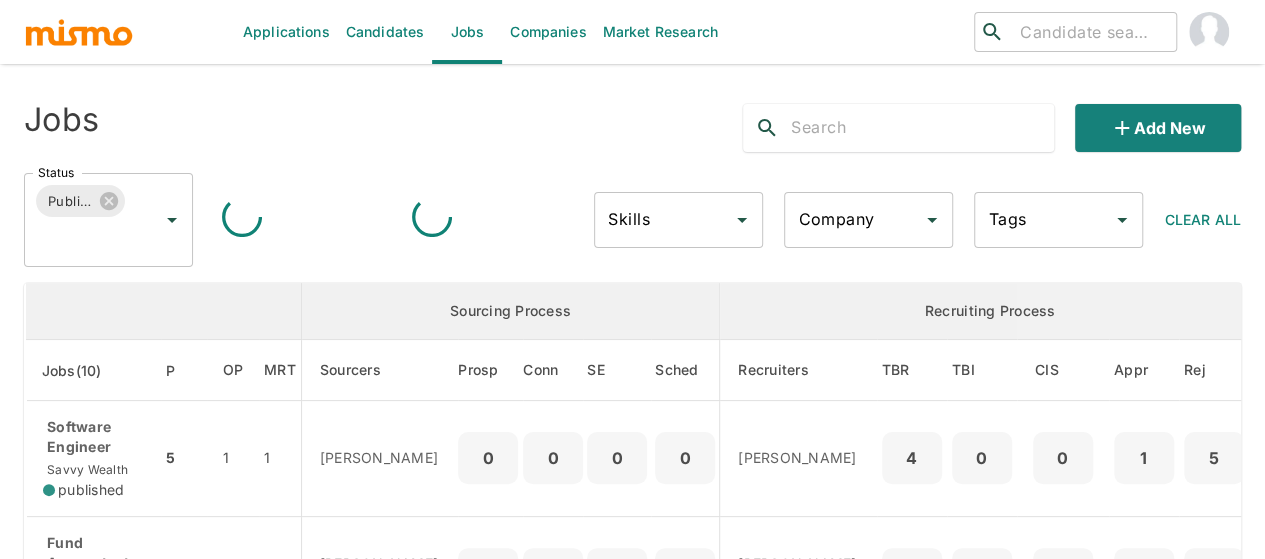 click at bounding box center (164, 311) 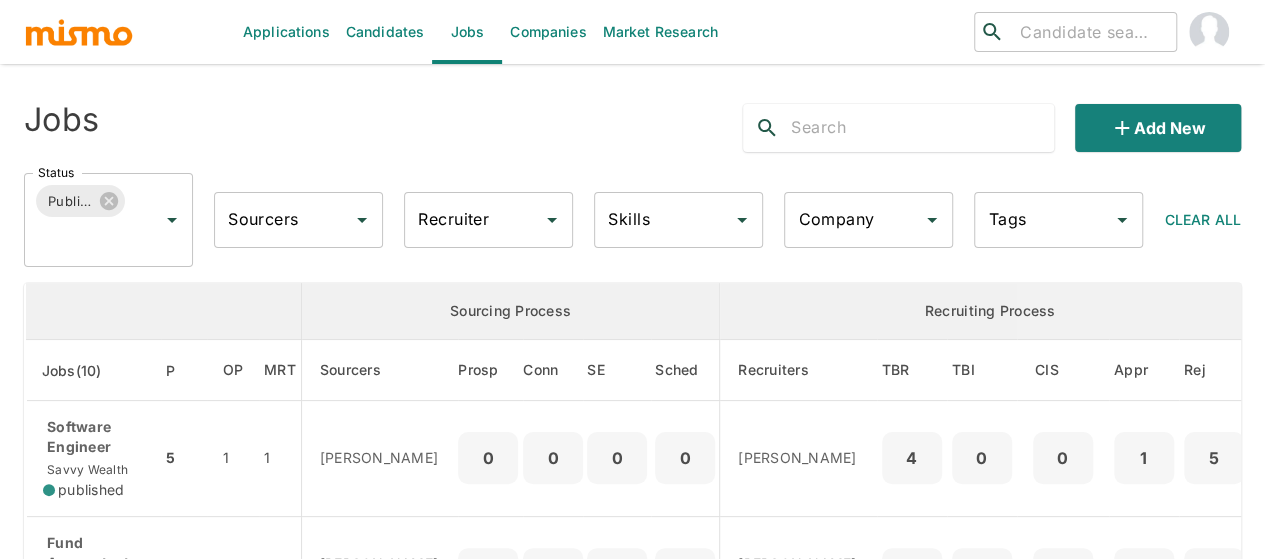 click on "Recruiter Recruiter" at bounding box center (488, 220) 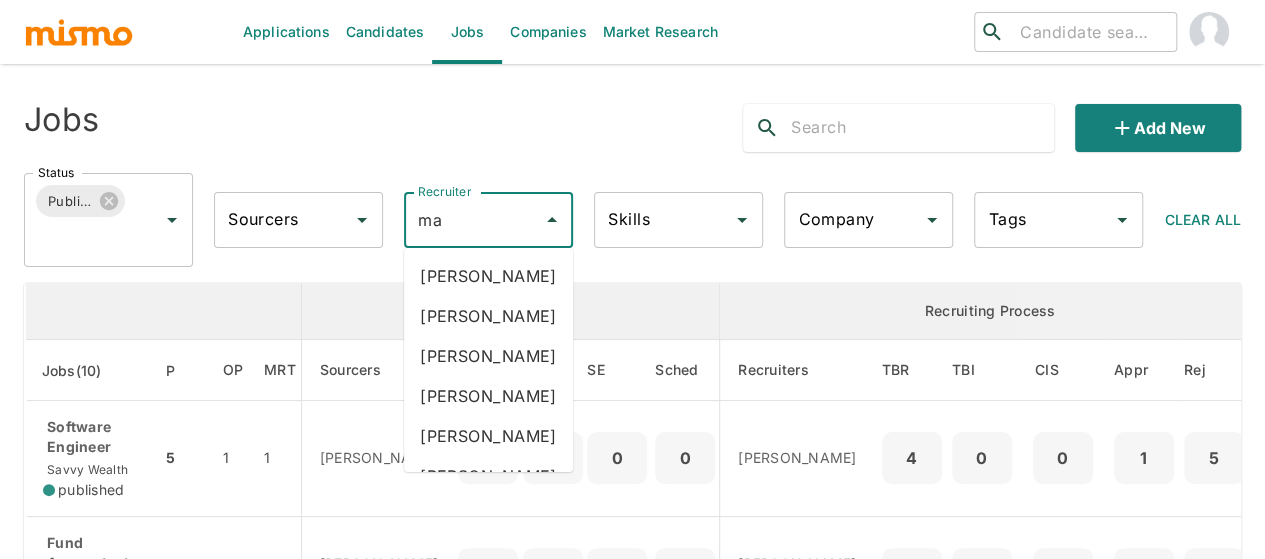 type on "mai" 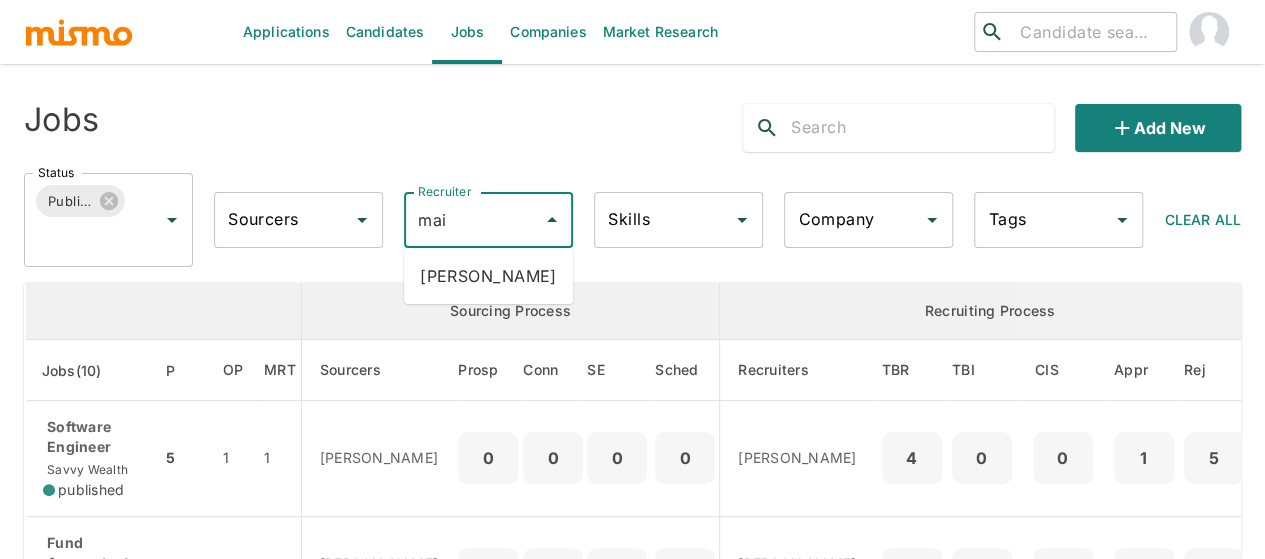 click on "Maia Reyes" at bounding box center [488, 276] 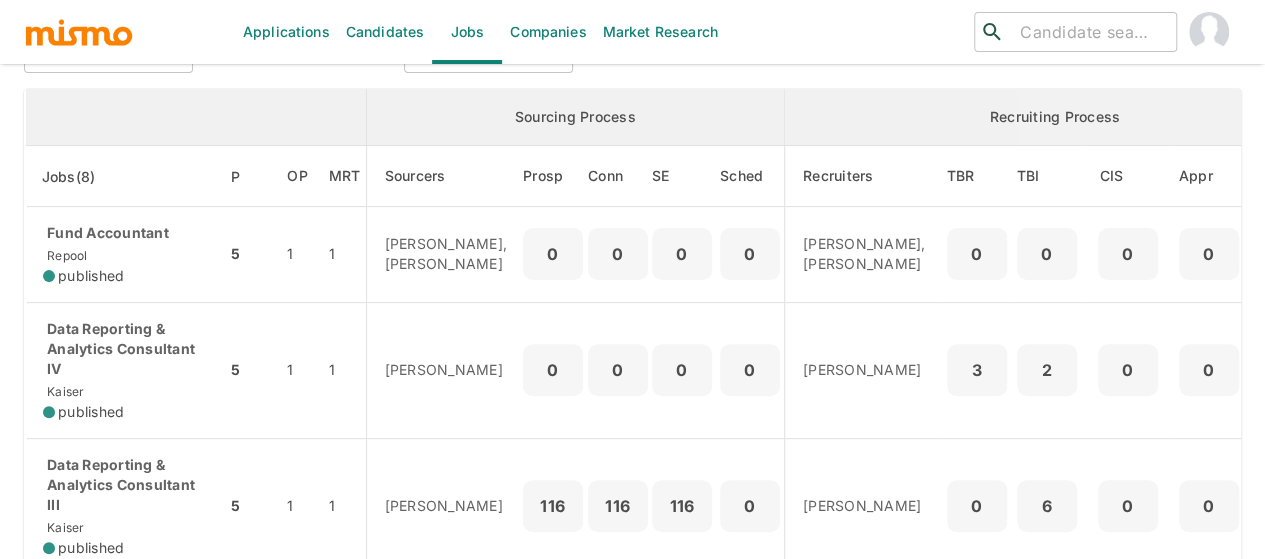 scroll, scrollTop: 200, scrollLeft: 0, axis: vertical 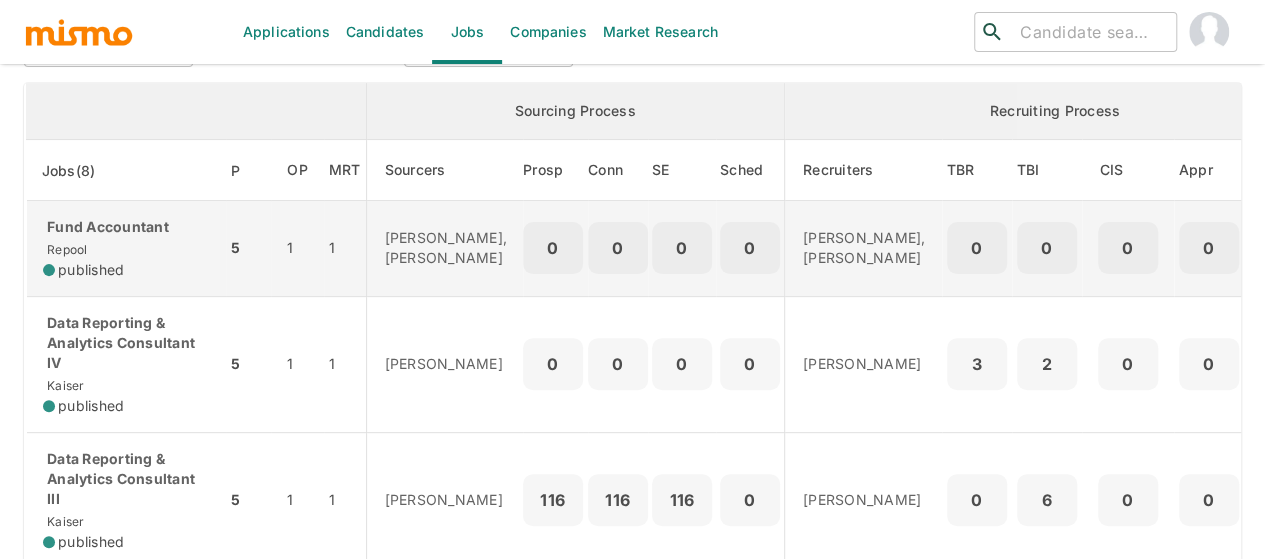 click on "Repool" at bounding box center [65, 249] 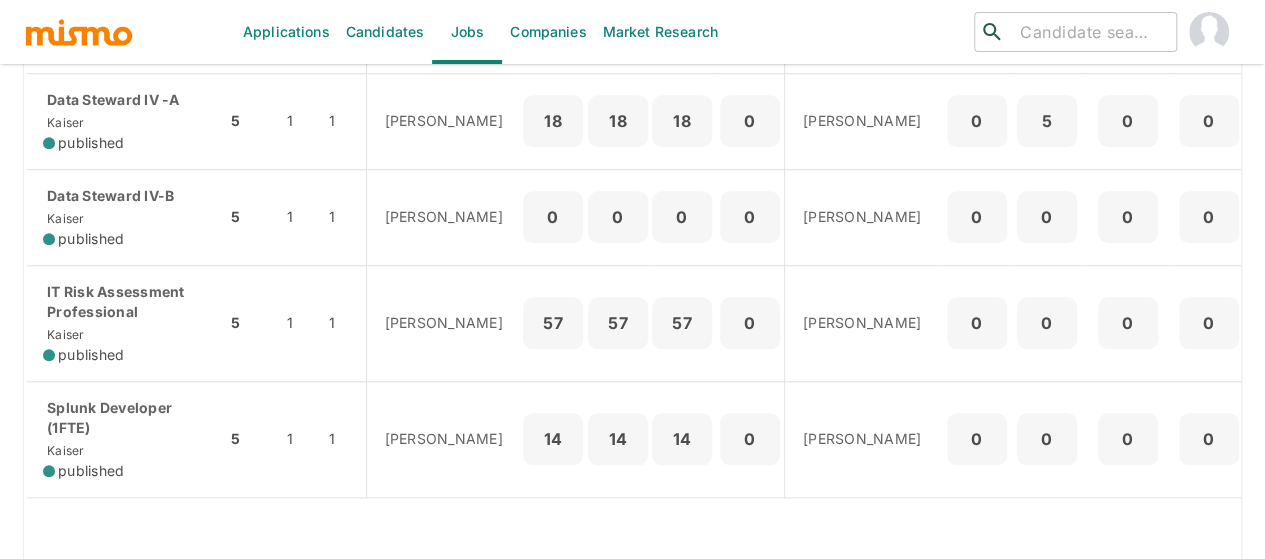 scroll, scrollTop: 800, scrollLeft: 0, axis: vertical 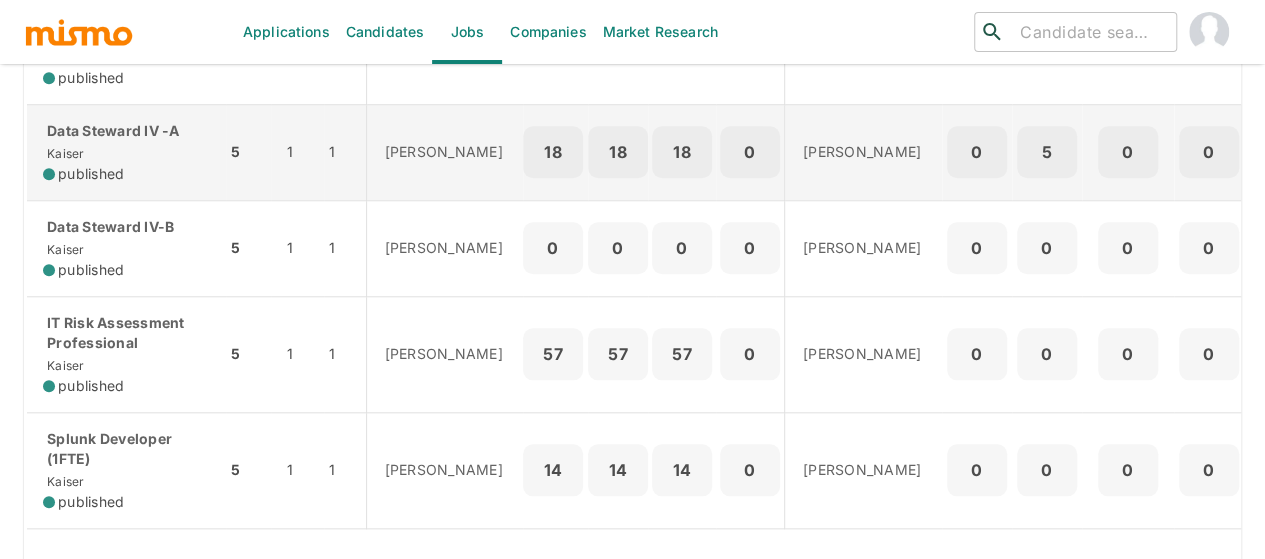 click on "Data Steward IV -A Kaiser published" at bounding box center (126, 152) 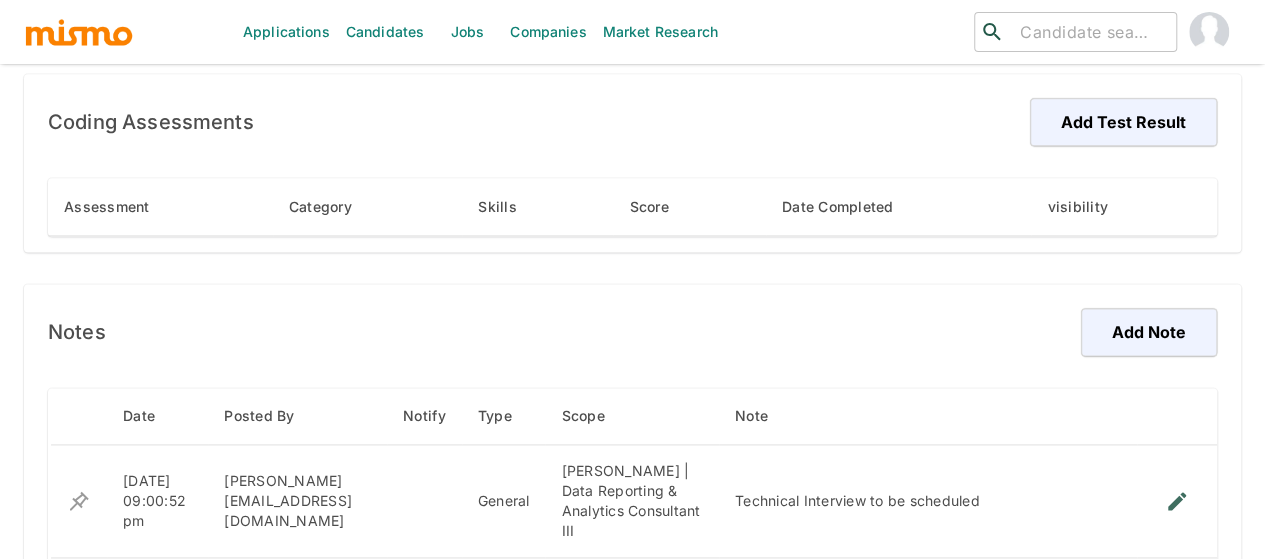 scroll, scrollTop: 1800, scrollLeft: 0, axis: vertical 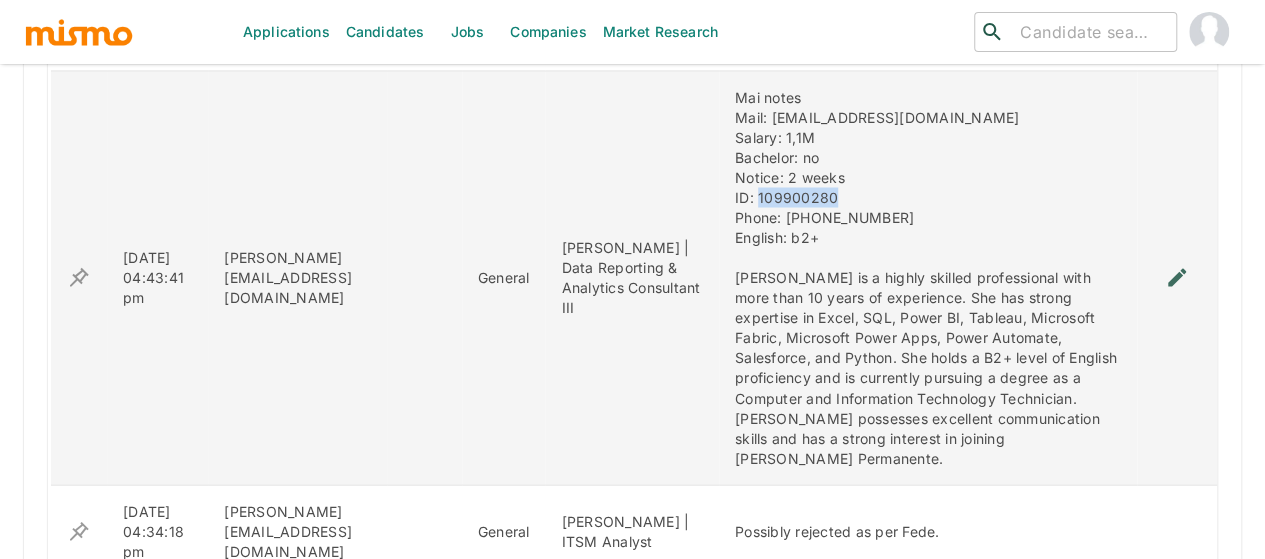 drag, startPoint x: 805, startPoint y: 194, endPoint x: 722, endPoint y: 193, distance: 83.00603 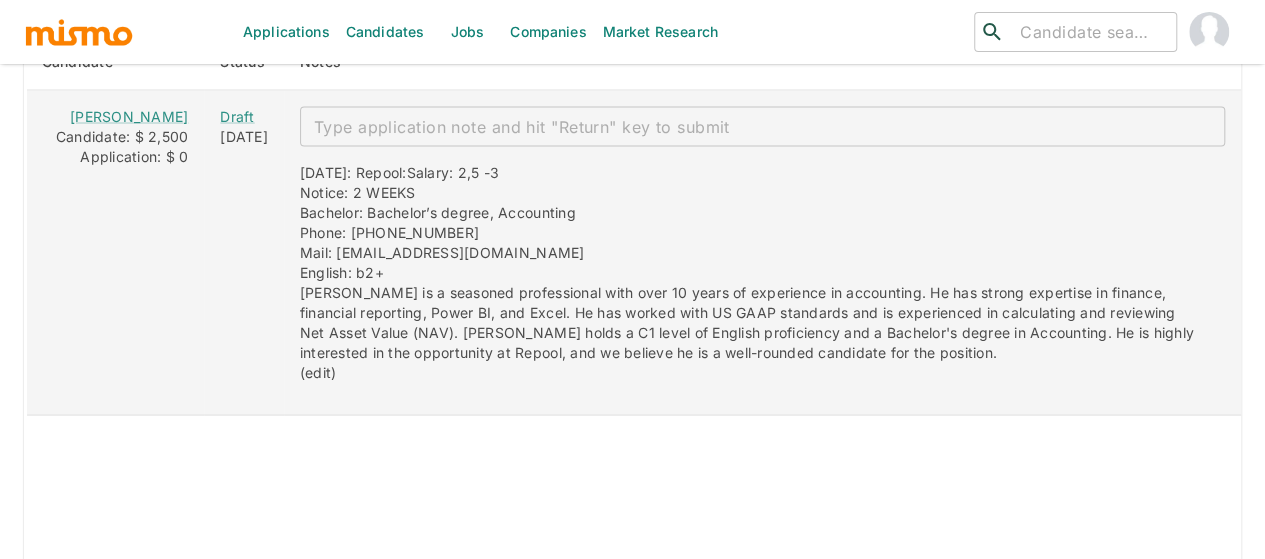 scroll, scrollTop: 1820, scrollLeft: 0, axis: vertical 